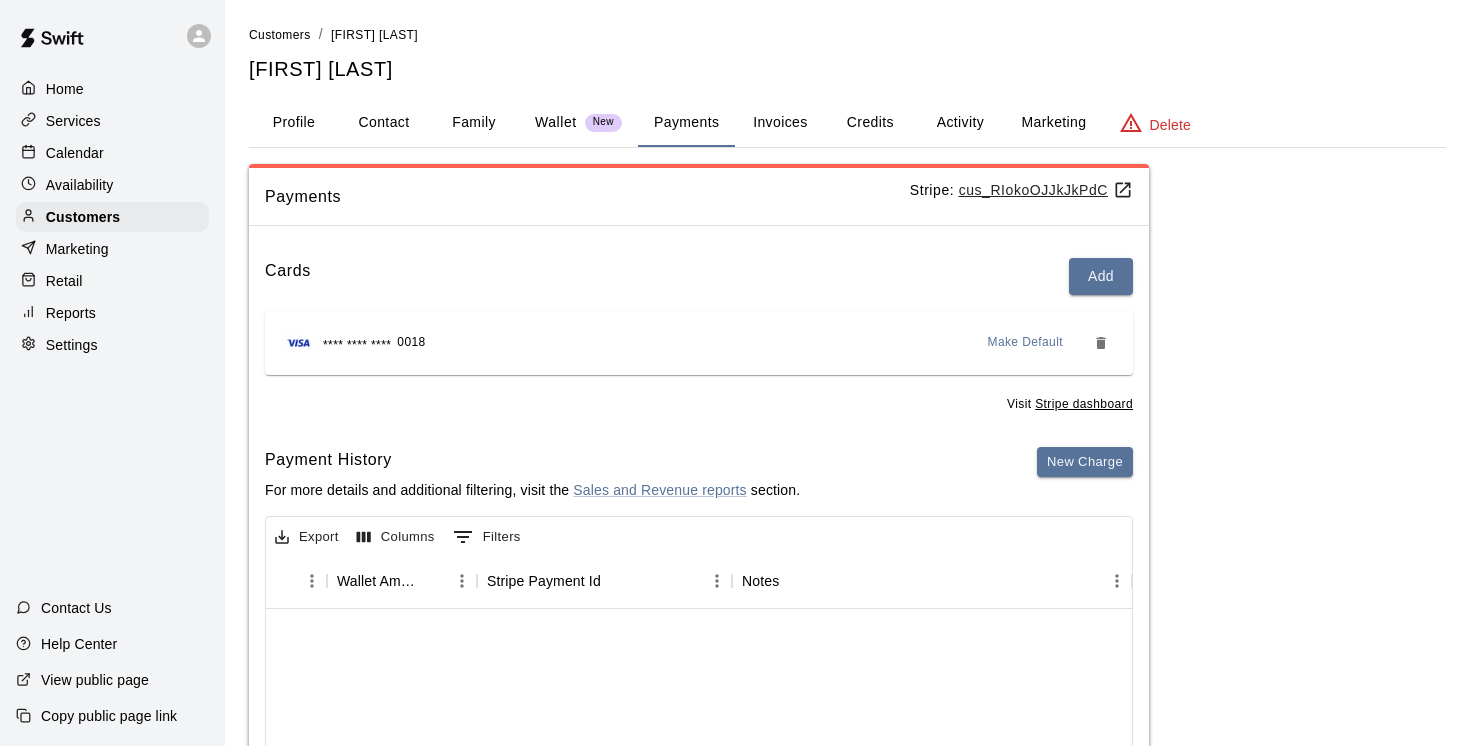 scroll, scrollTop: 40, scrollLeft: 0, axis: vertical 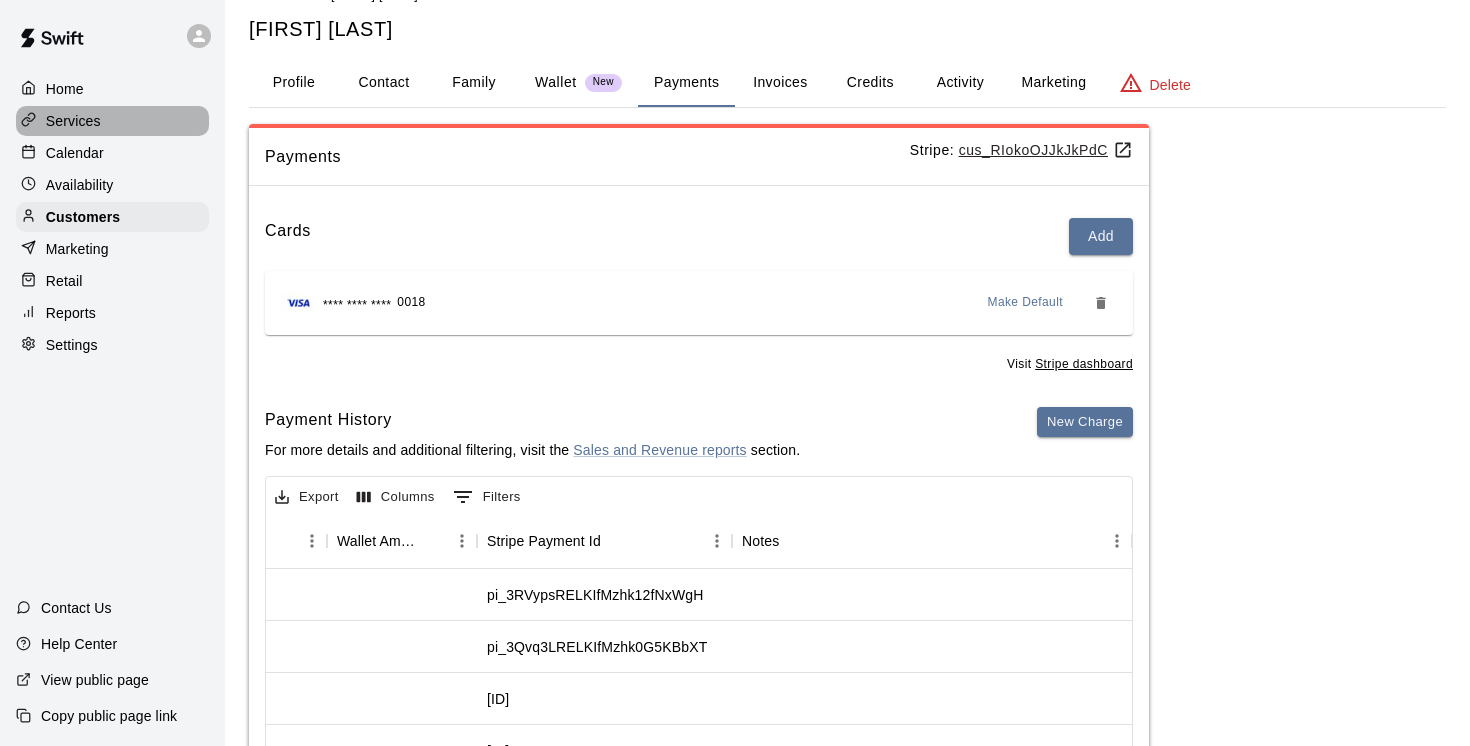 click on "Services" at bounding box center [73, 121] 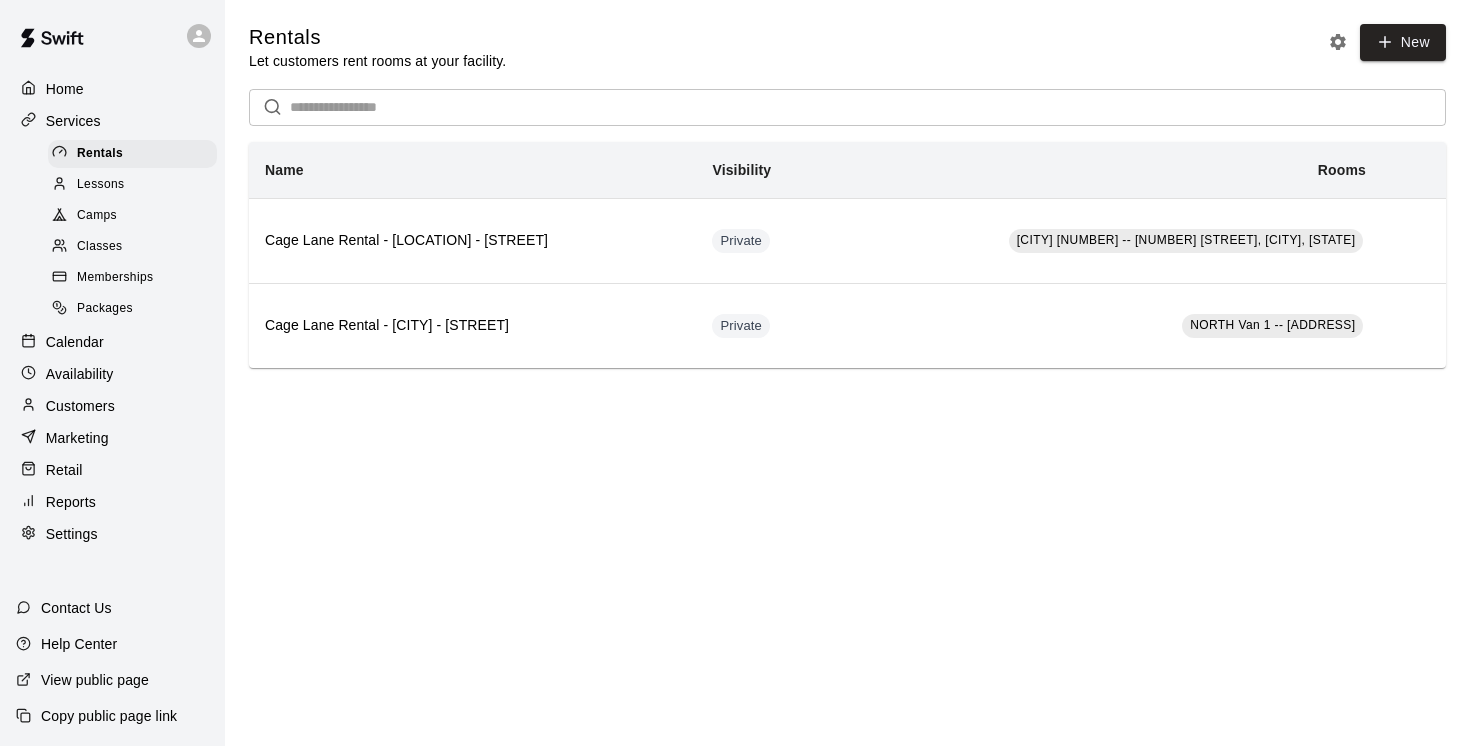 click on "Camps" at bounding box center [97, 216] 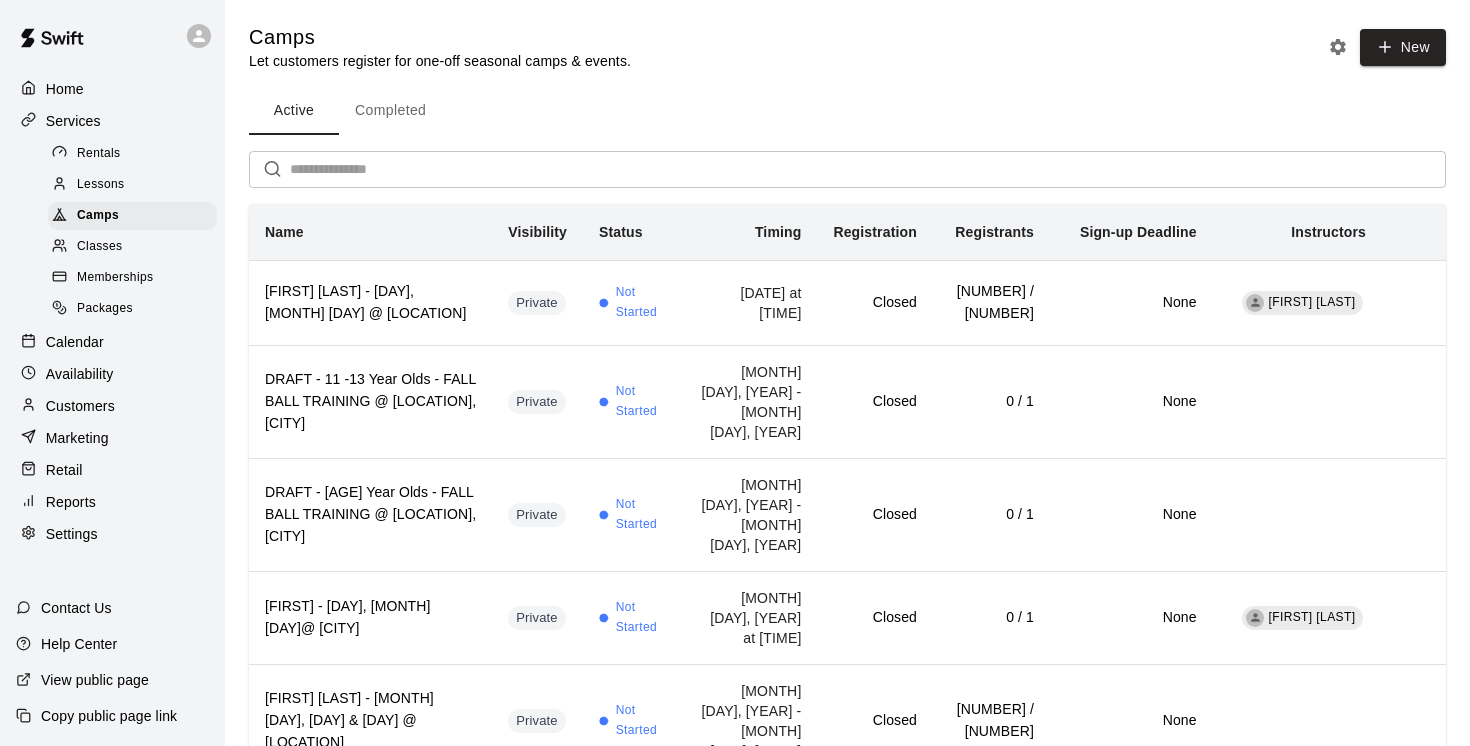 click on "Completed" at bounding box center [390, 111] 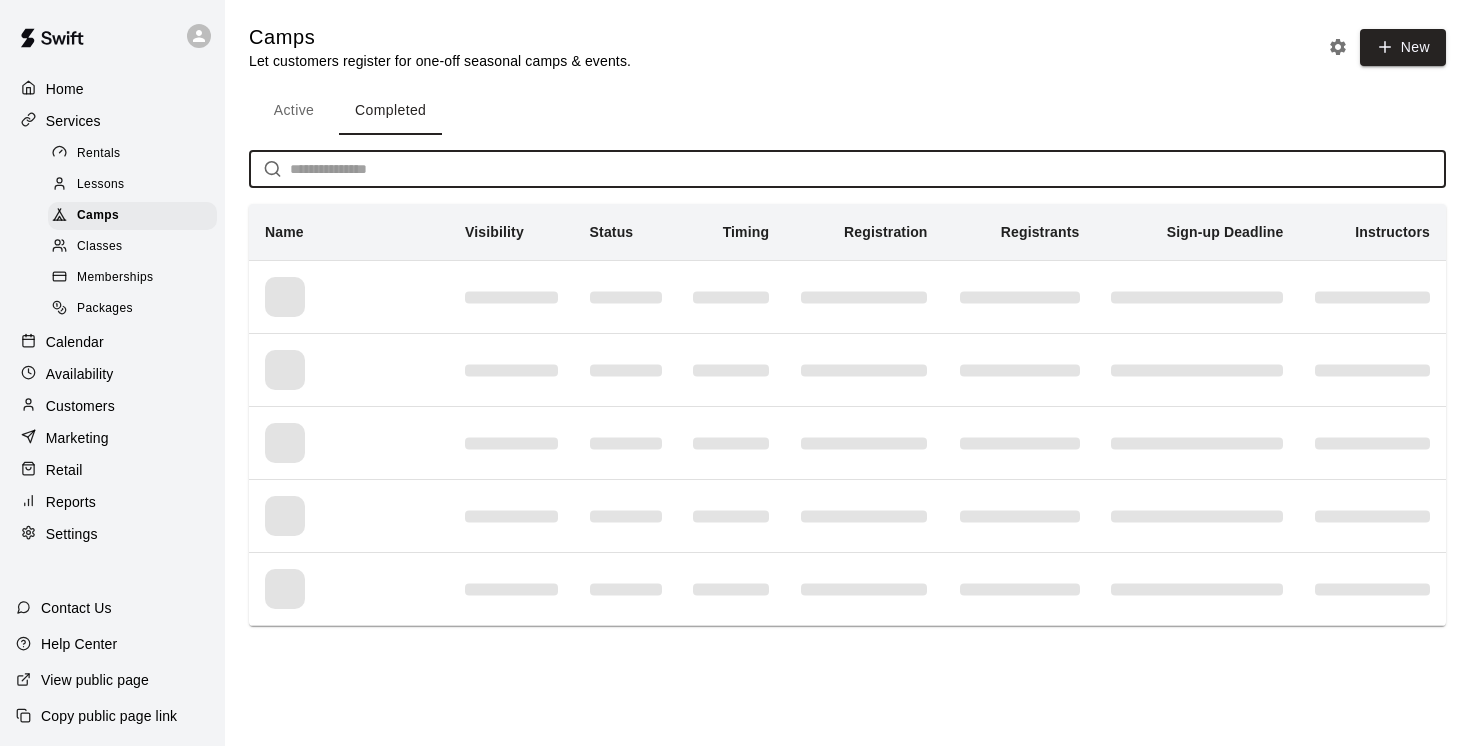 click at bounding box center (868, 169) 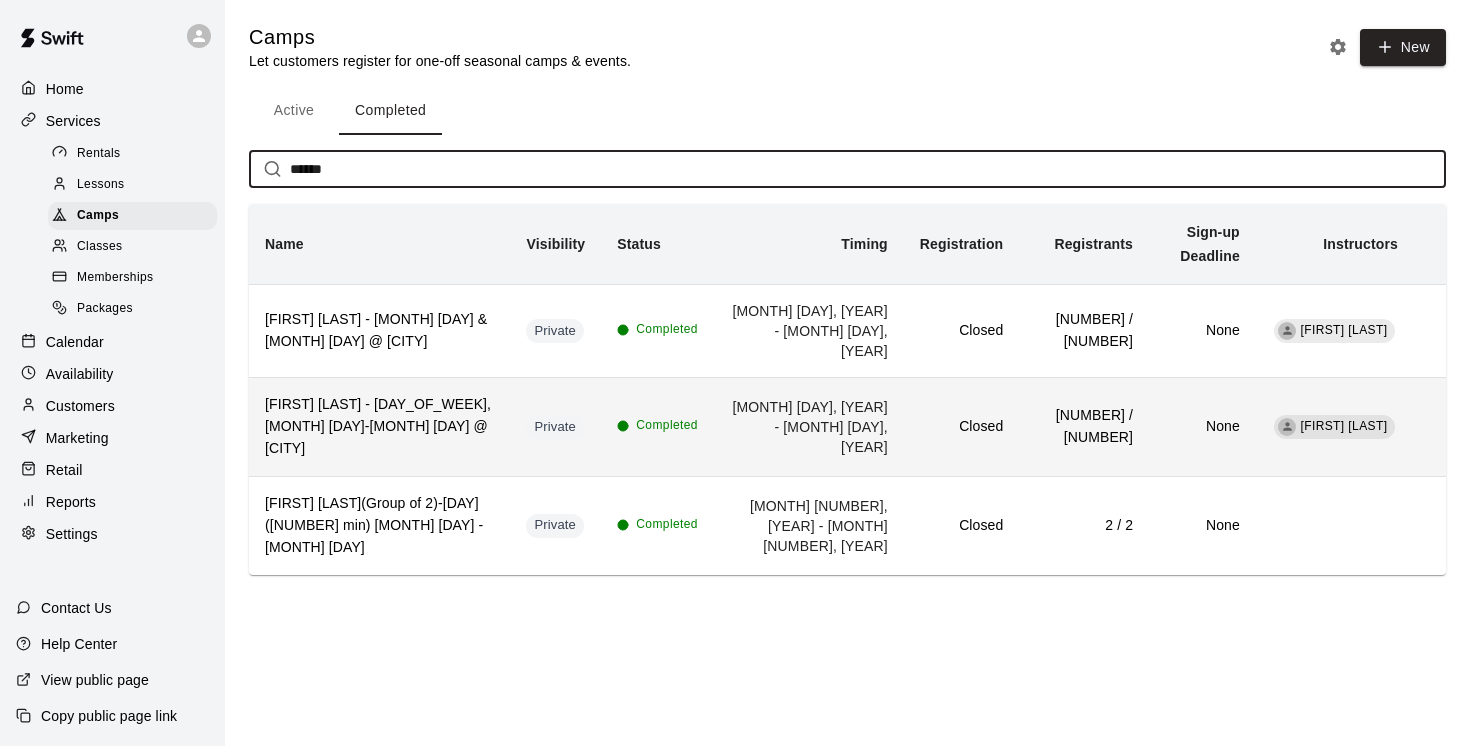 type on "******" 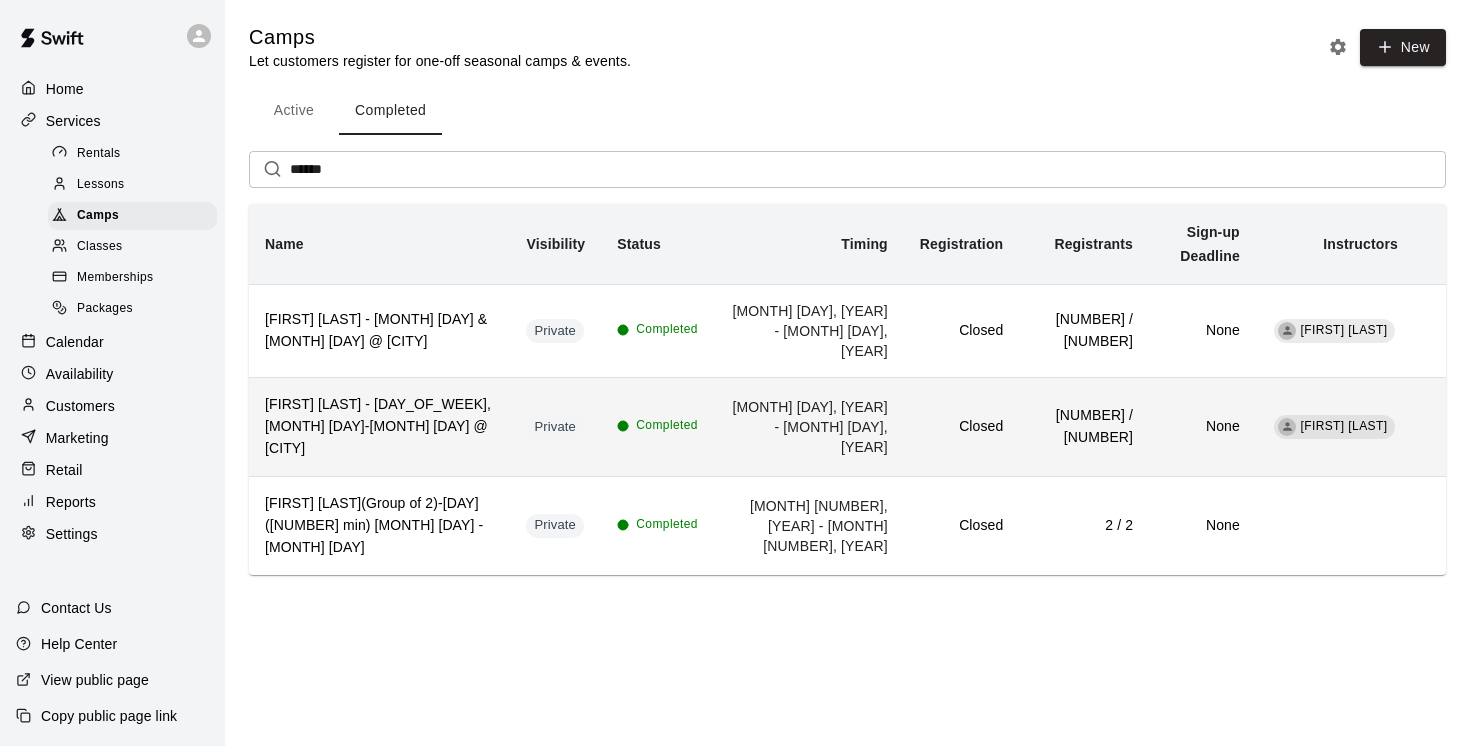 click on "[FIRST] [LAST] - [DAY_OF_WEEK], [MONTH] [DAY]-[MONTH] [DAY] @ [CITY]" at bounding box center [379, 427] 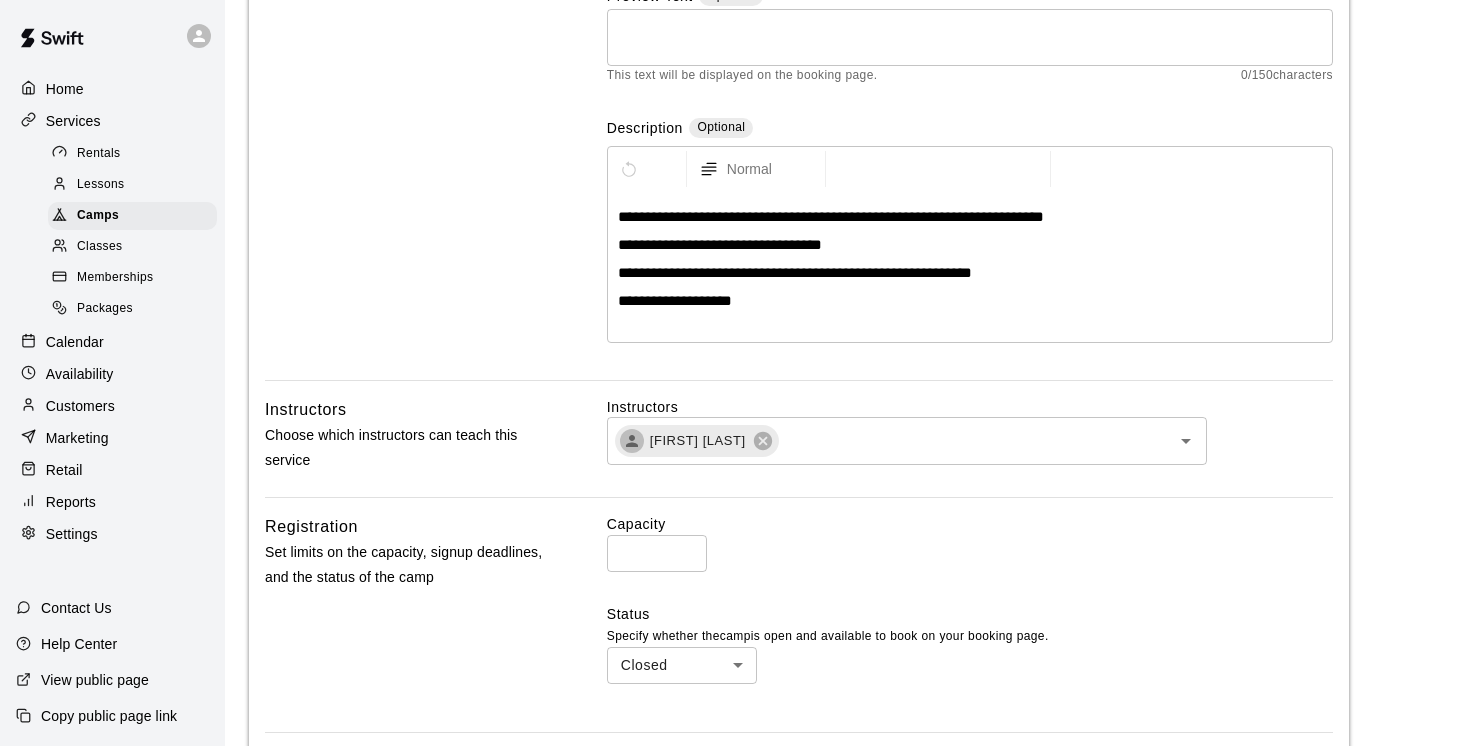 scroll, scrollTop: 258, scrollLeft: 0, axis: vertical 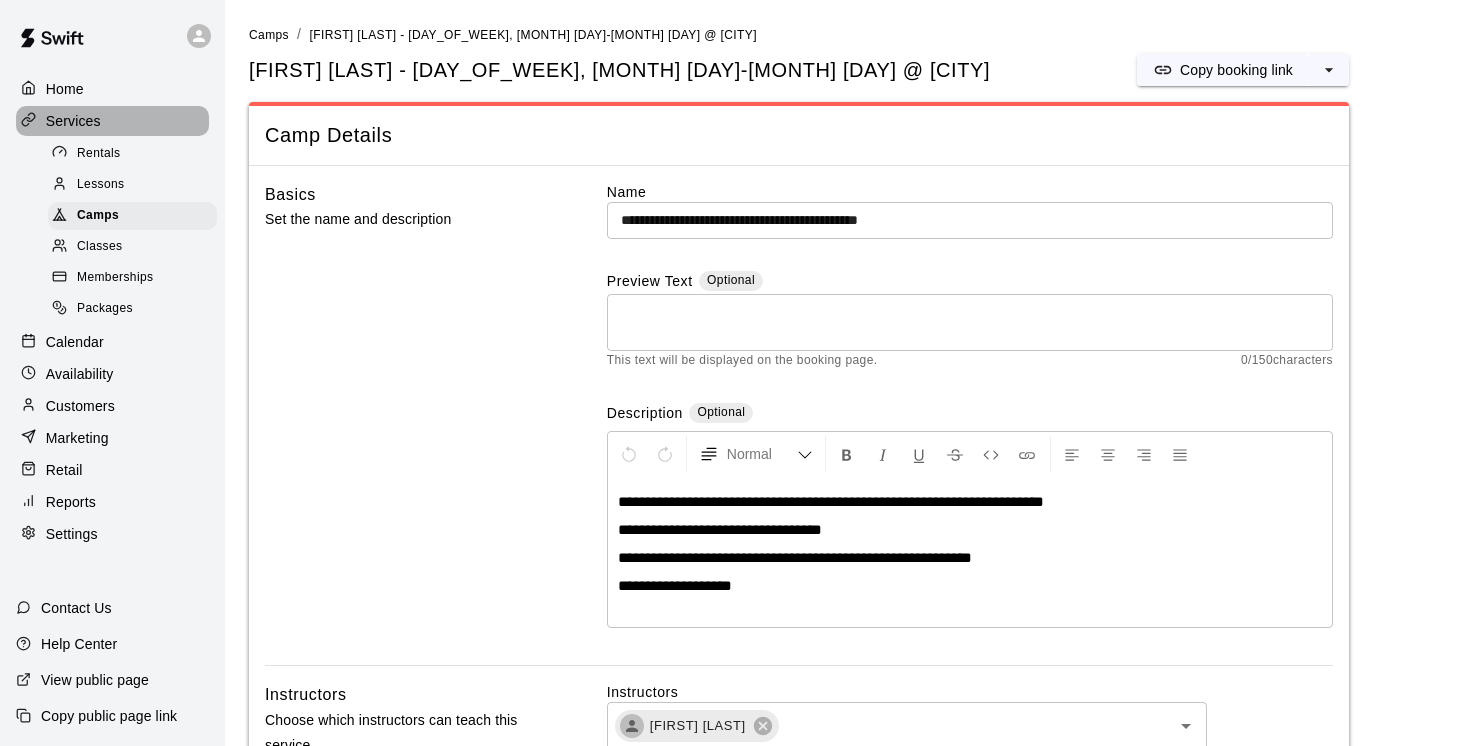 click on "Services" at bounding box center [73, 121] 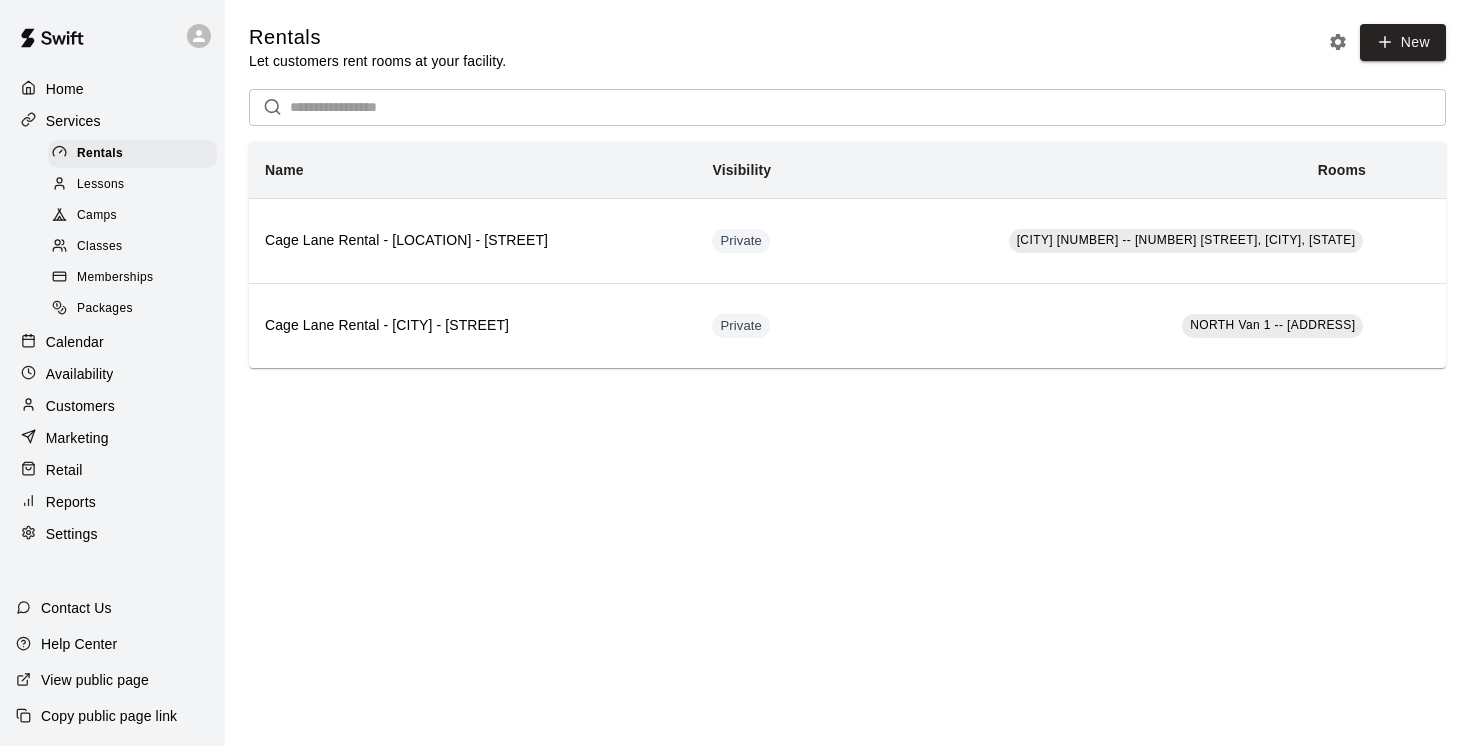 click on "Camps" at bounding box center [97, 216] 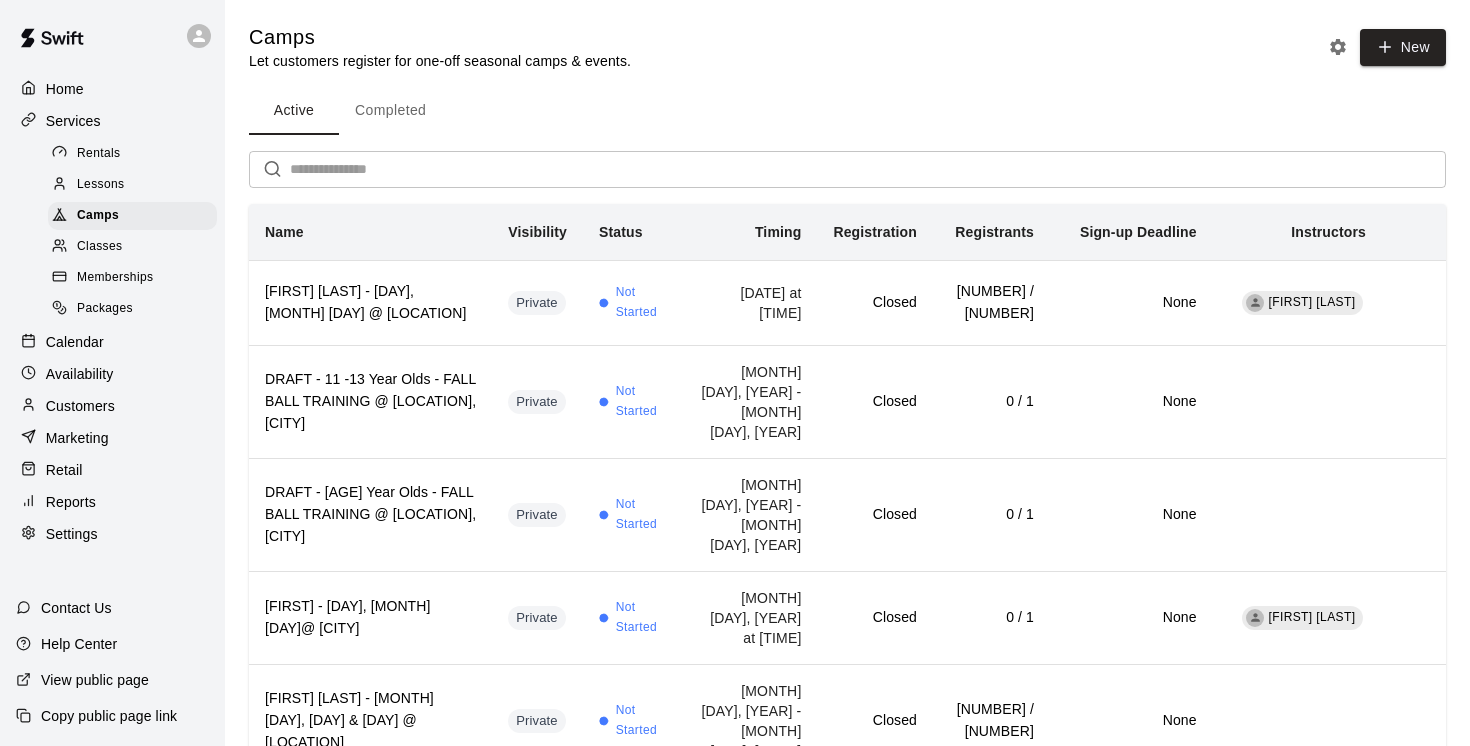 click on "Completed" at bounding box center [390, 111] 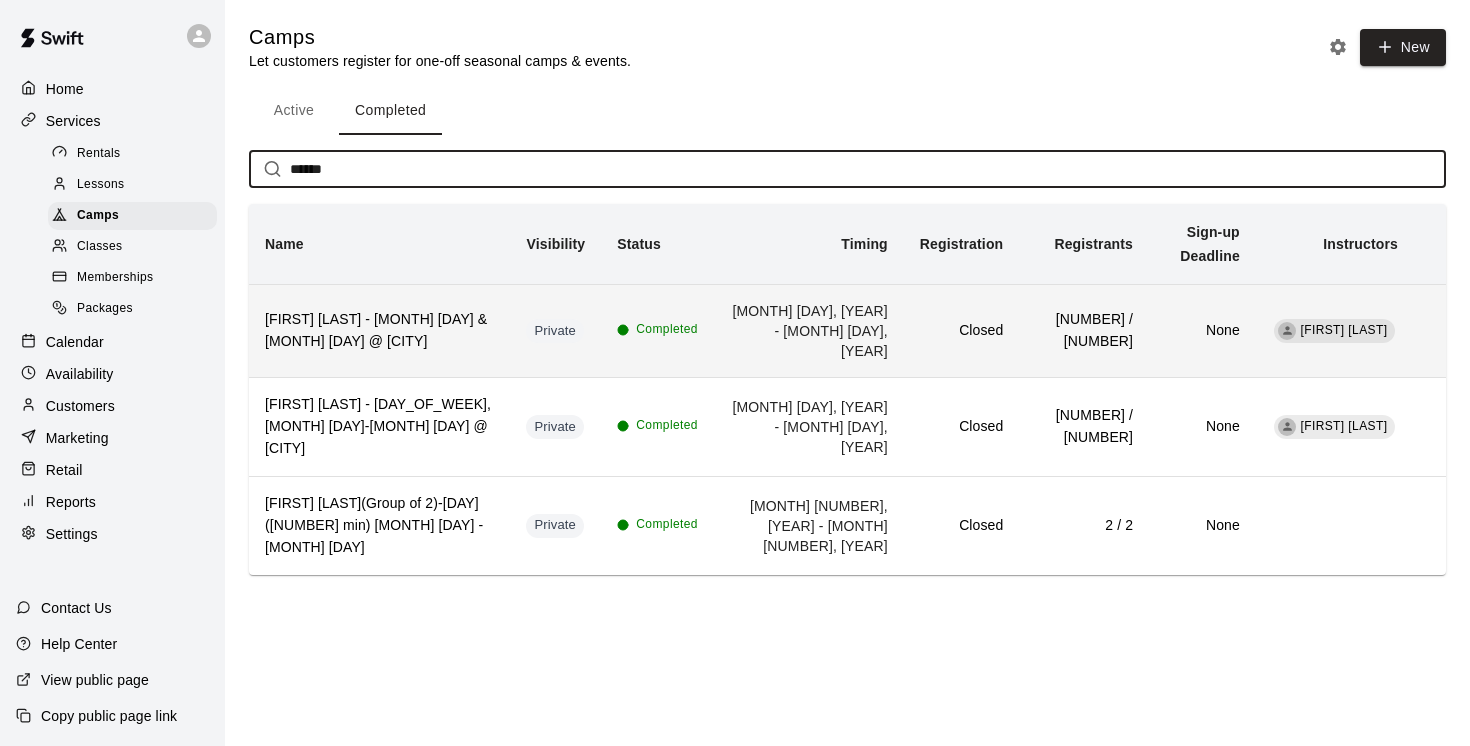 type on "******" 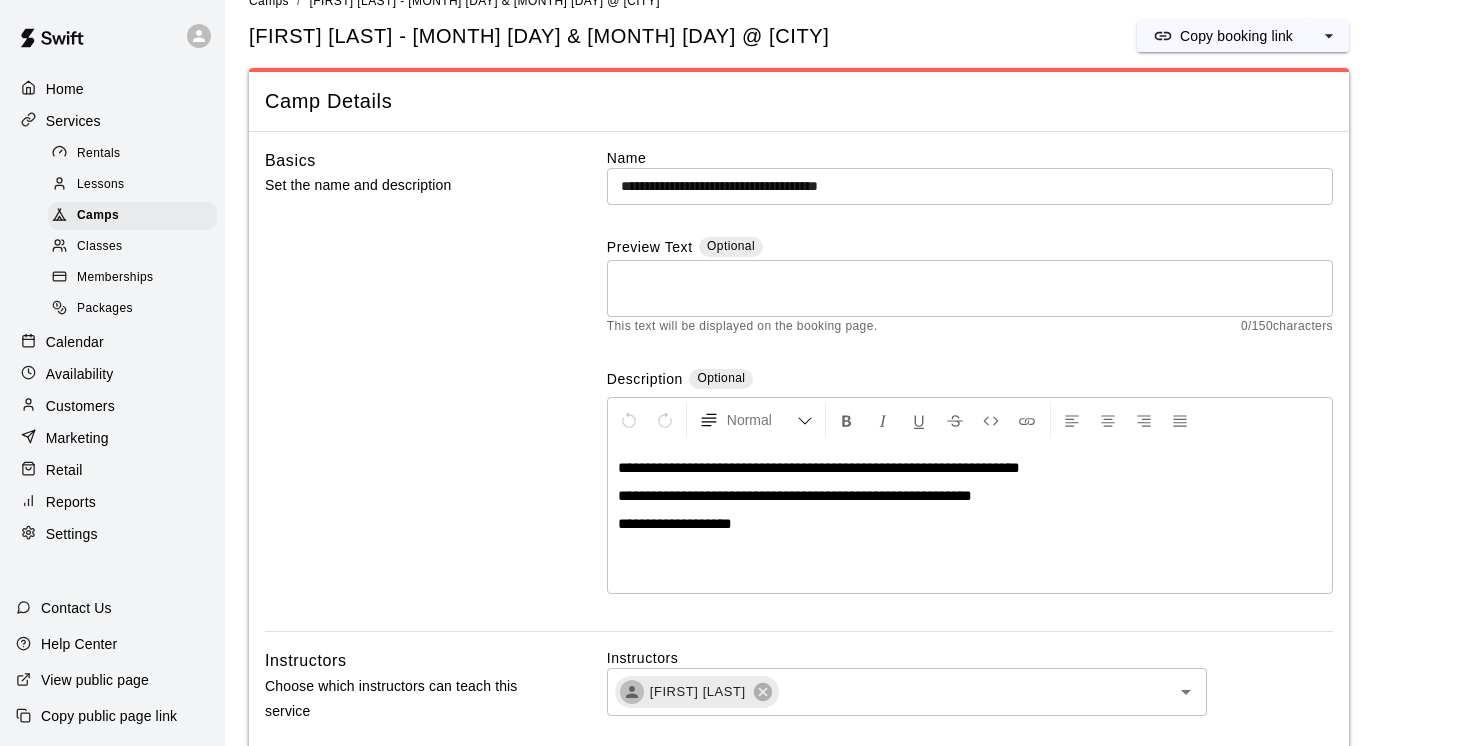 scroll, scrollTop: 0, scrollLeft: 0, axis: both 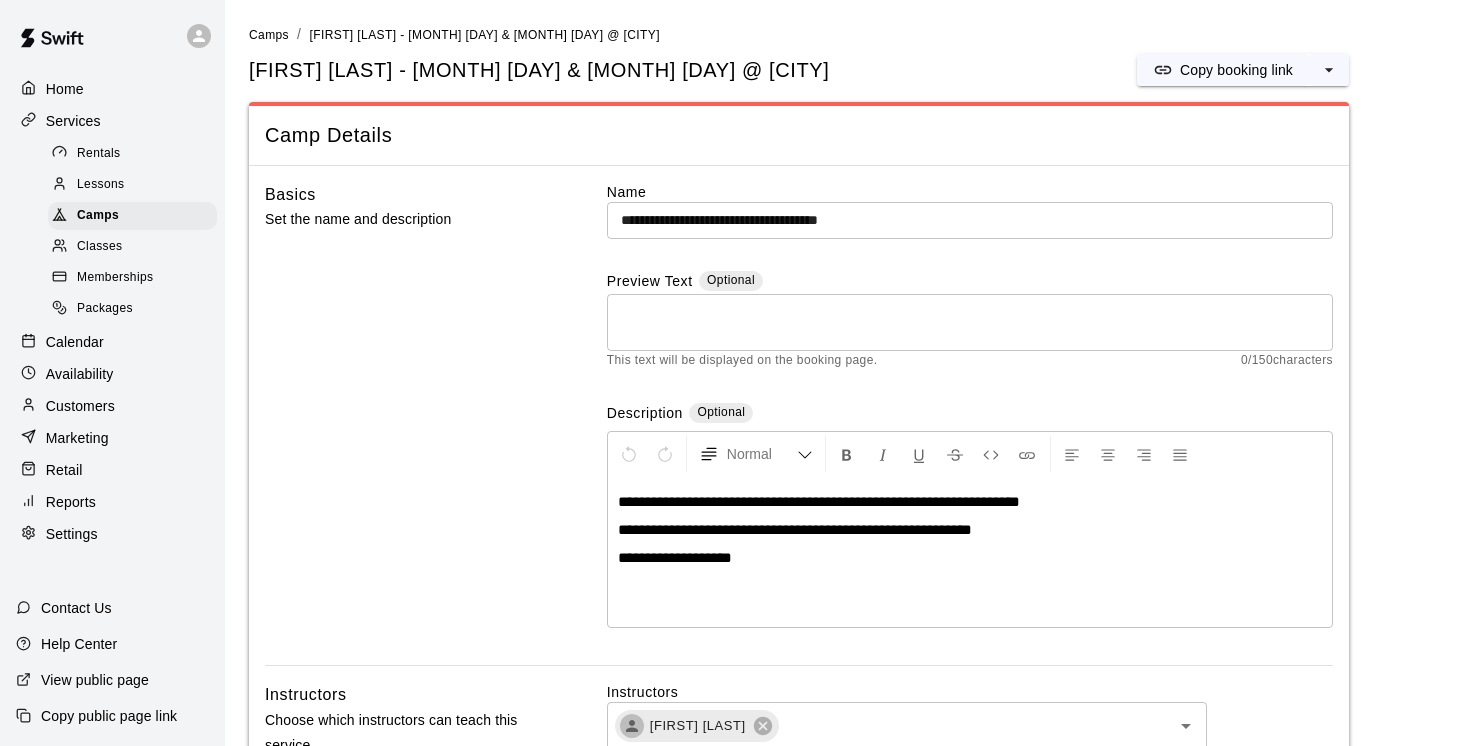 click on "Services" at bounding box center (73, 121) 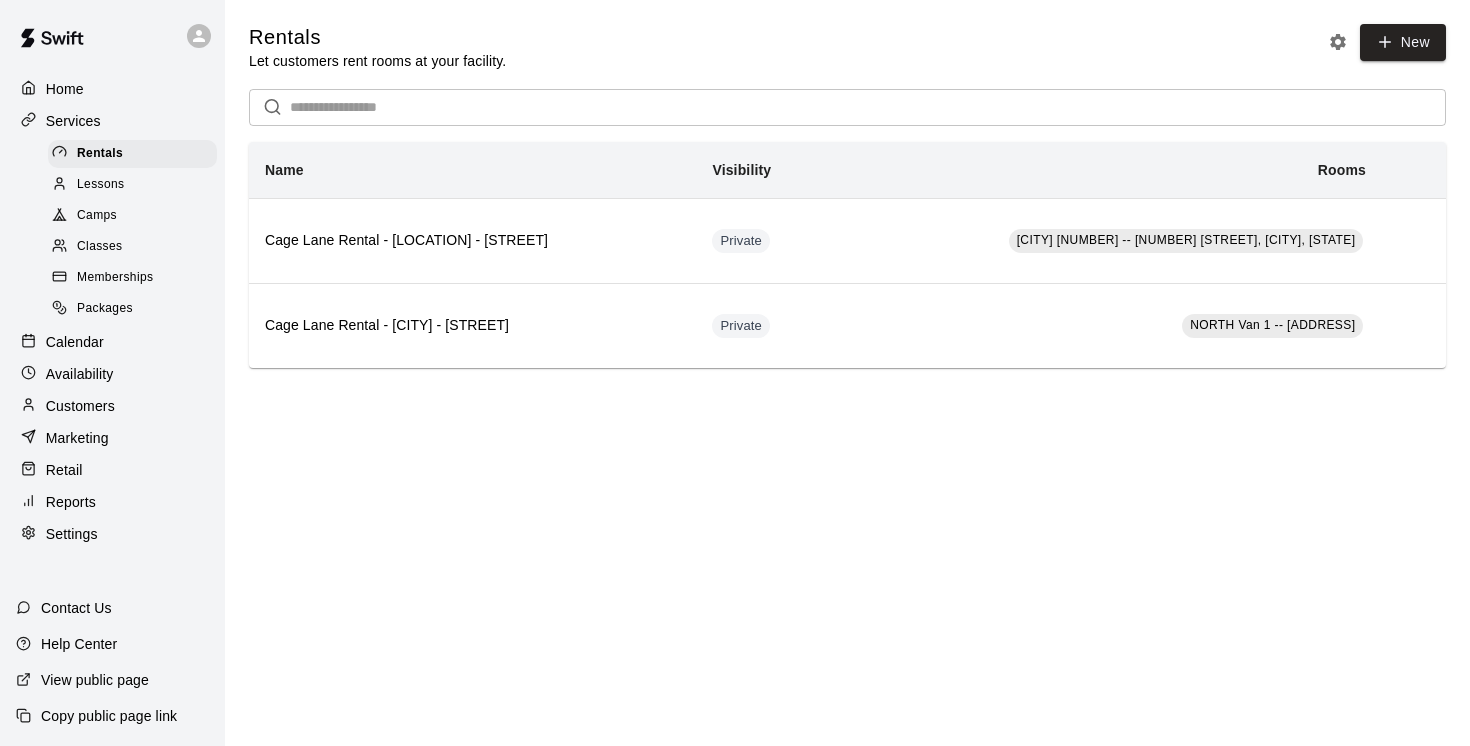 click on "Camps" at bounding box center (97, 216) 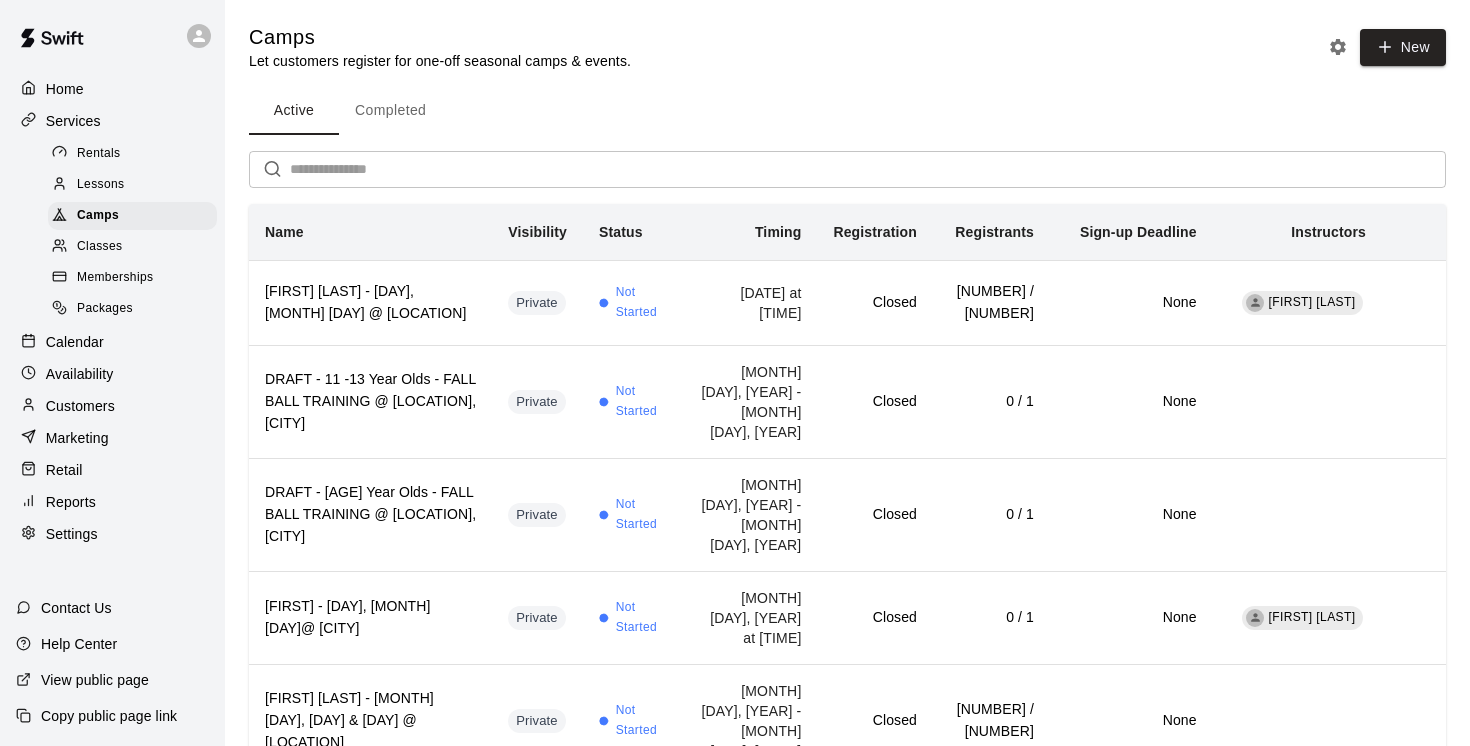 click on "Completed" at bounding box center [390, 111] 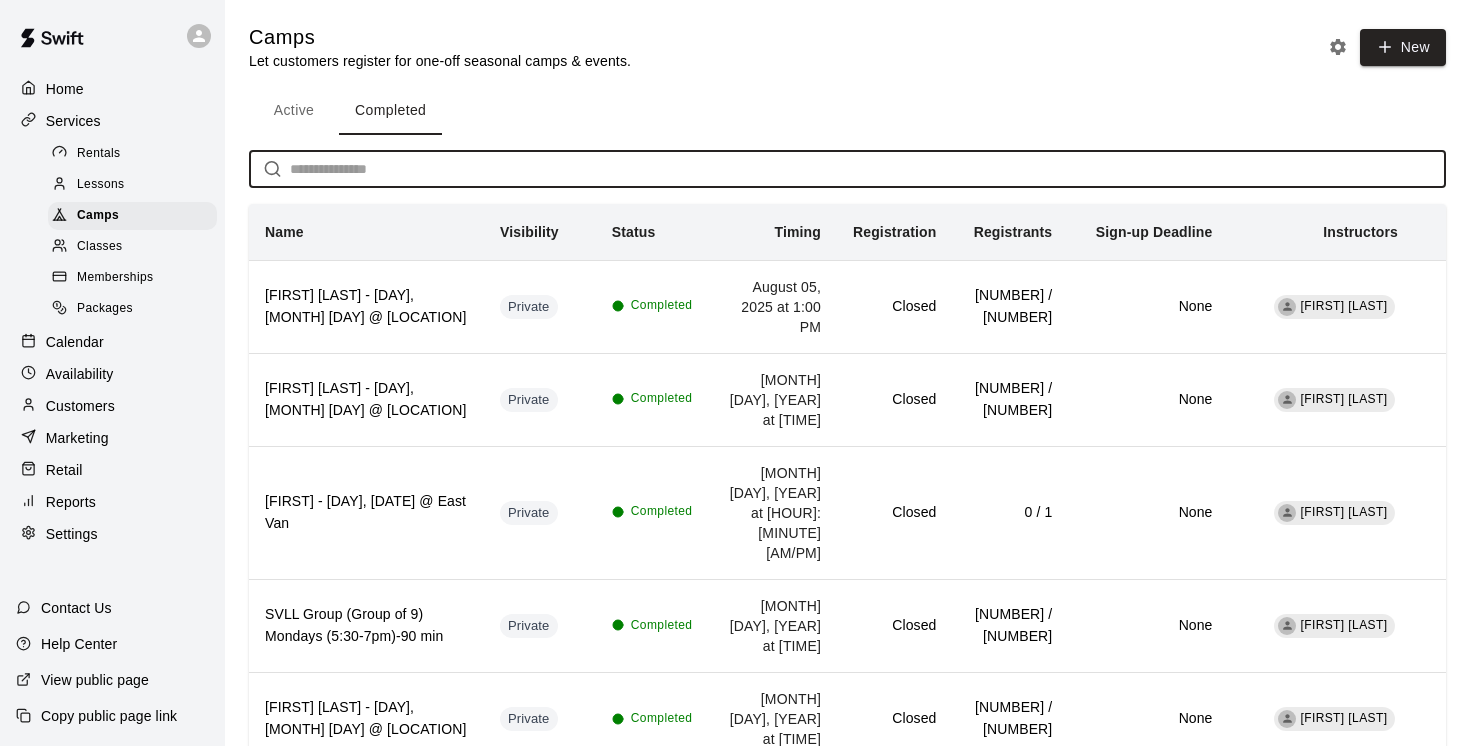 click at bounding box center [868, 169] 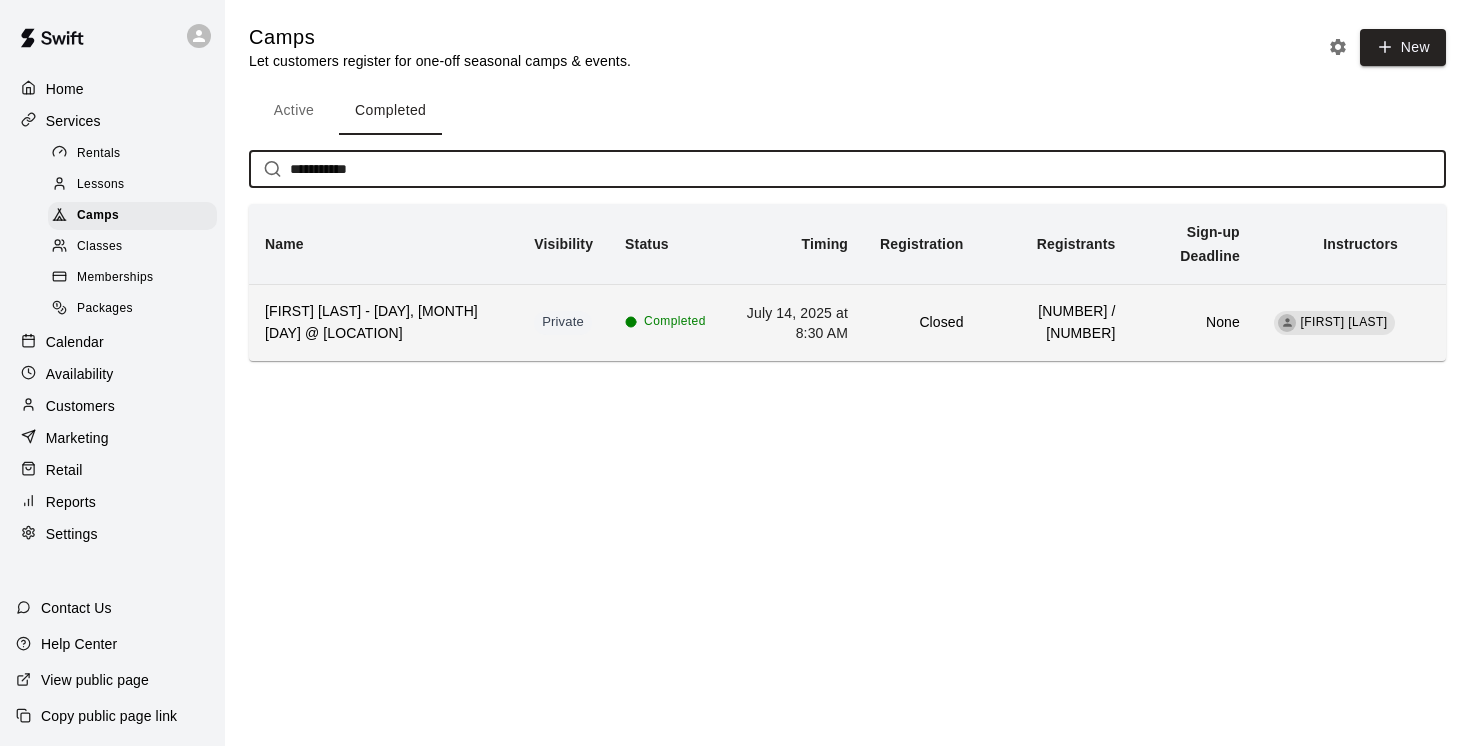 type on "**********" 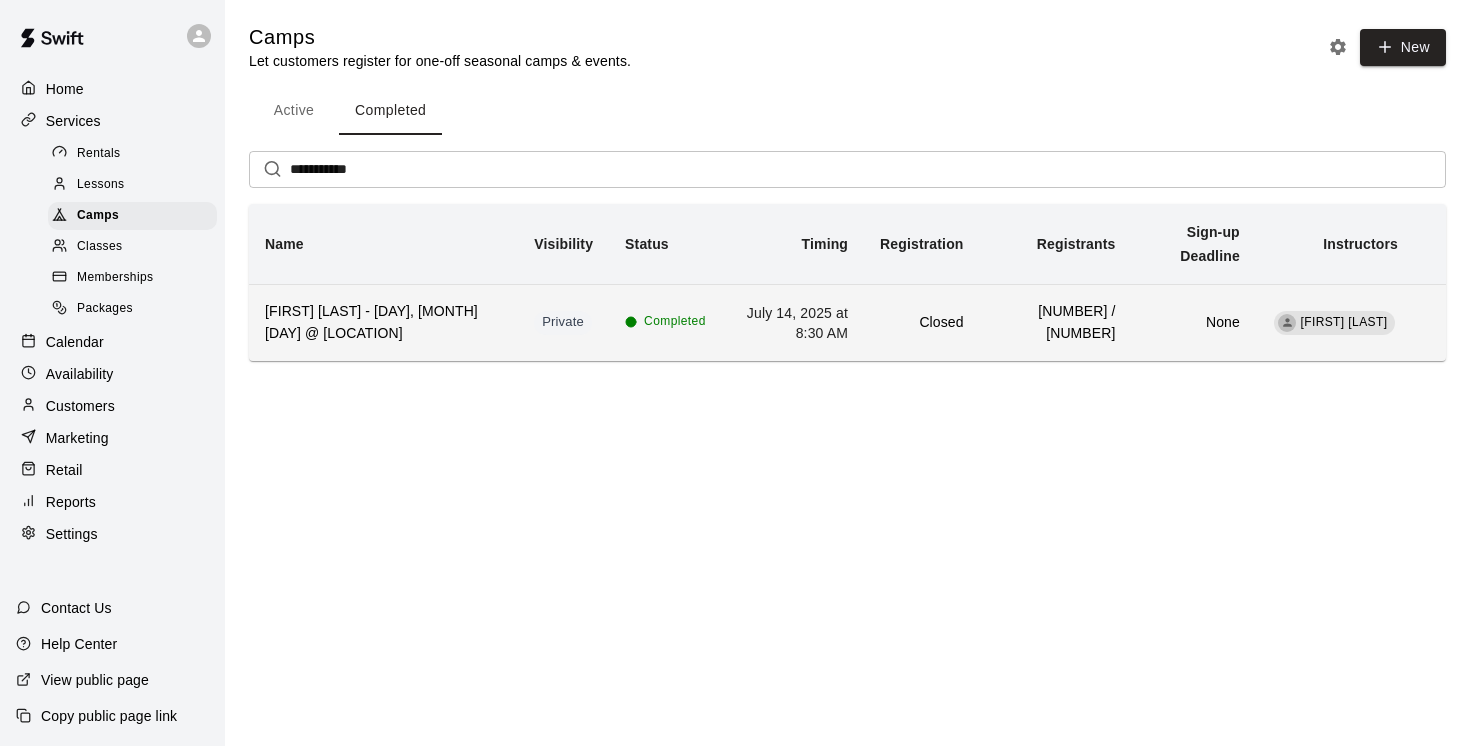 click on "[FIRST] [LAST] - [DAY], [MONTH] [DAY] @ [LOCATION]" at bounding box center [383, 323] 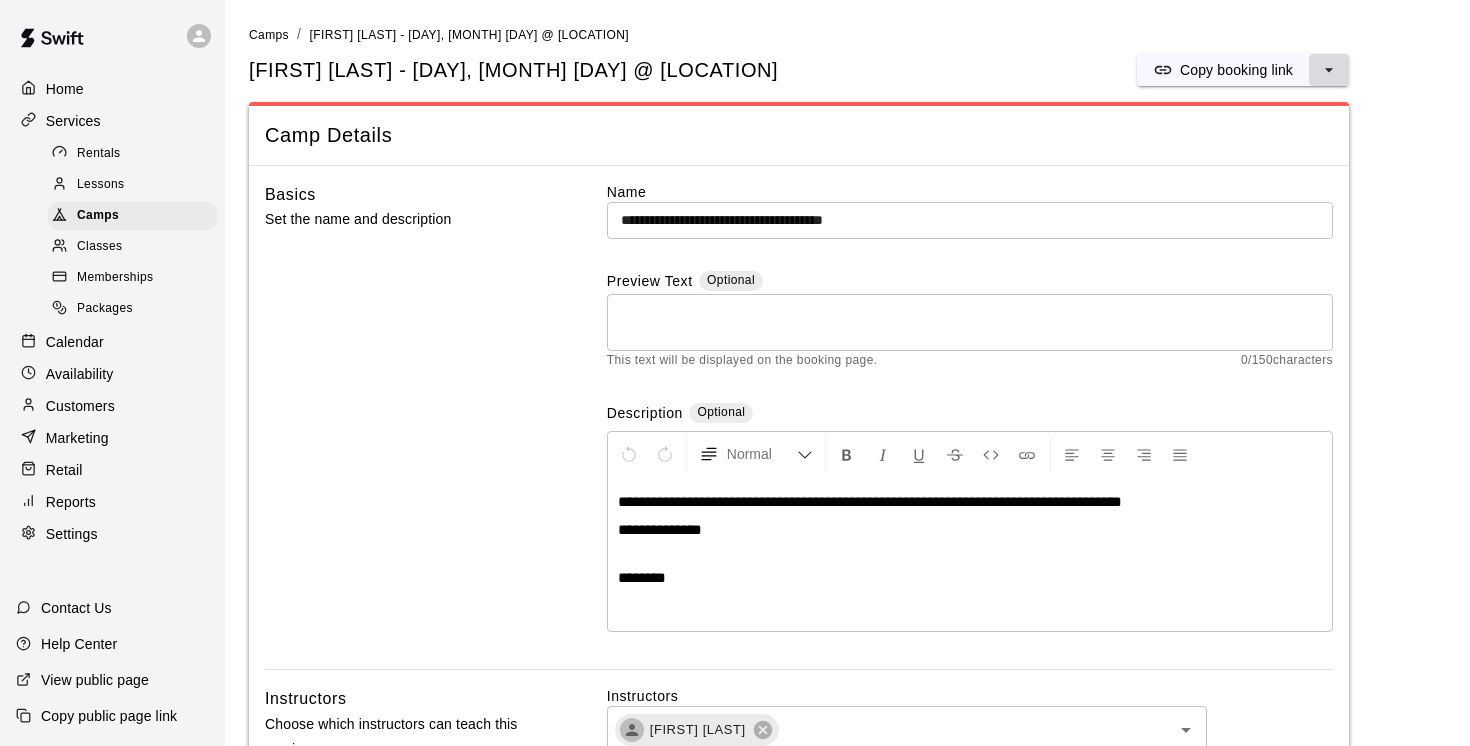 click 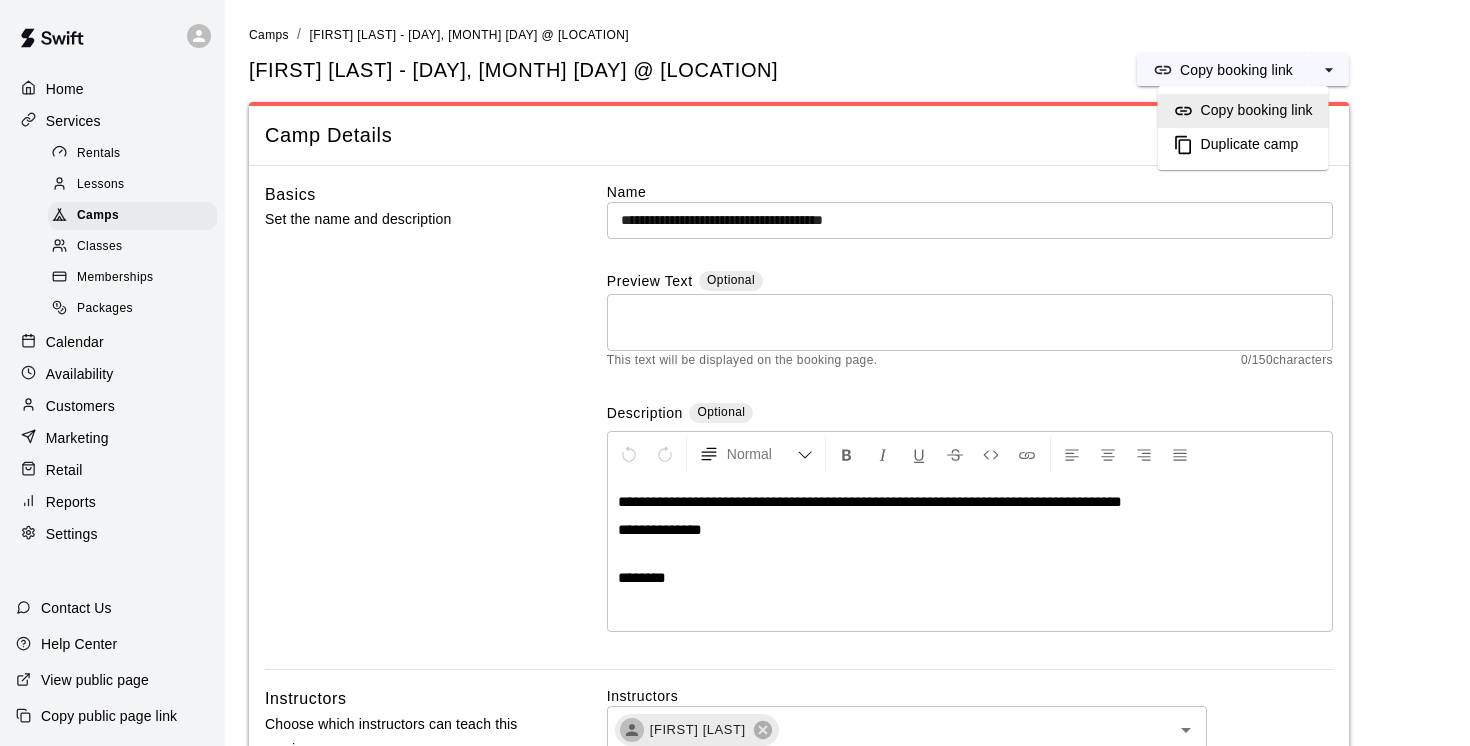 click on "Duplicate camp" at bounding box center (1250, 145) 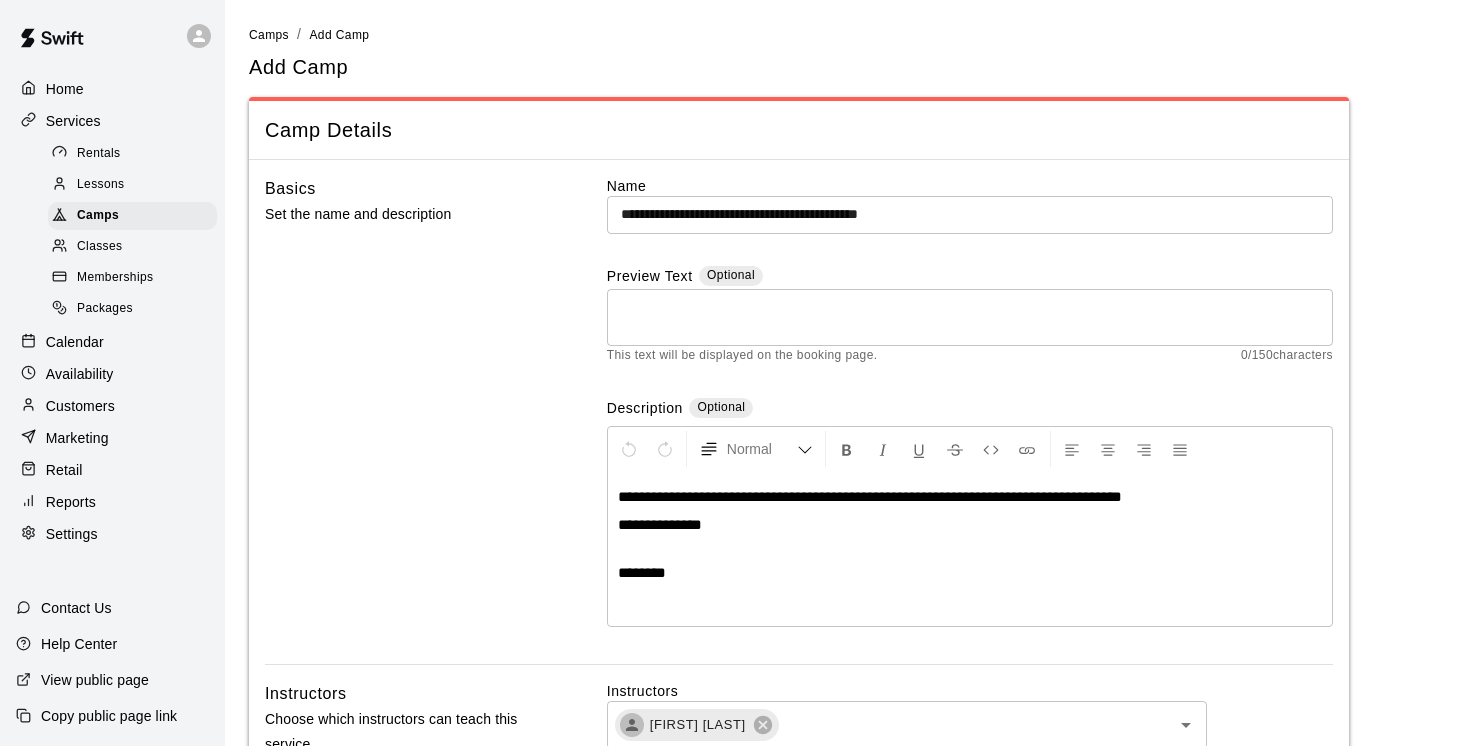 click on "********" at bounding box center [970, 563] 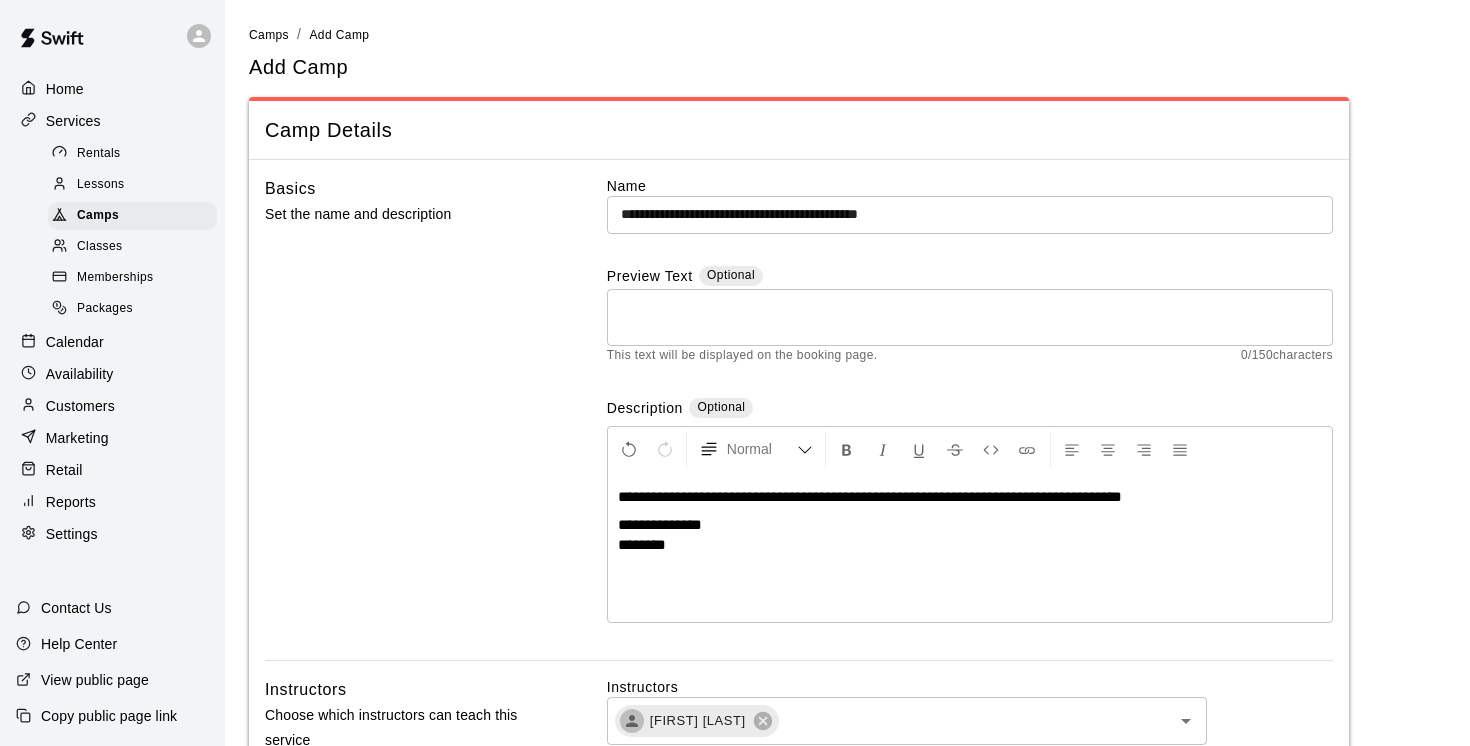 click on "**********" at bounding box center [970, 547] 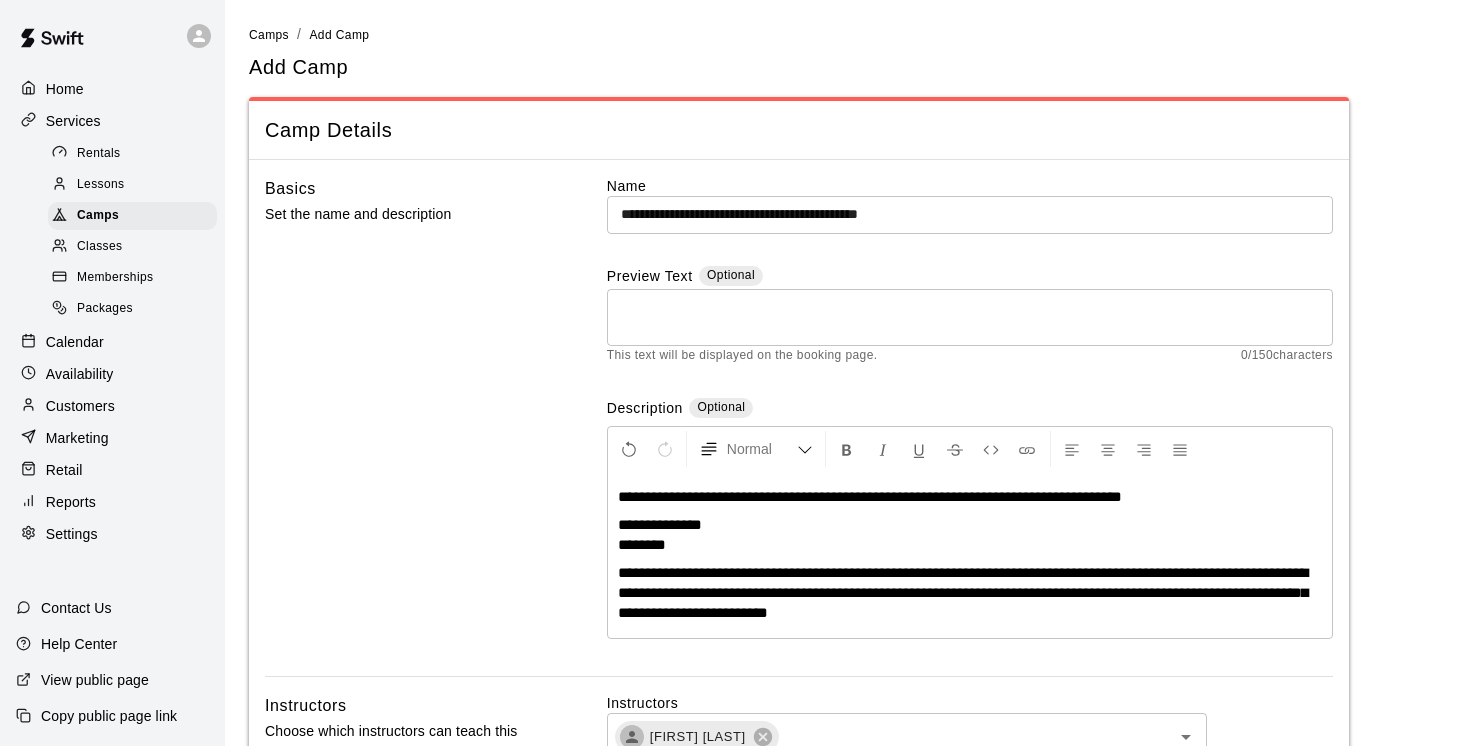 click on "**********" at bounding box center [970, 535] 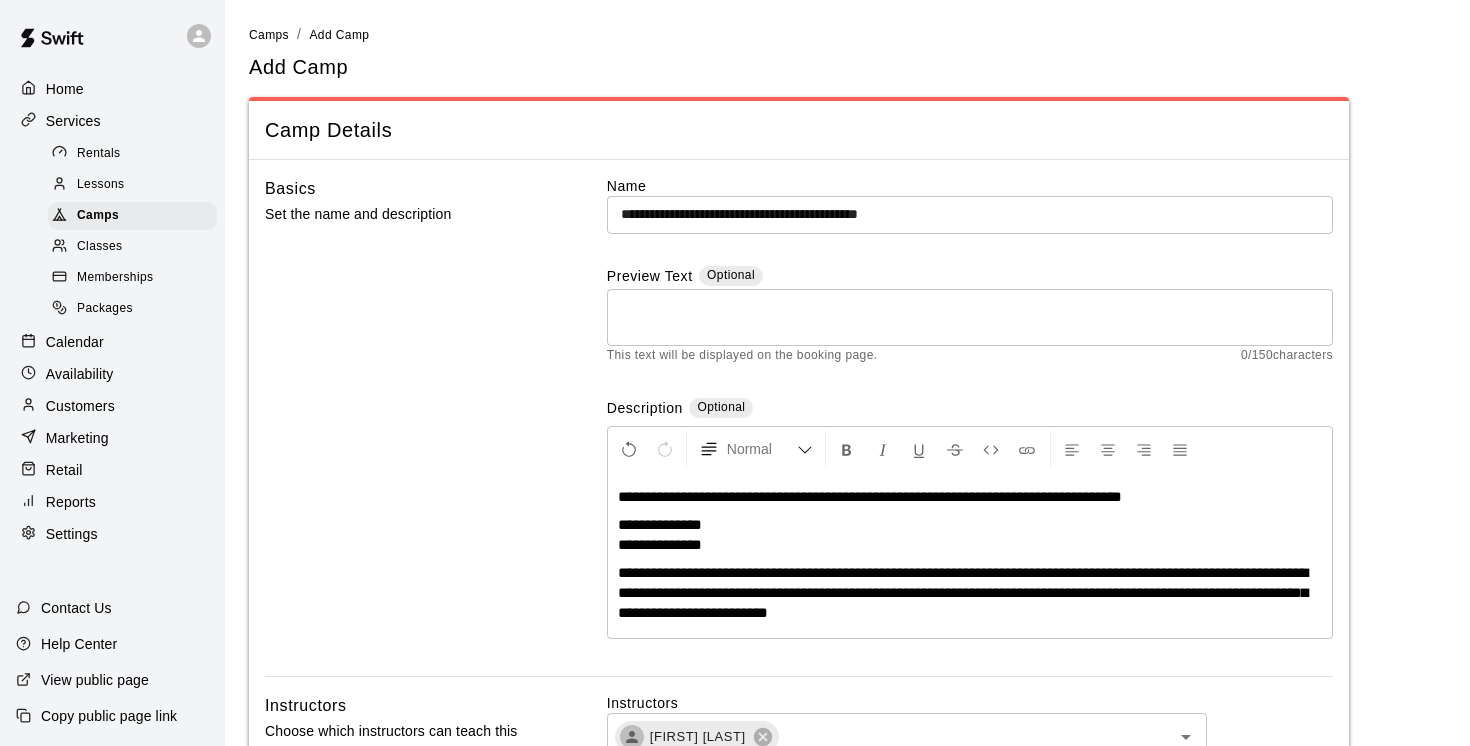 click on "**********" at bounding box center (970, 535) 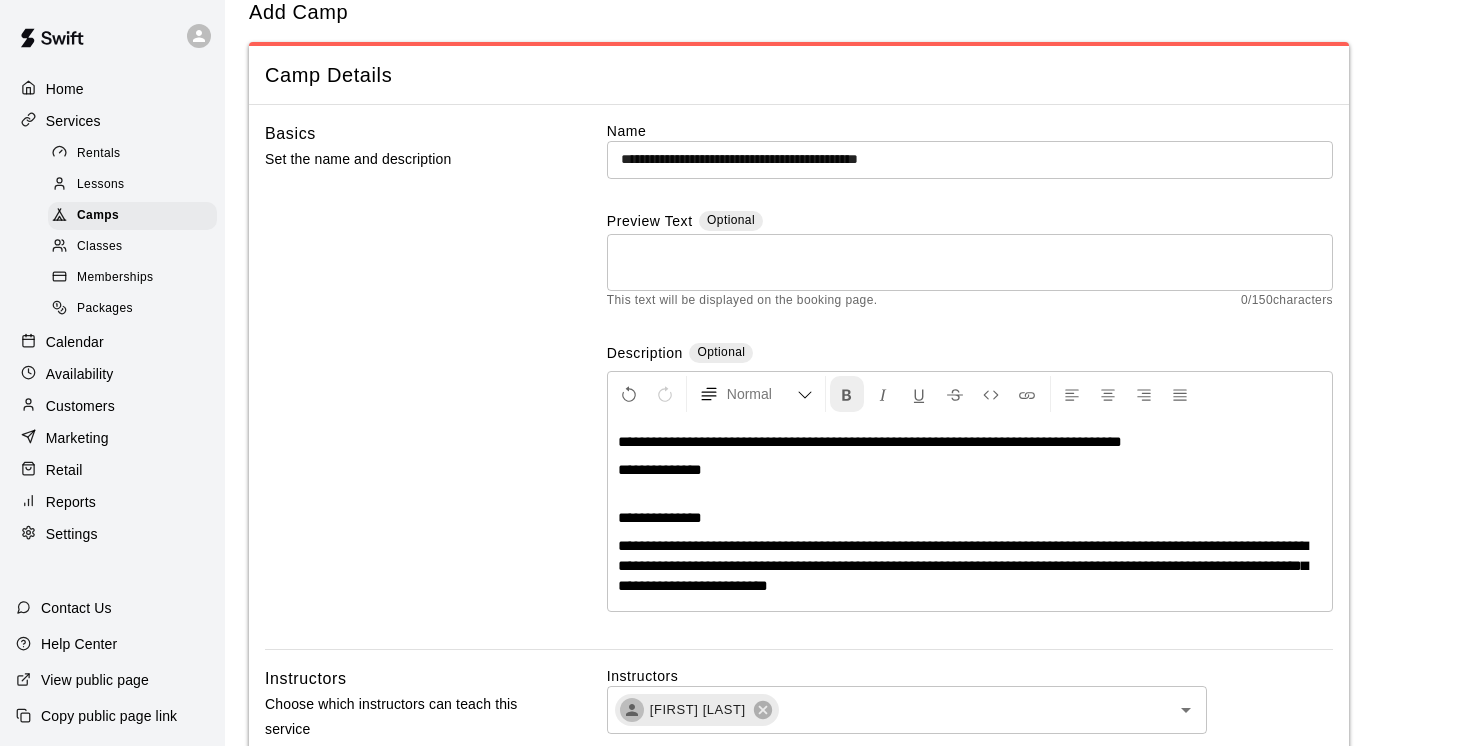 scroll, scrollTop: 57, scrollLeft: 0, axis: vertical 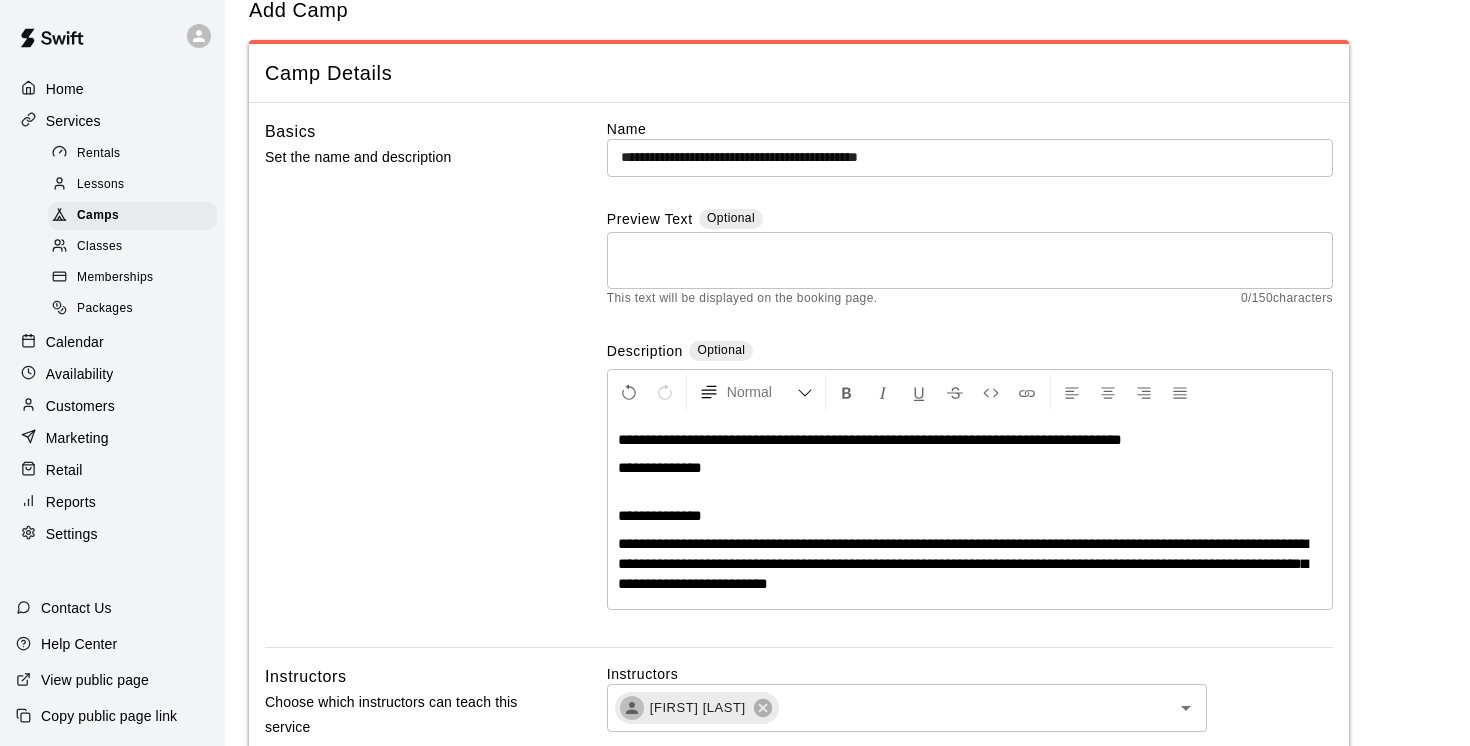 click on "**********" at bounding box center (970, 157) 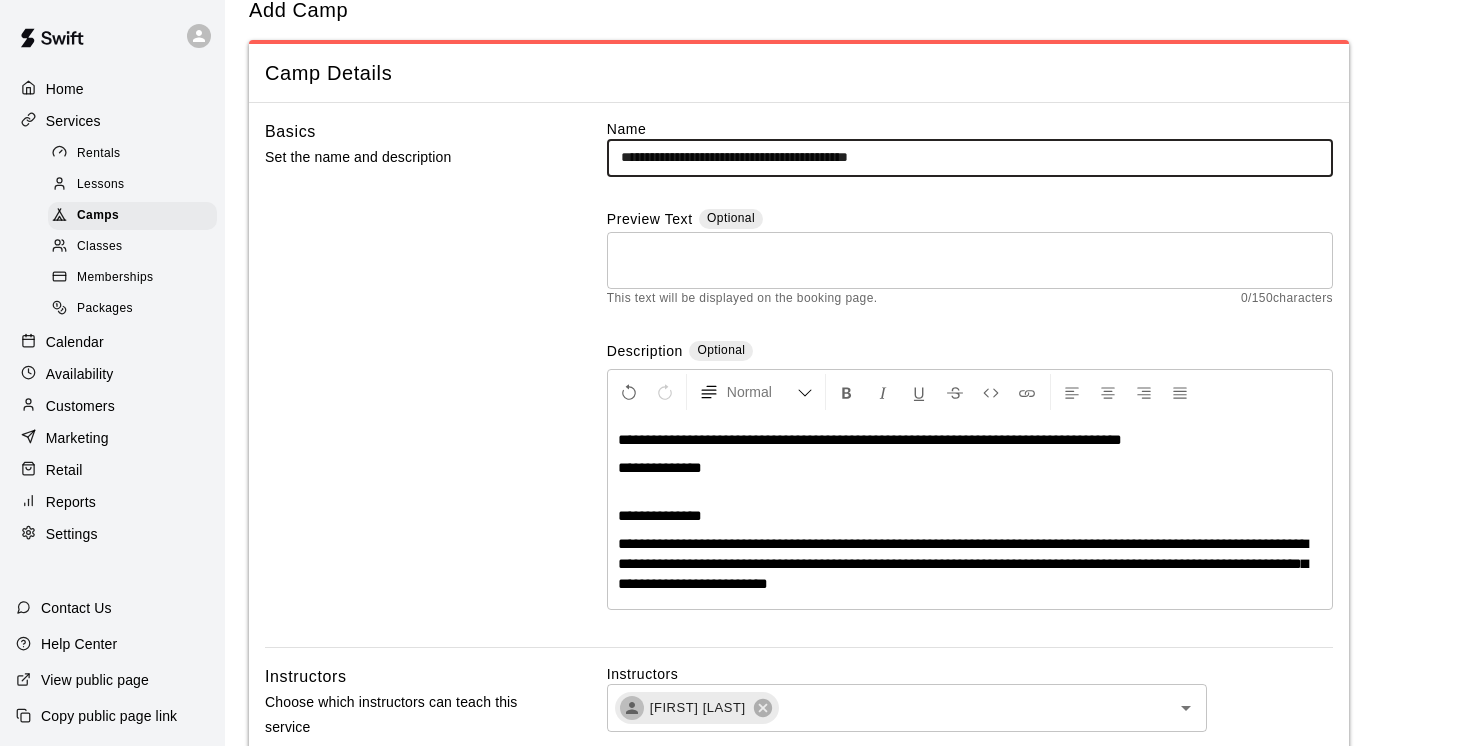 click on "**********" at bounding box center [970, 157] 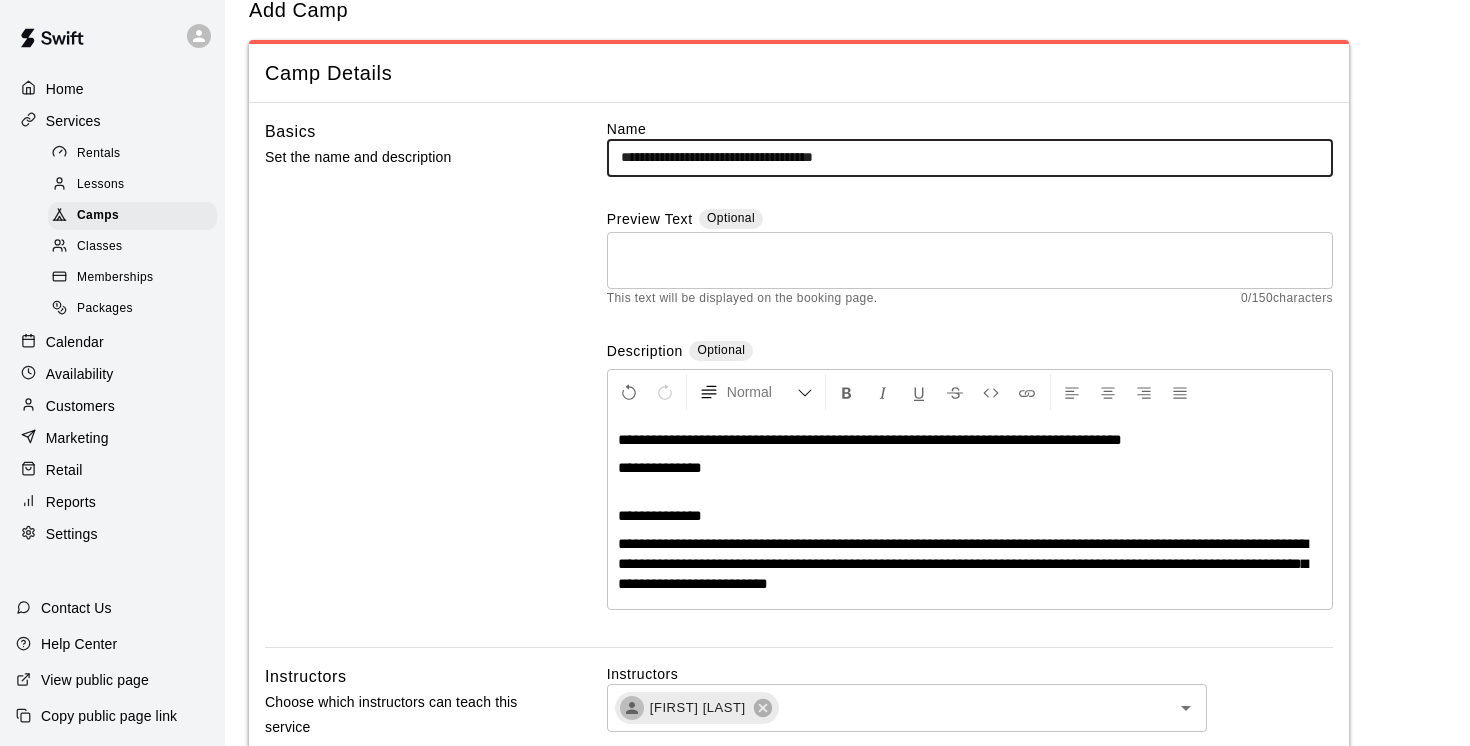 type on "**********" 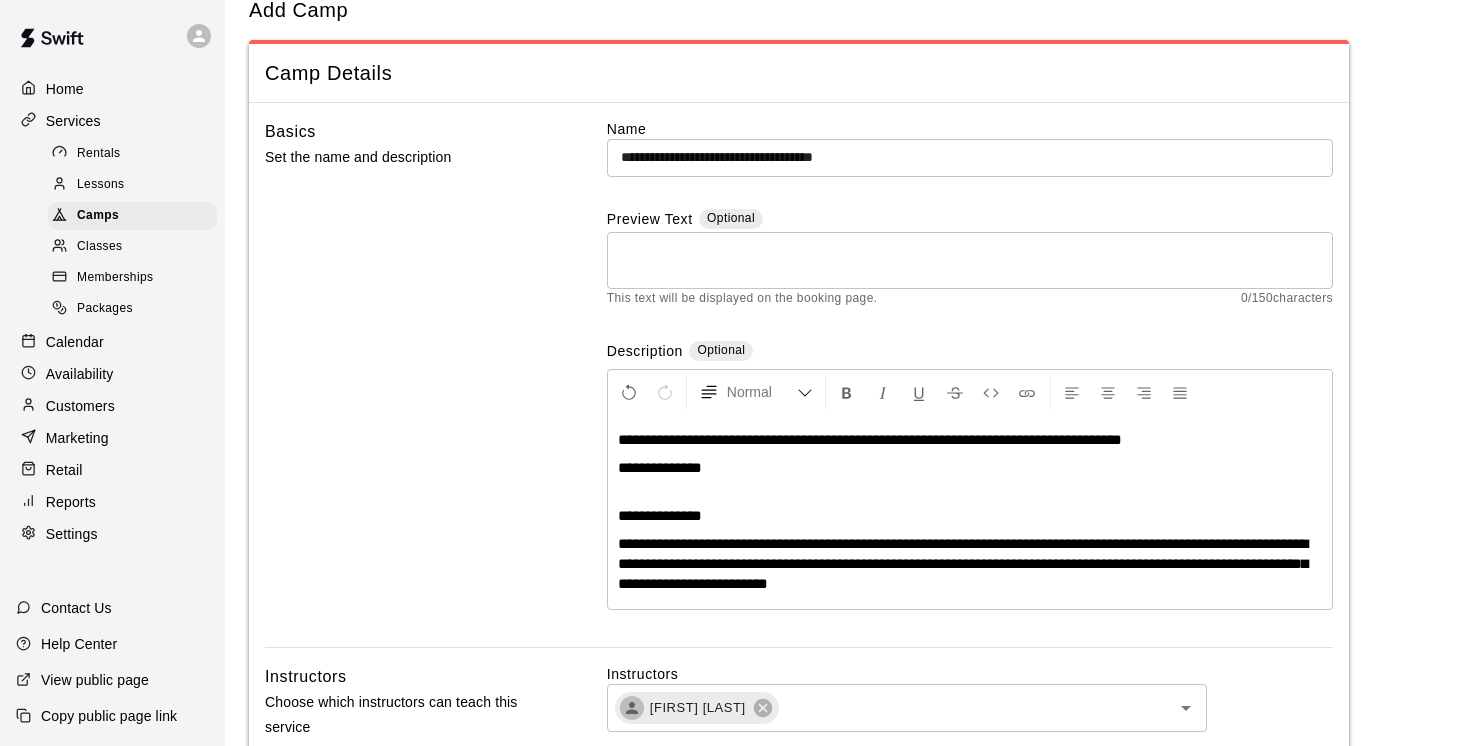click on "**********" at bounding box center [870, 439] 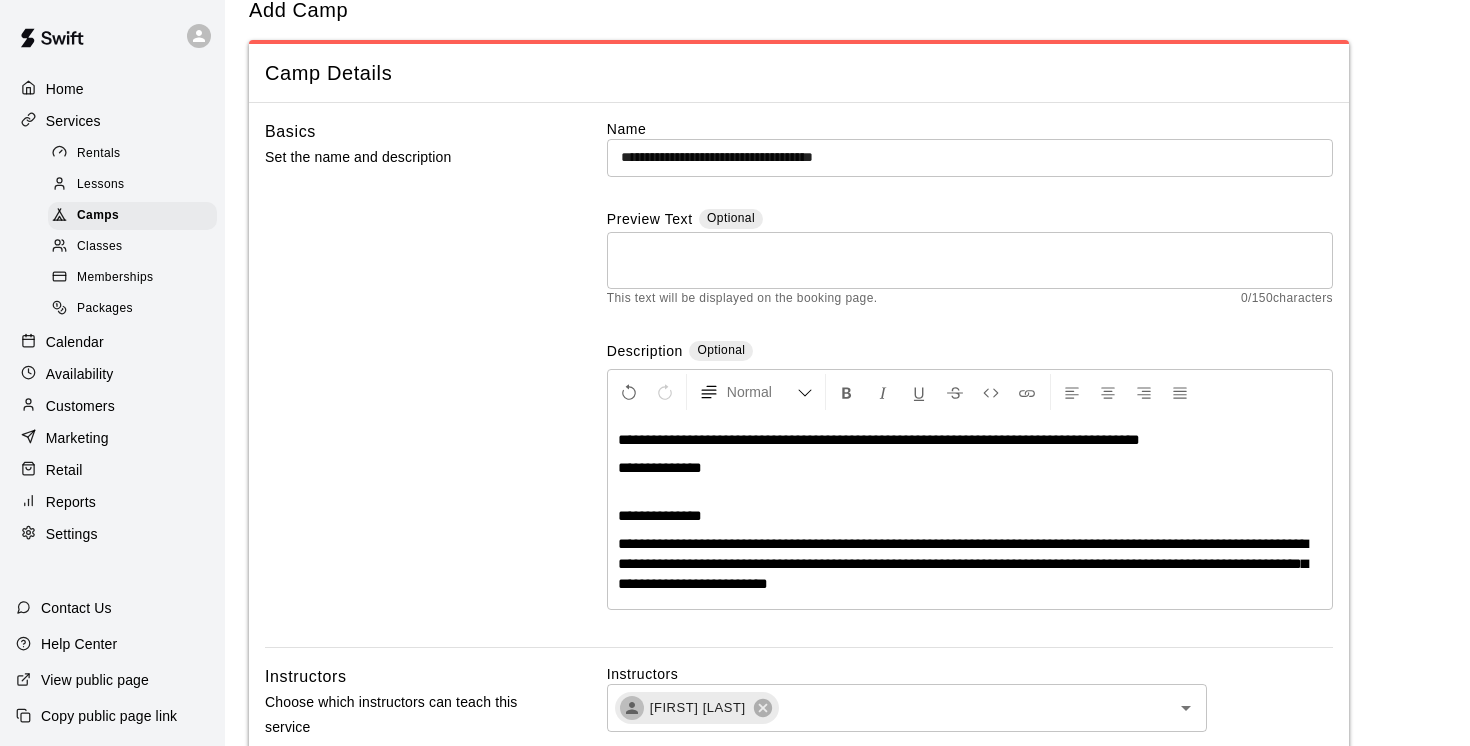 click on "**********" at bounding box center [879, 439] 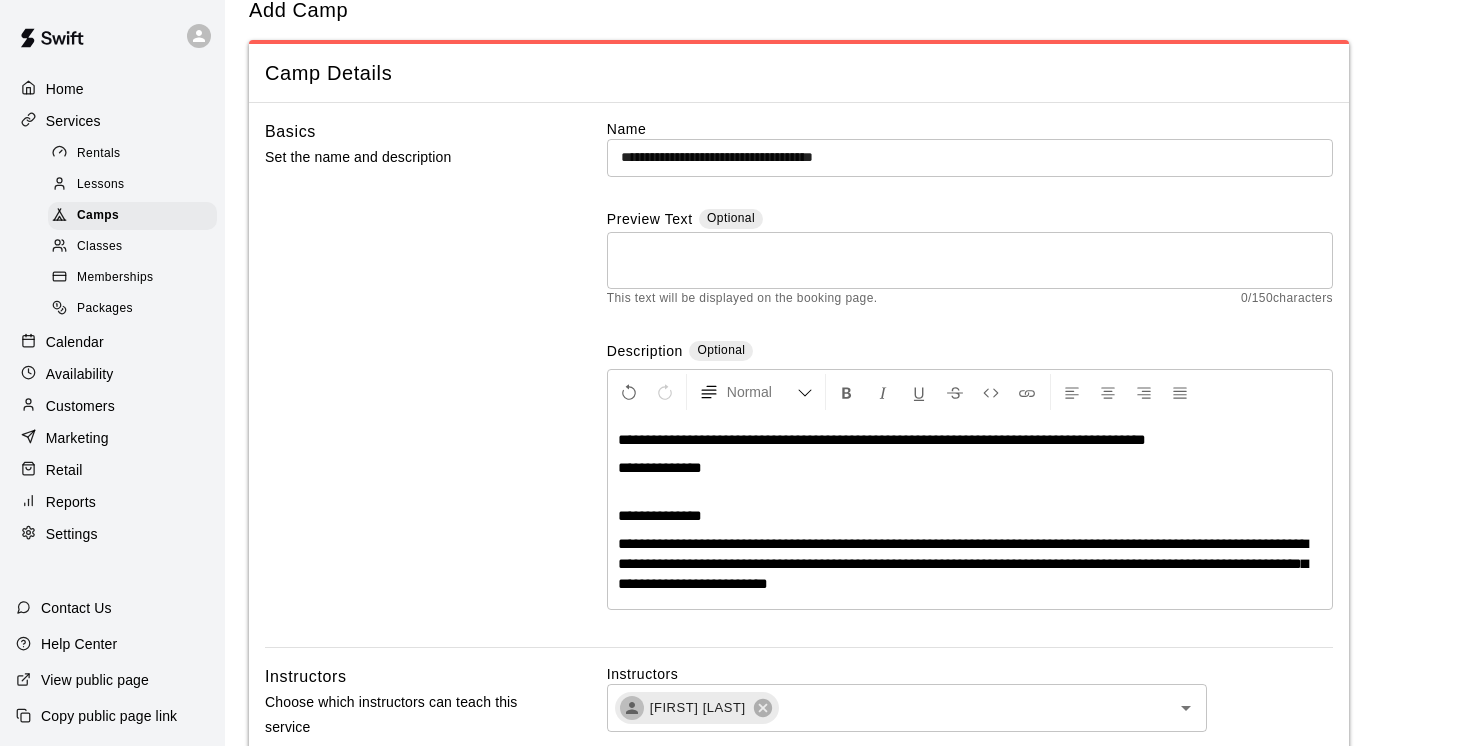 click on "**********" at bounding box center (882, 439) 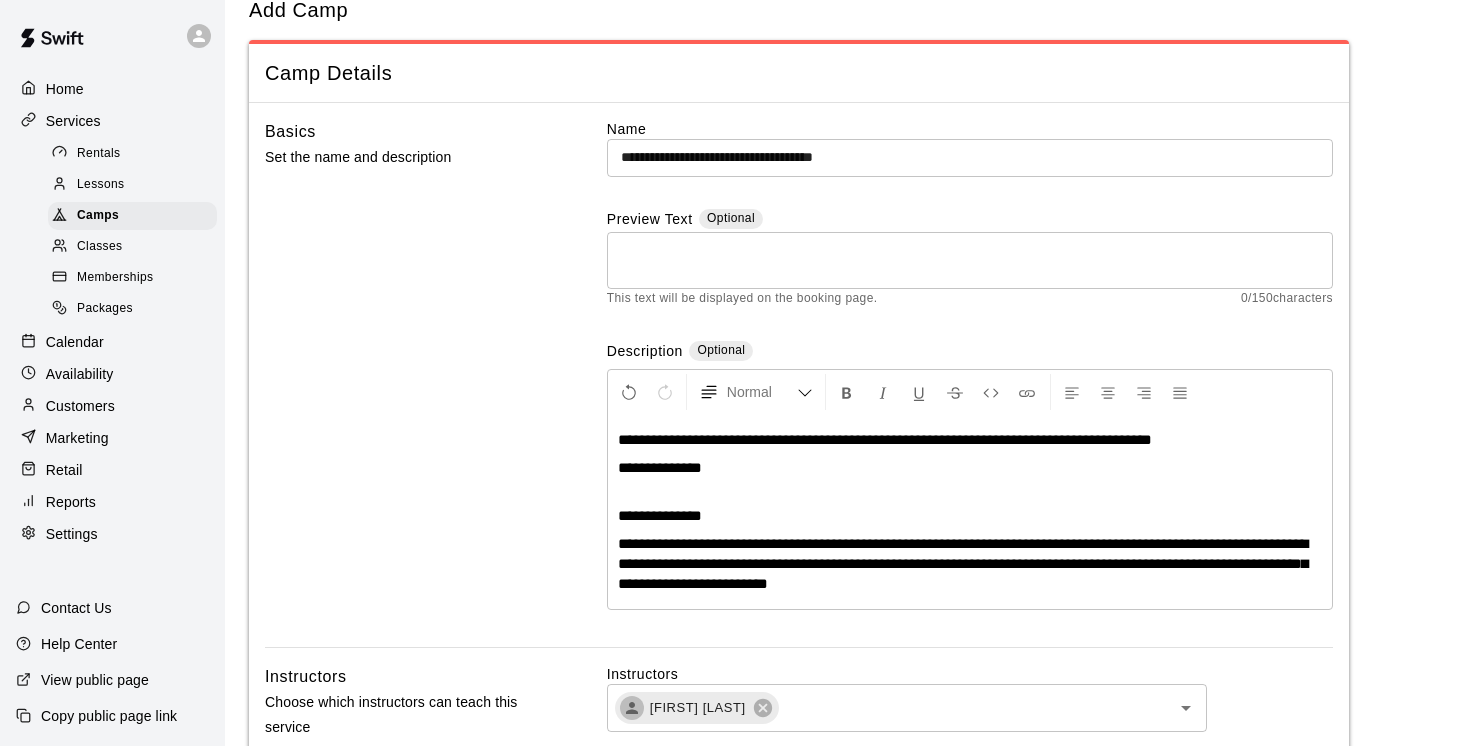 click on "**********" at bounding box center (885, 439) 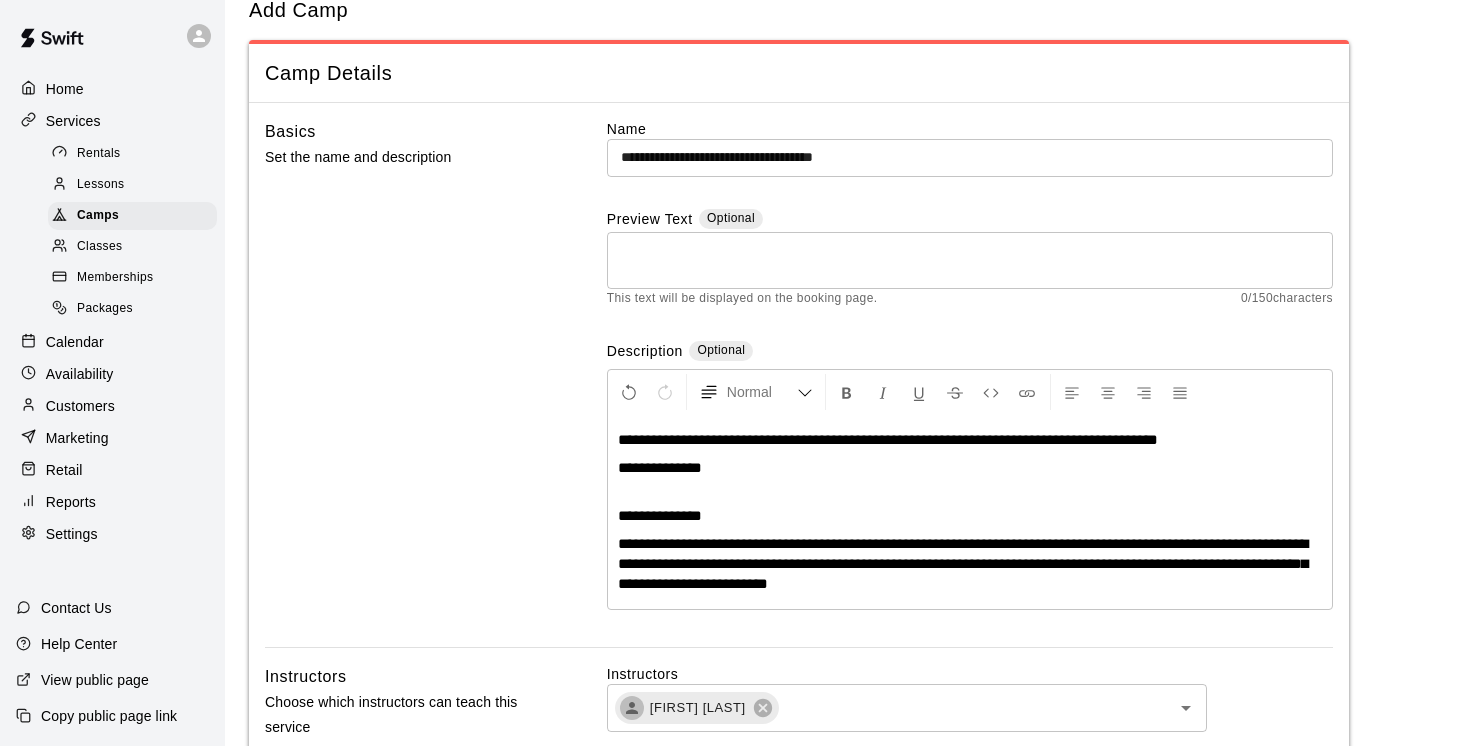 click on "**********" at bounding box center [888, 439] 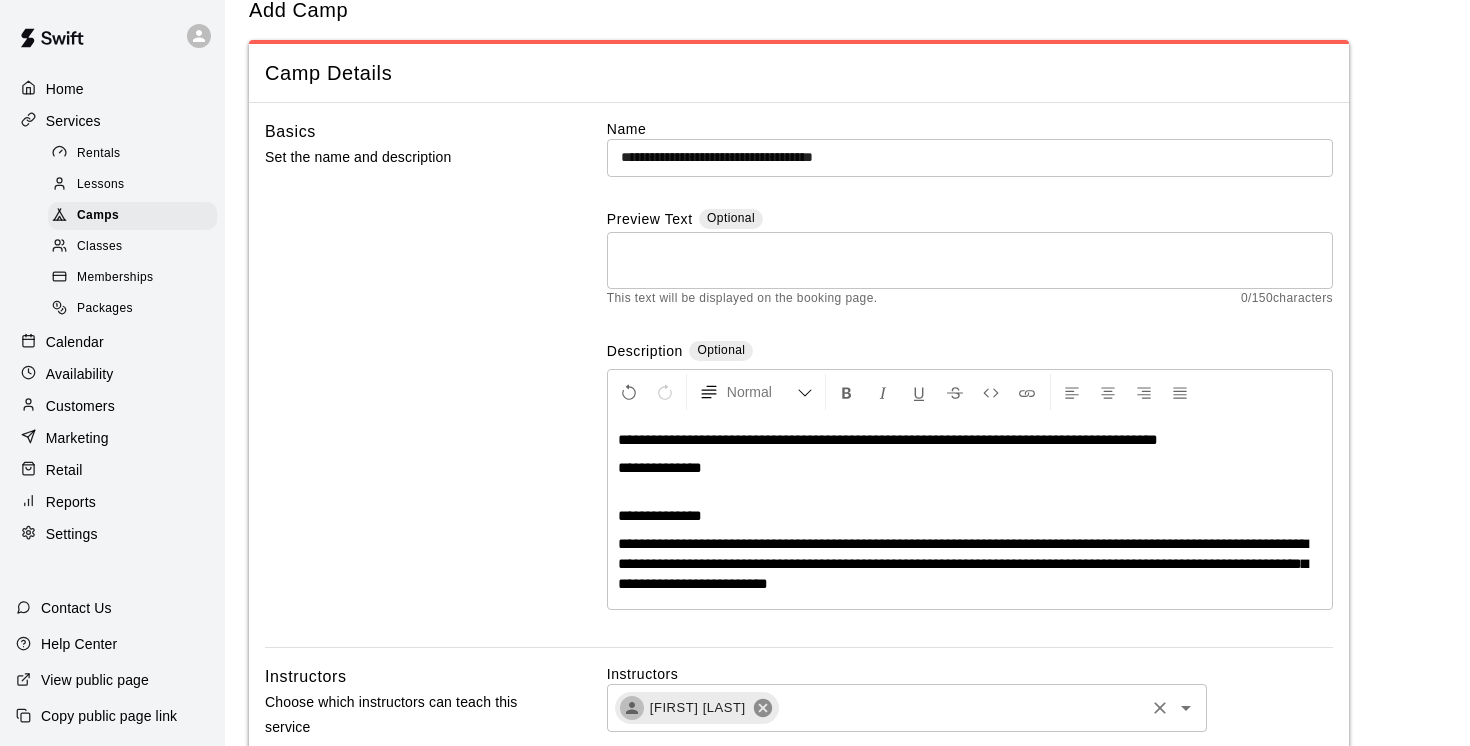 click 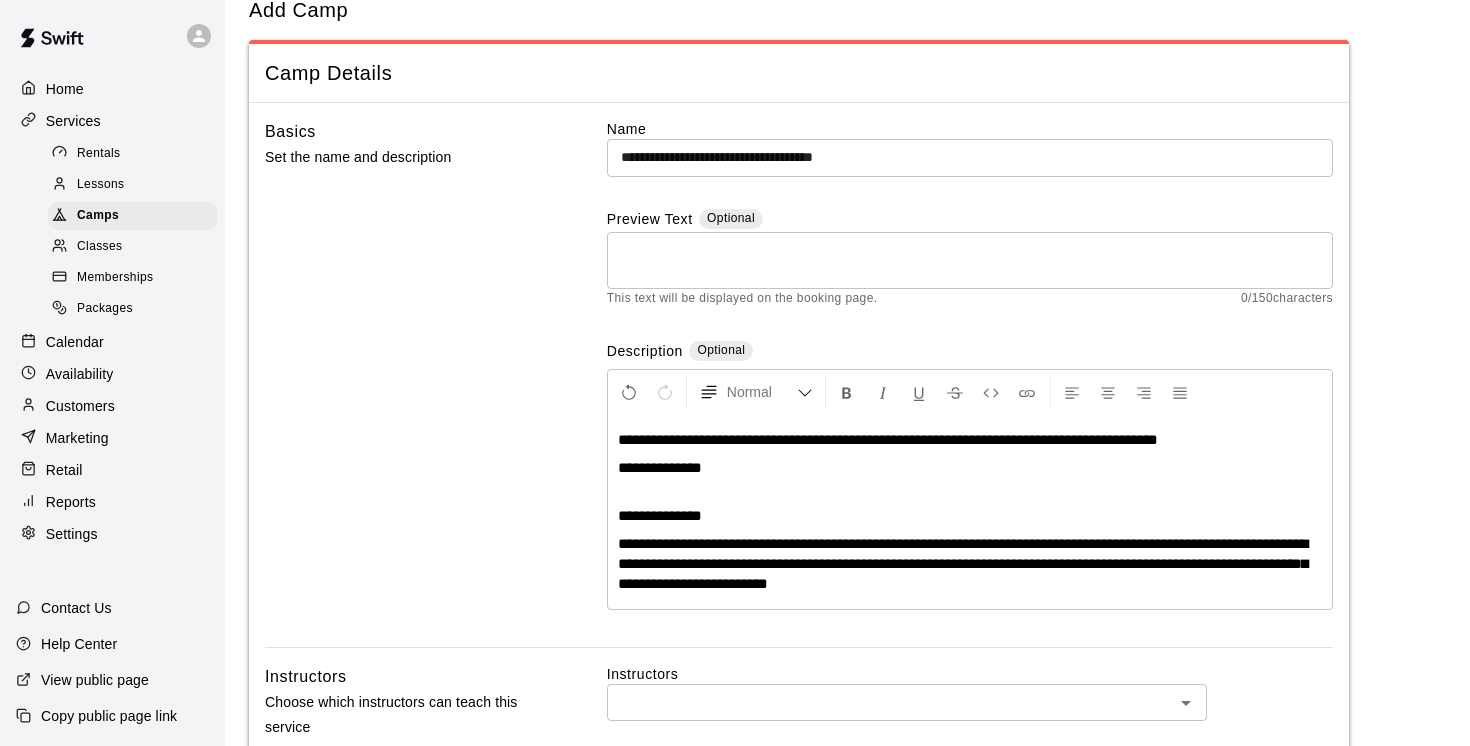 click at bounding box center [890, 702] 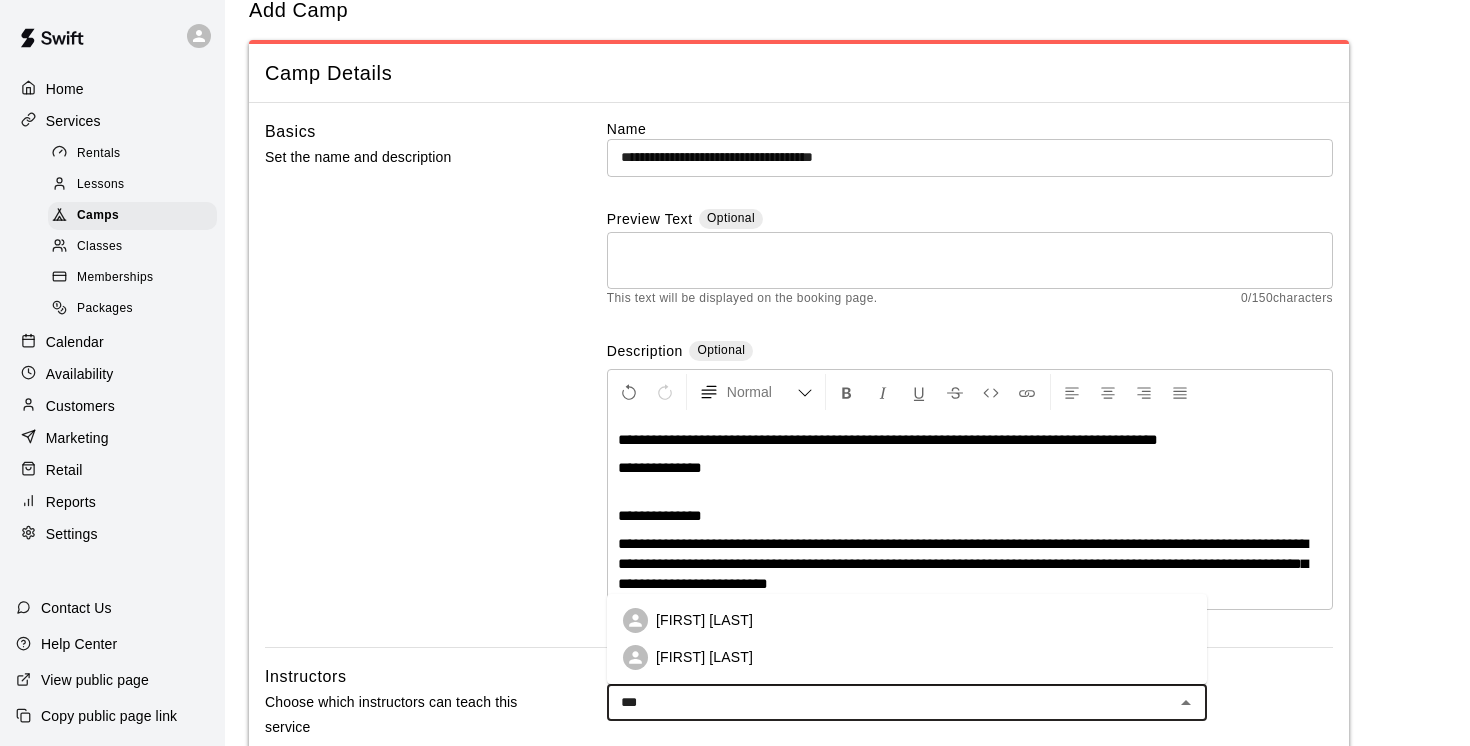 type on "****" 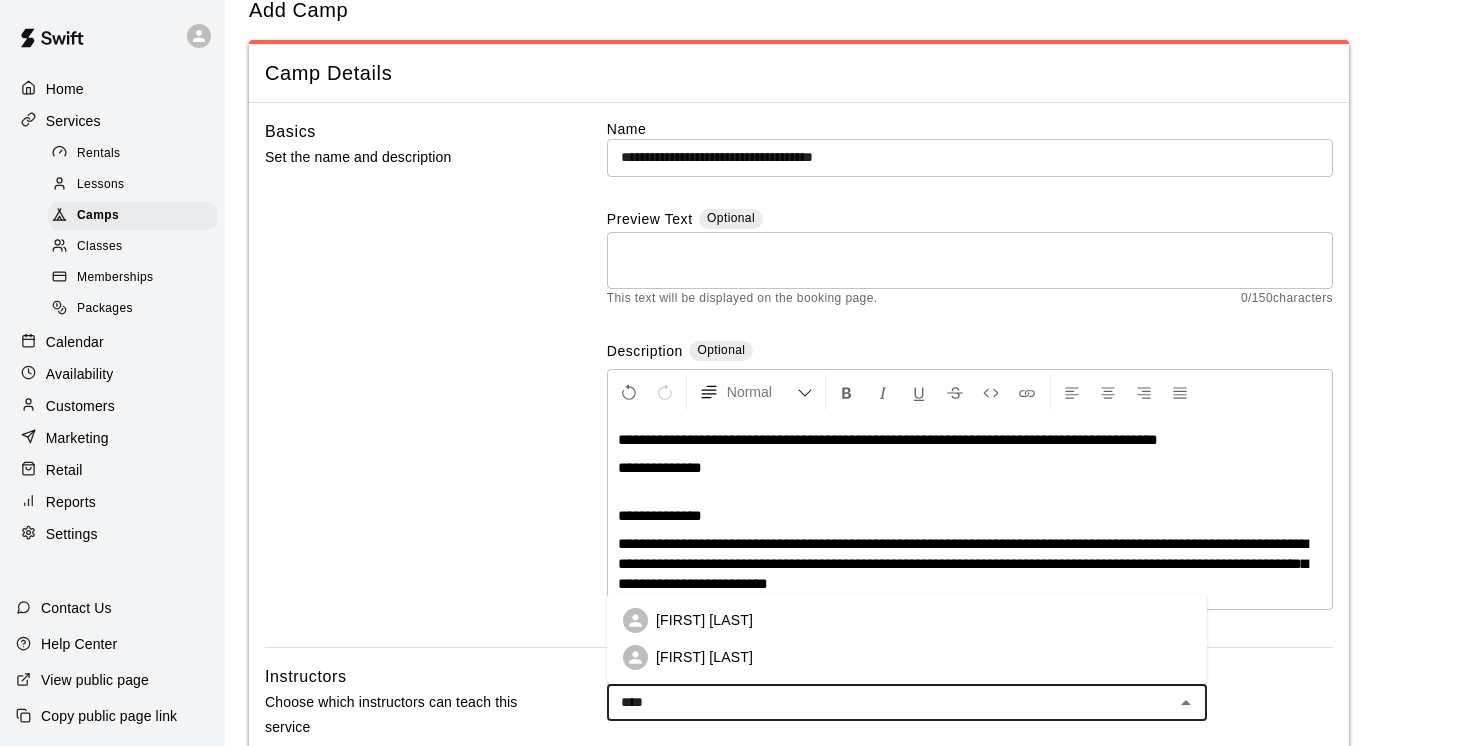 click on "[FIRST] [LAST]" at bounding box center [704, 657] 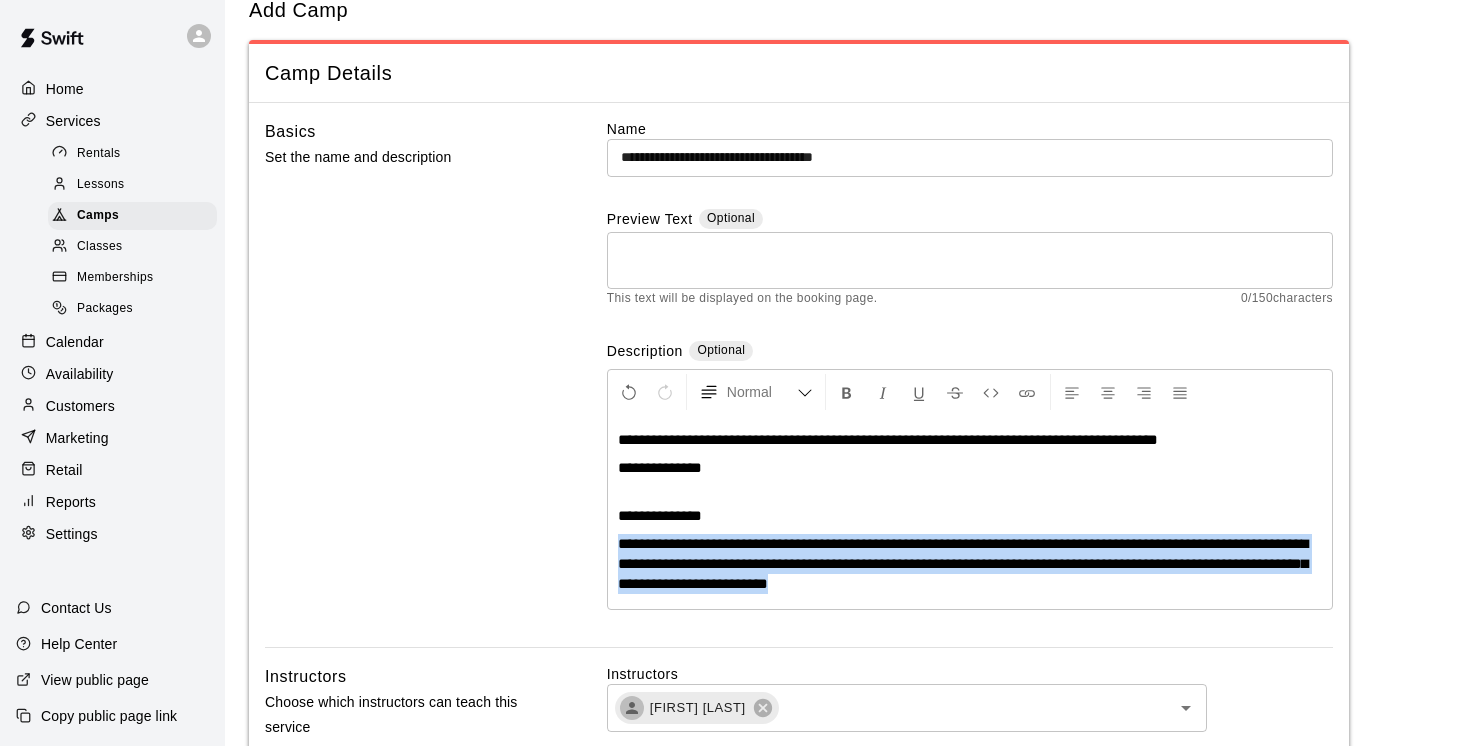 drag, startPoint x: 618, startPoint y: 545, endPoint x: 645, endPoint y: 622, distance: 81.596565 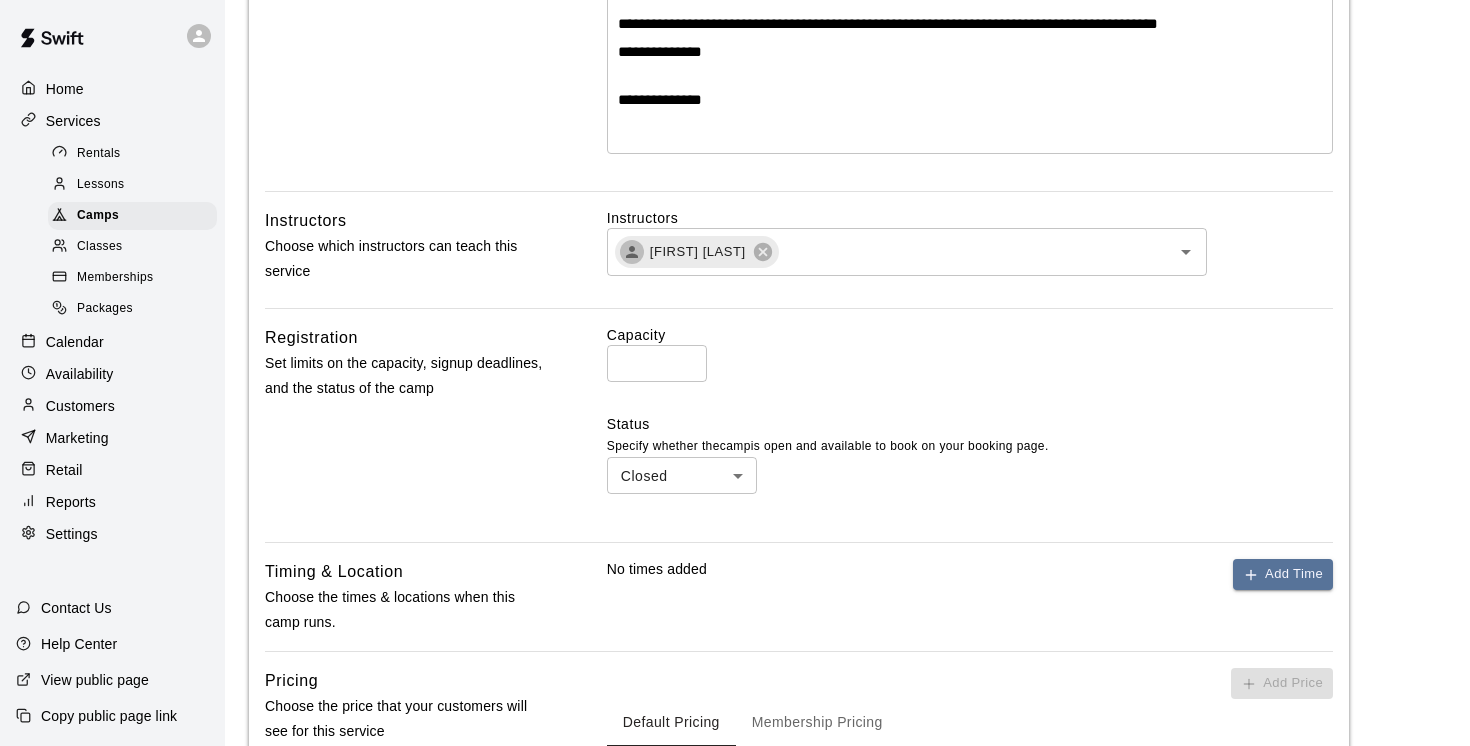 scroll, scrollTop: 476, scrollLeft: 0, axis: vertical 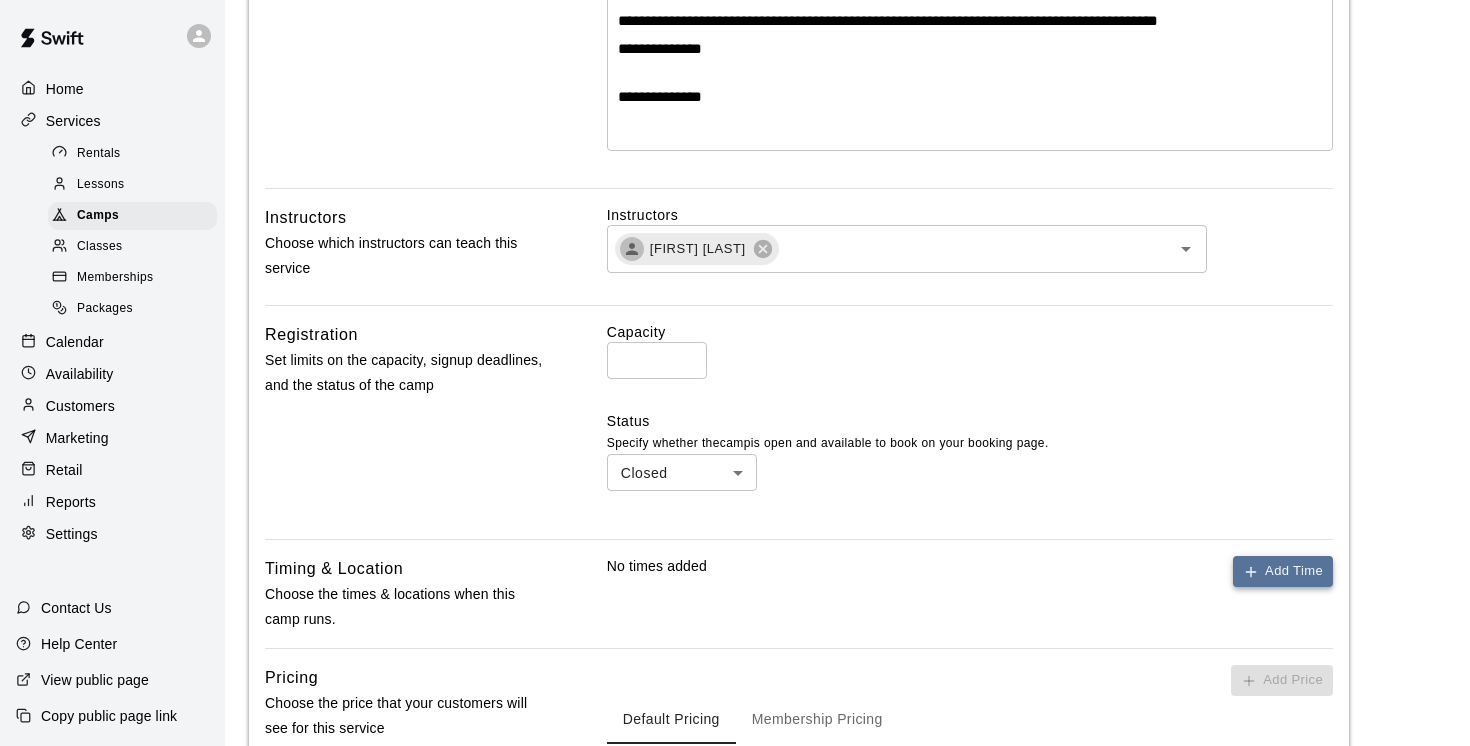 click on "Add Time" at bounding box center [1283, 571] 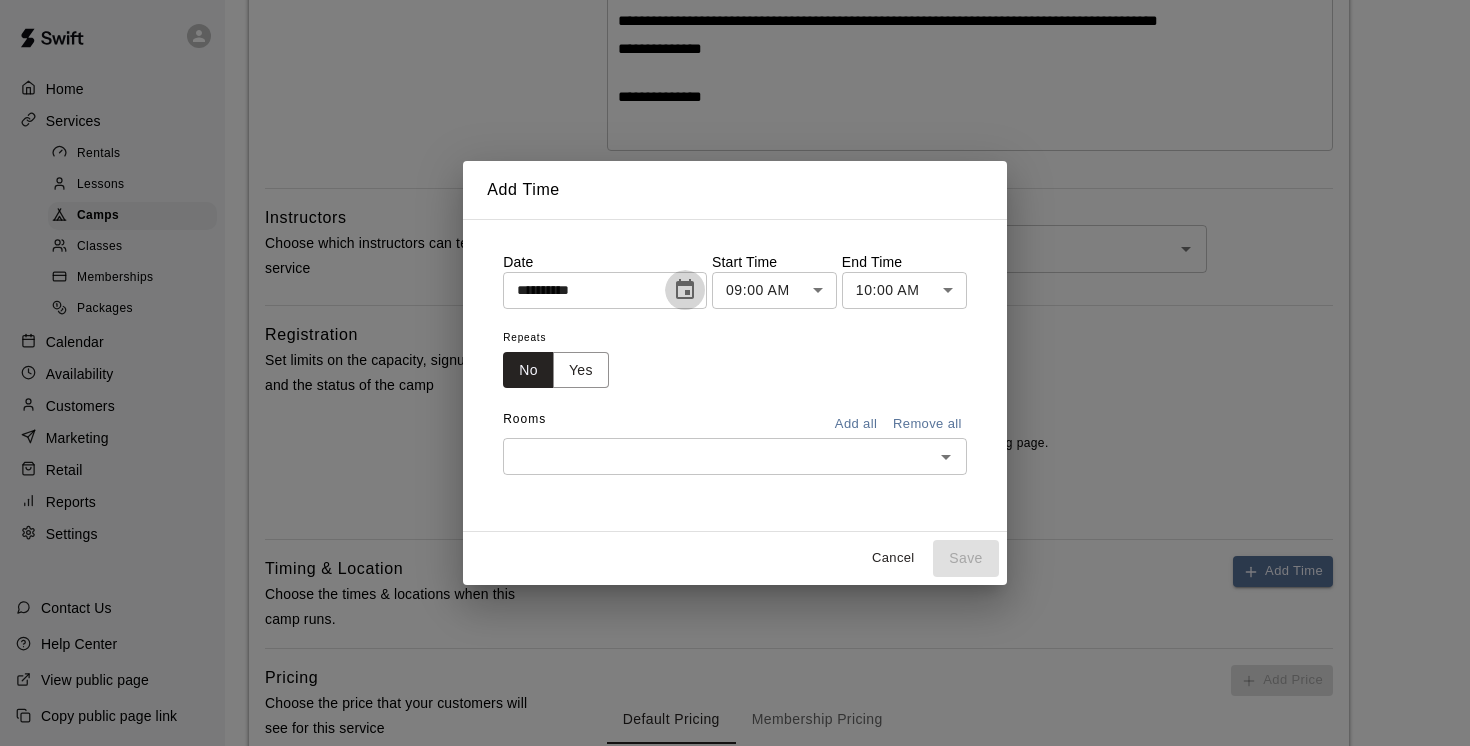 click 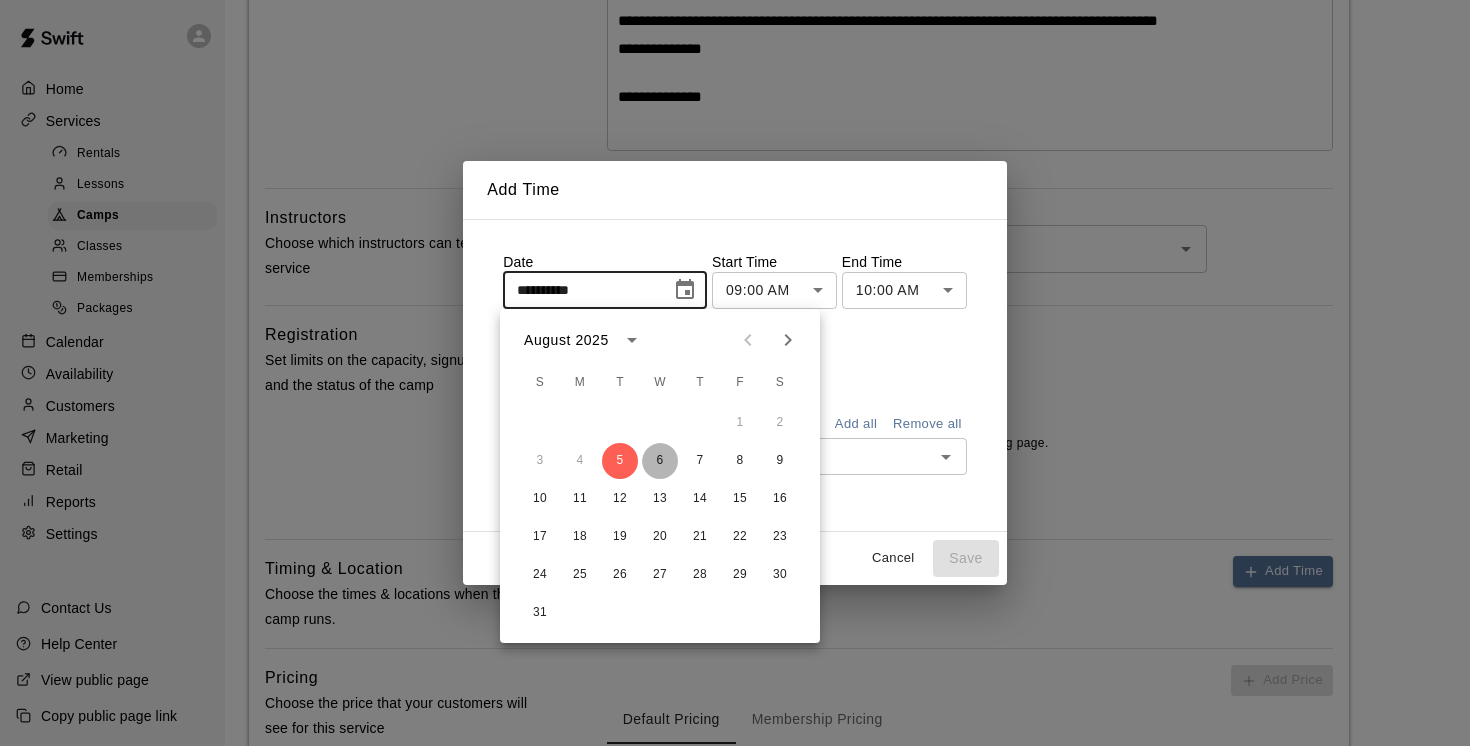 click on "6" at bounding box center (660, 461) 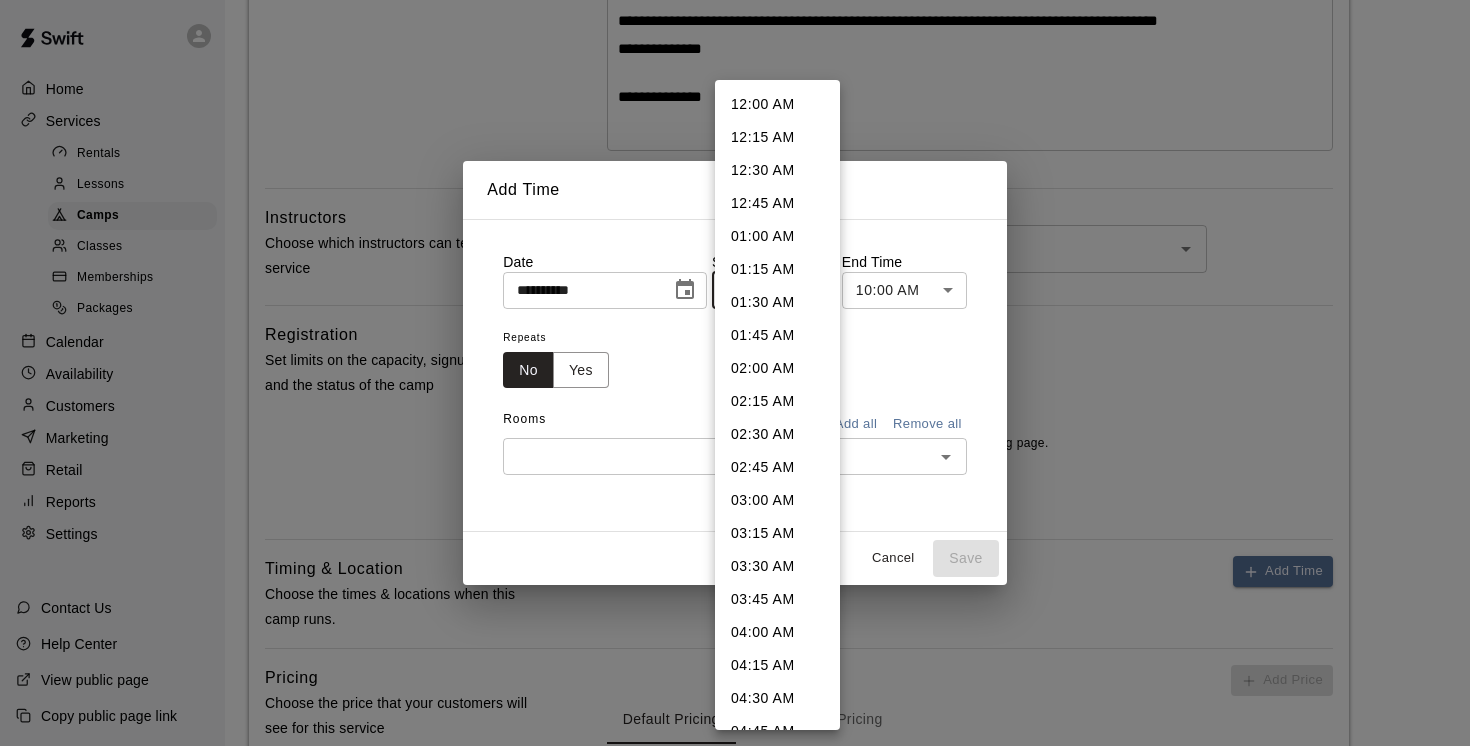 click on "**********" at bounding box center [735, 304] 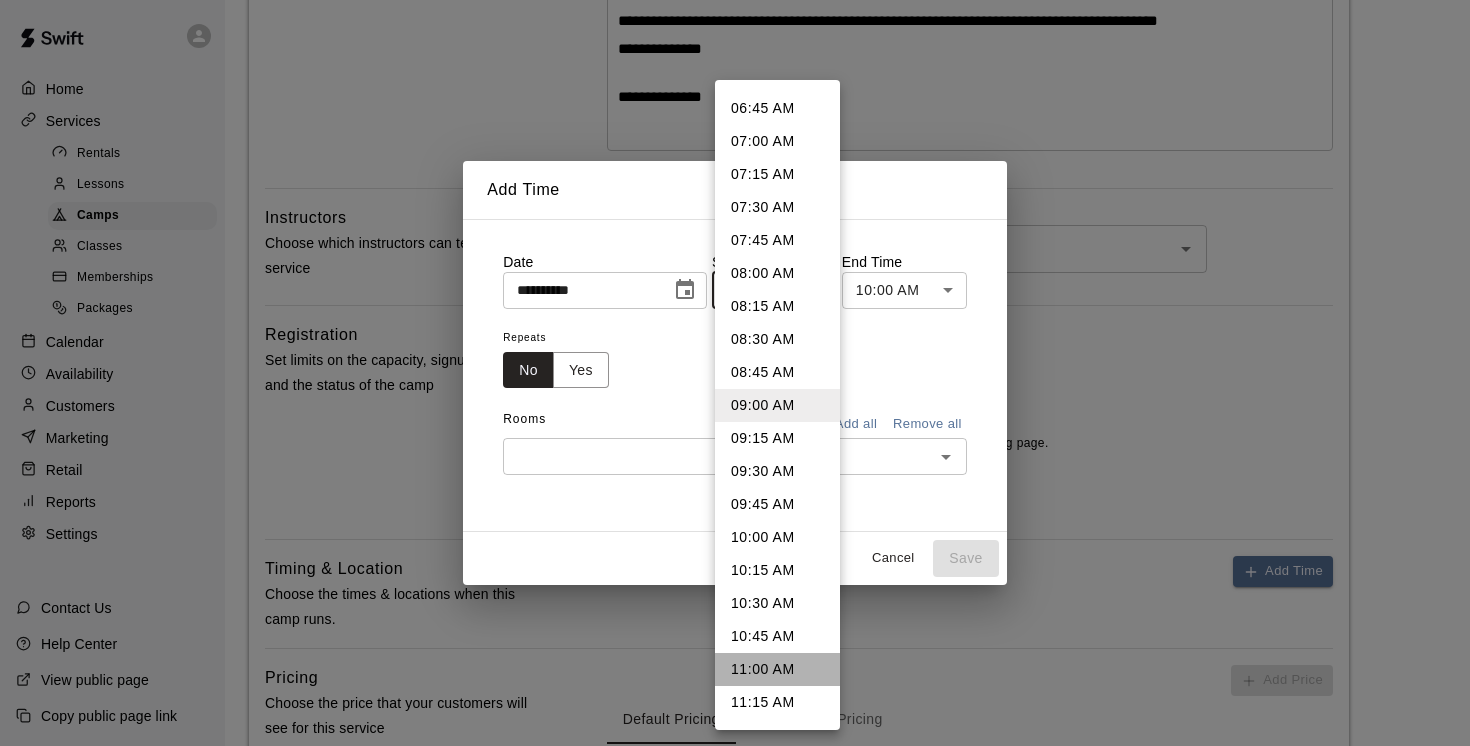 click on "11:00 AM" at bounding box center [777, 669] 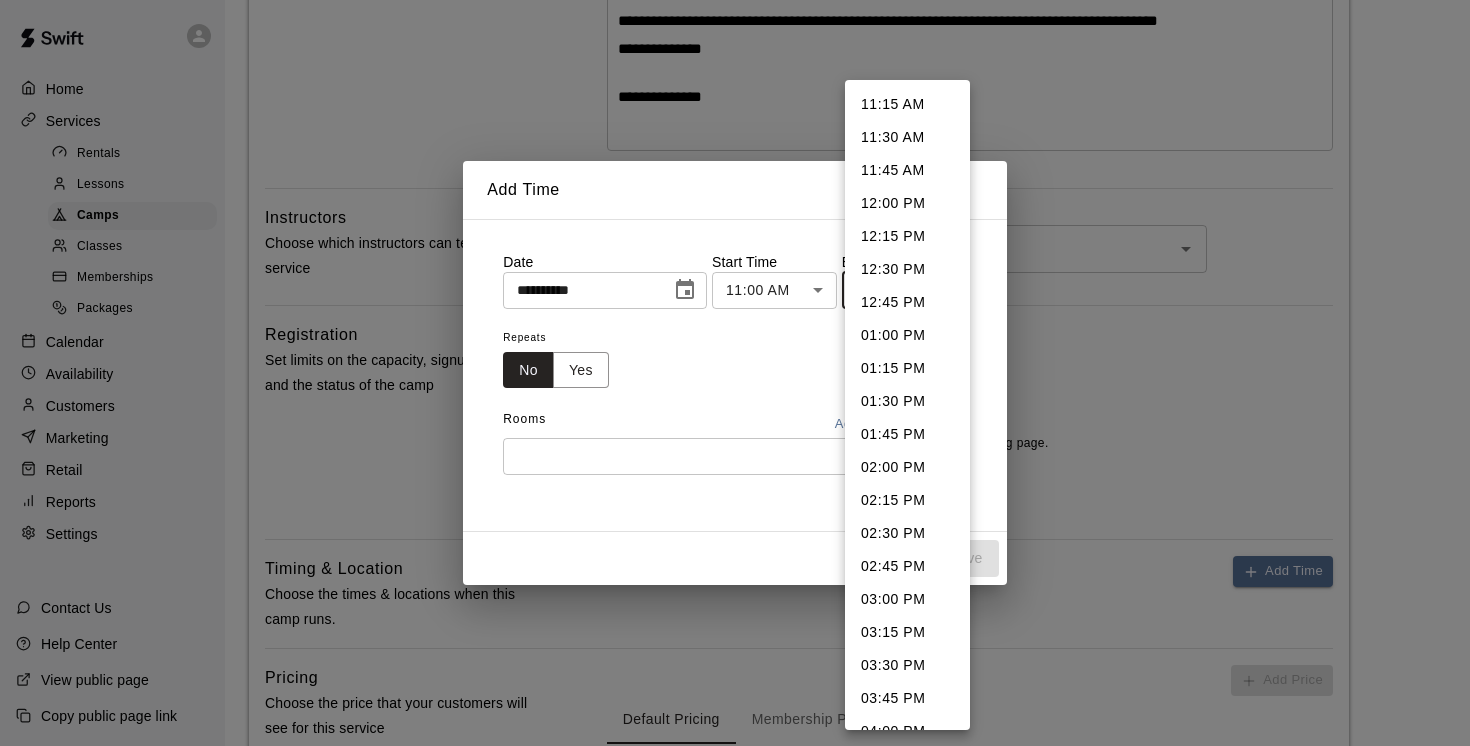 click on "**********" at bounding box center (735, 304) 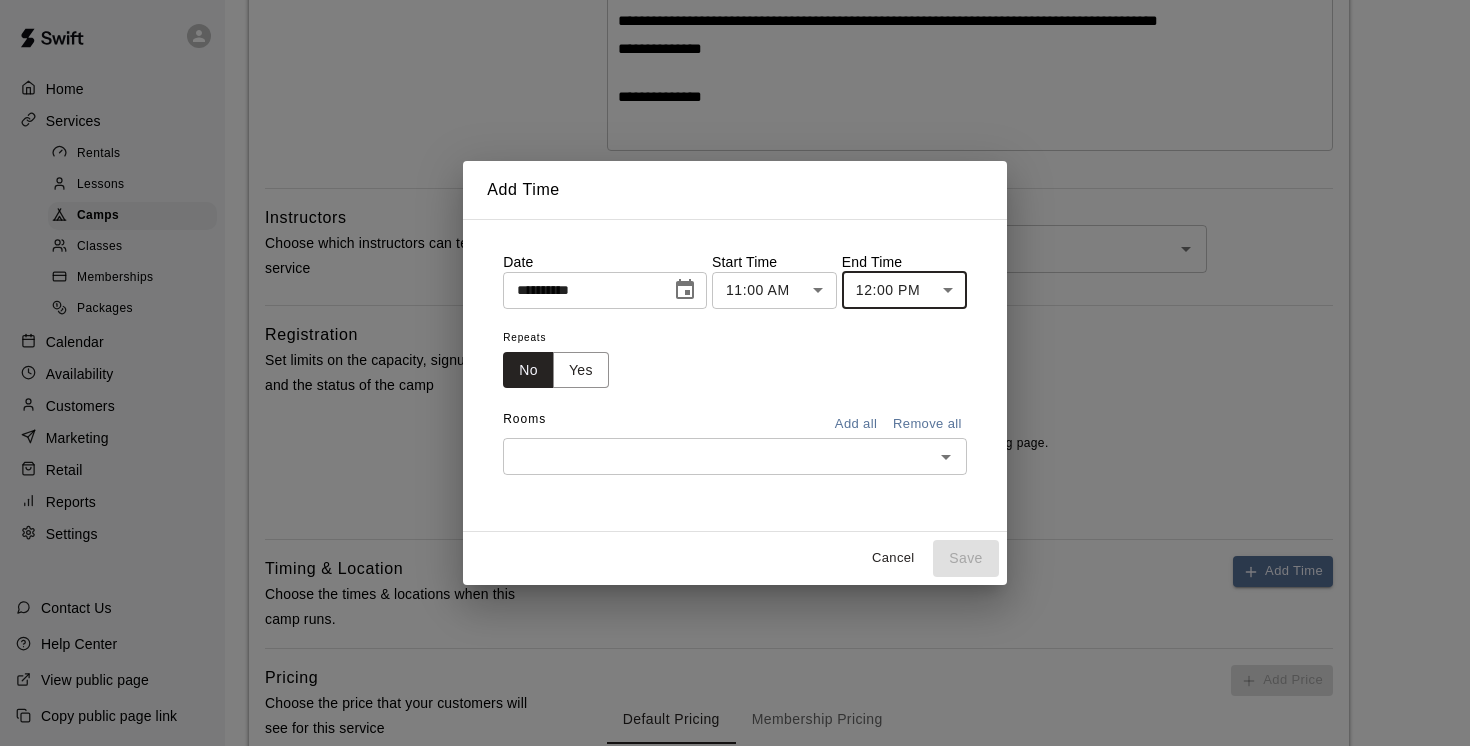 click at bounding box center [718, 456] 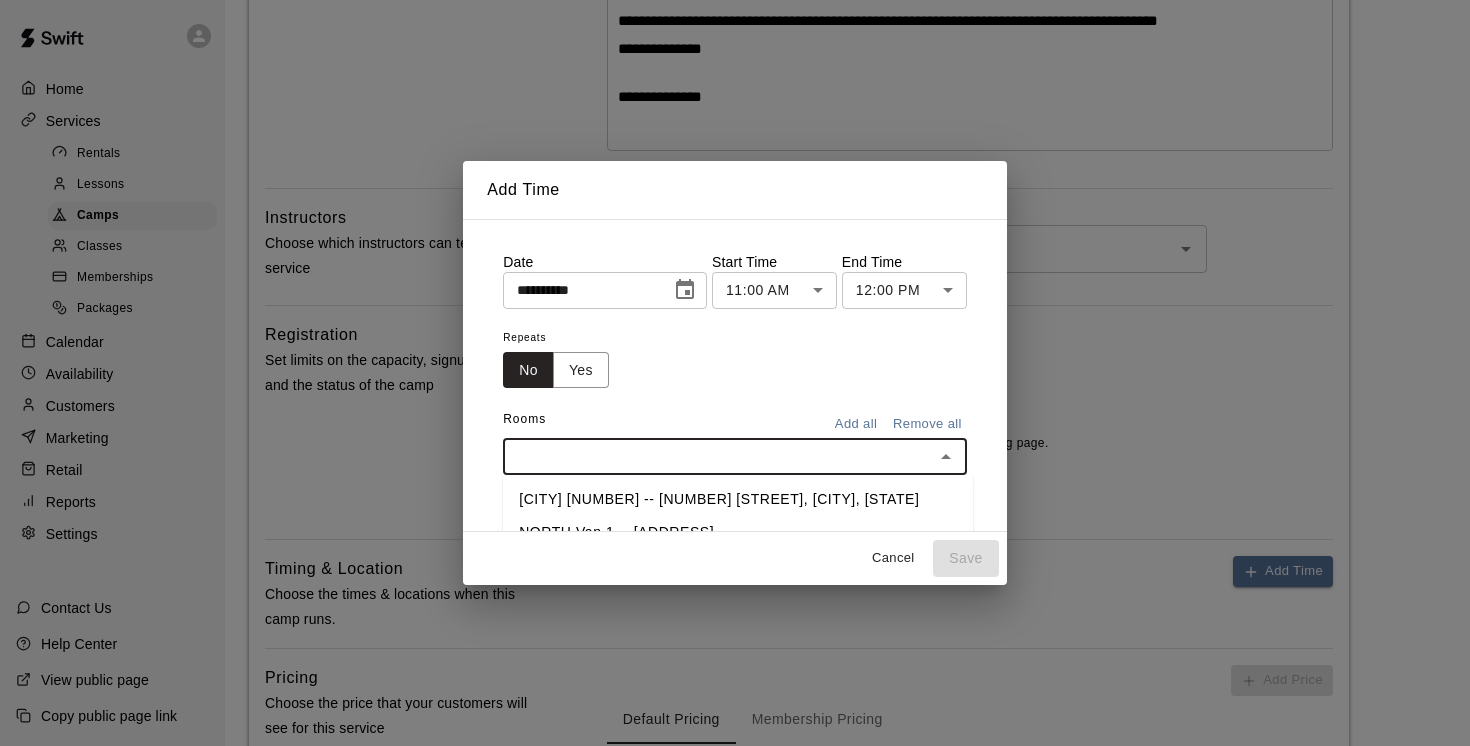 click on "[CITY] [NUMBER] -- [NUMBER] [STREET], [CITY], [STATE]" at bounding box center (738, 499) 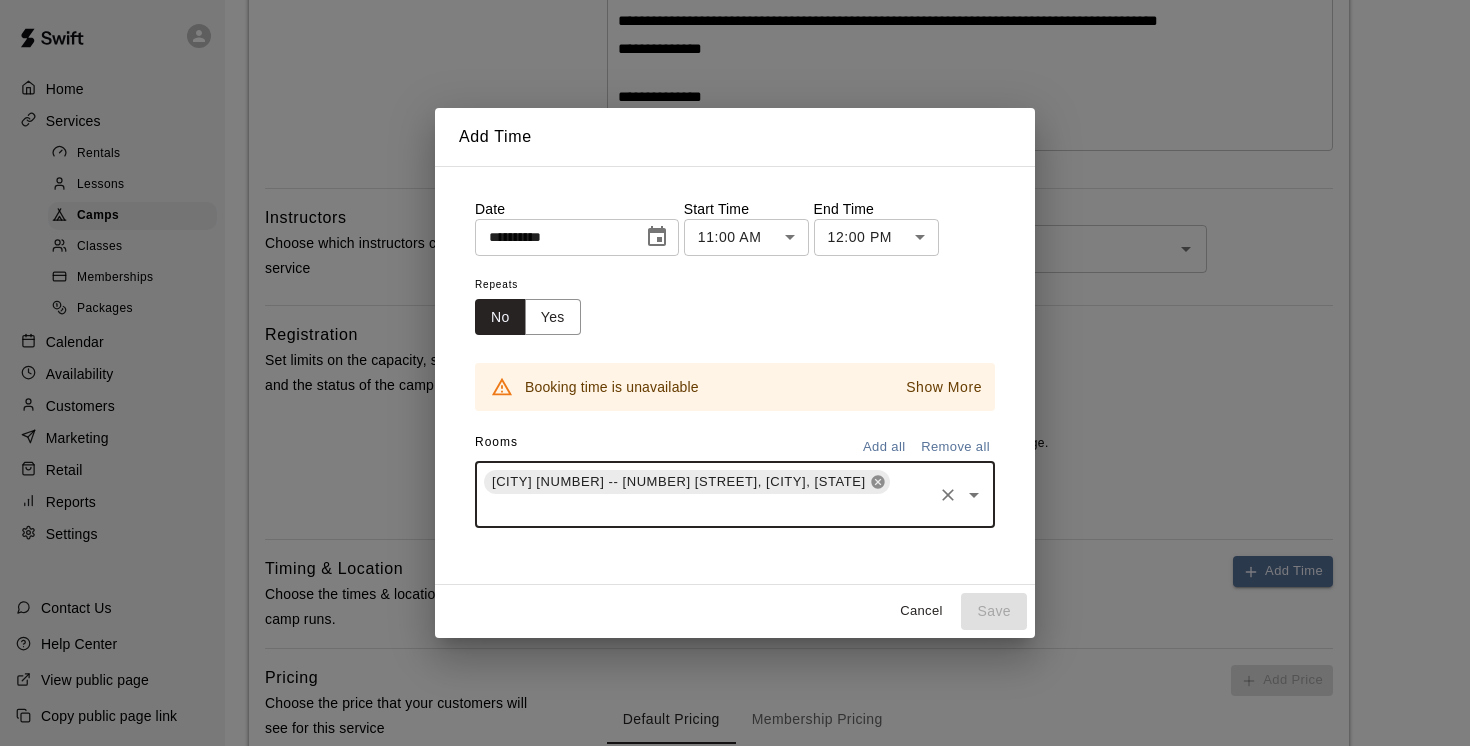 click 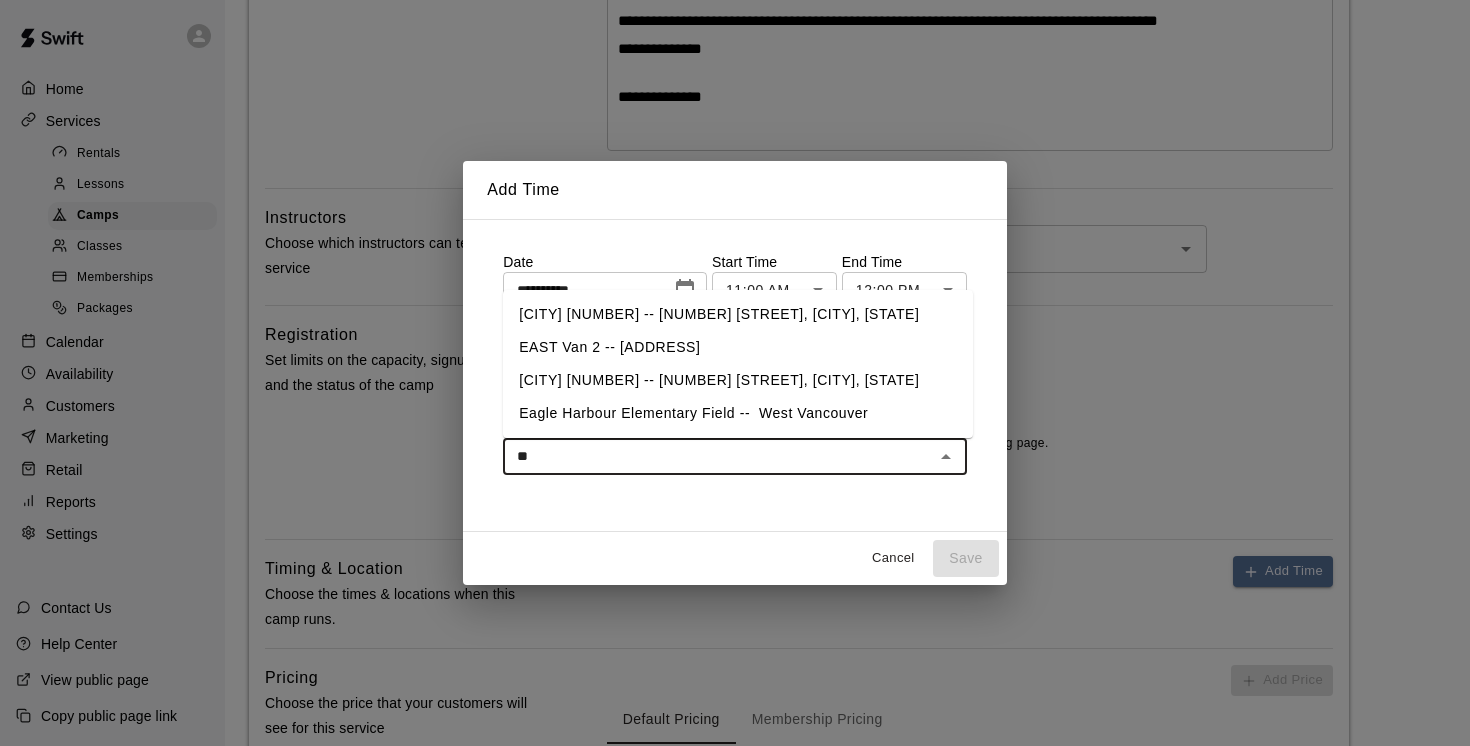 type on "***" 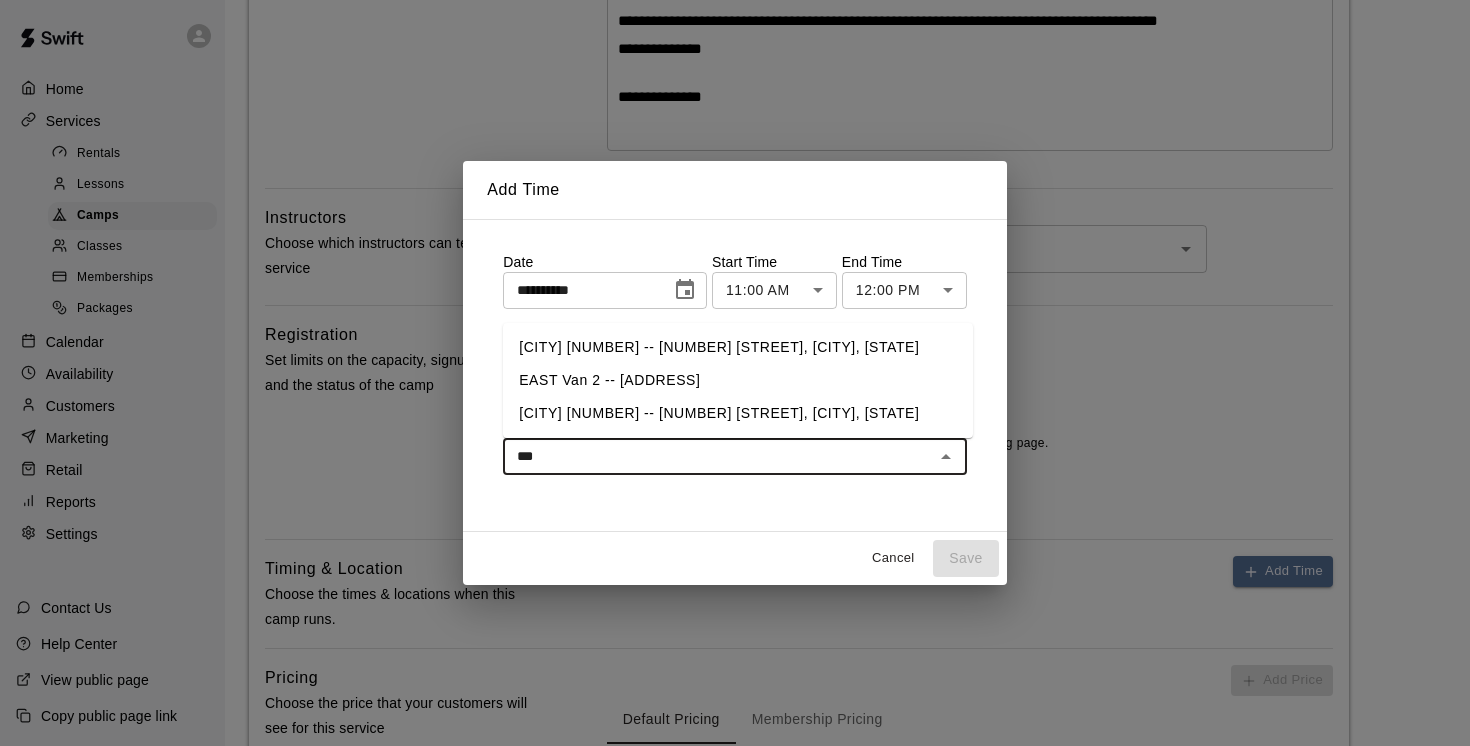 click on "EAST Van 2 -- [ADDRESS]" at bounding box center [738, 380] 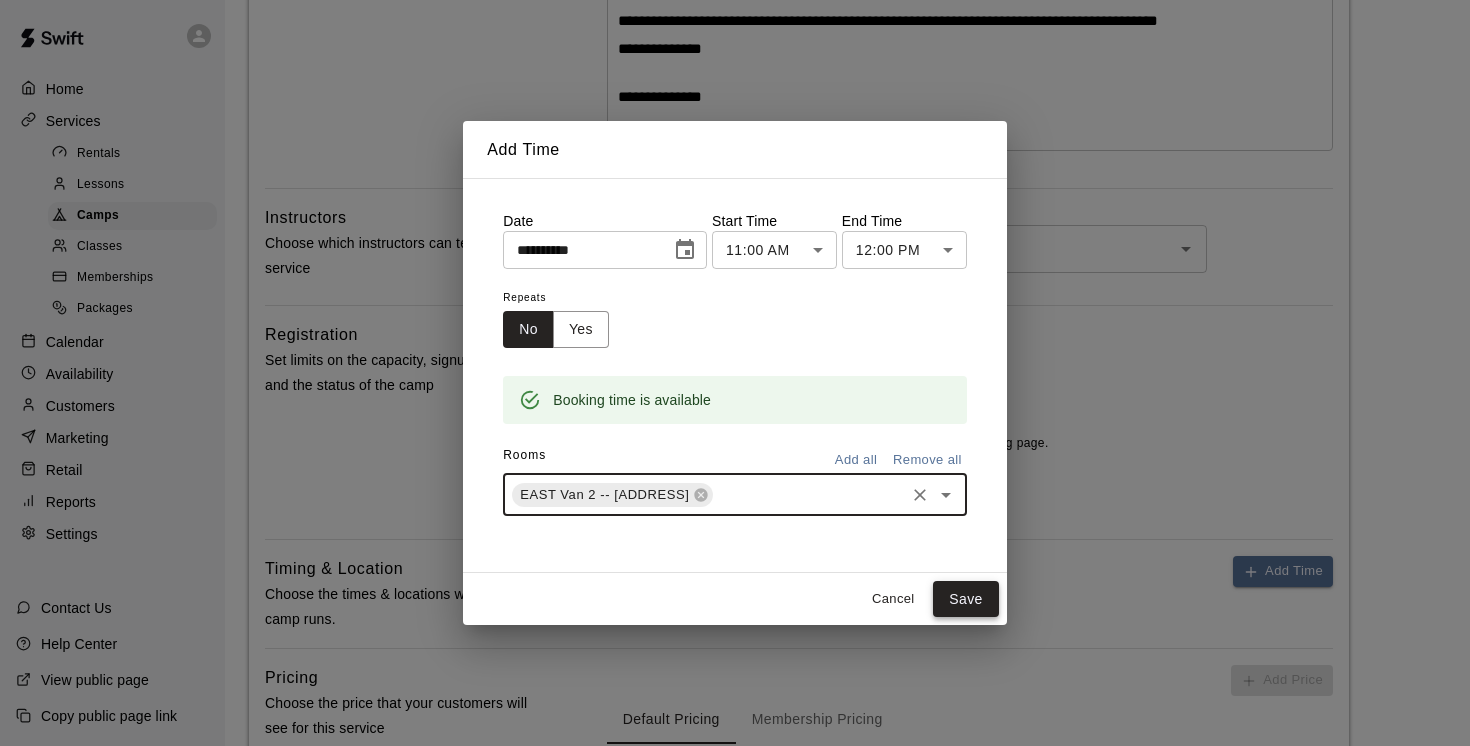 click on "Save" at bounding box center [966, 599] 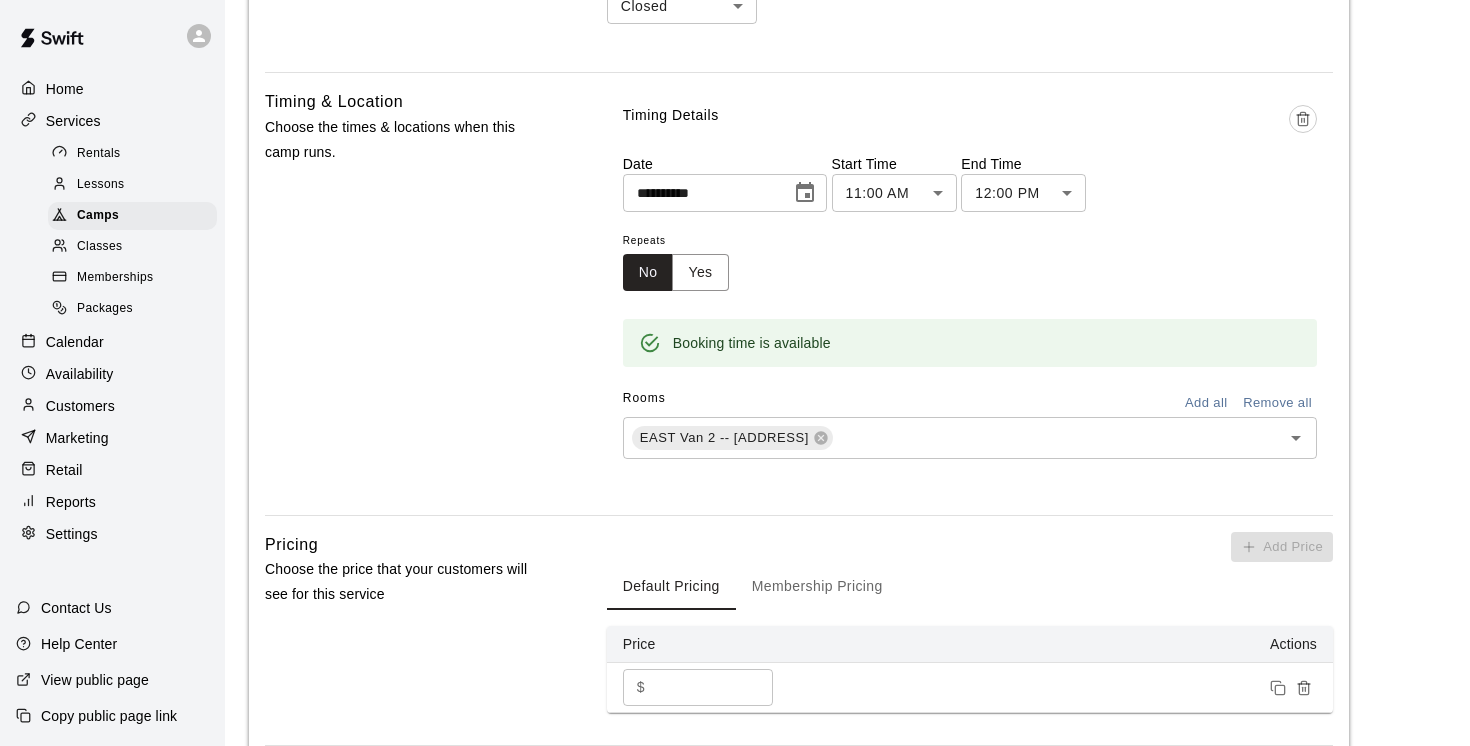 scroll, scrollTop: 952, scrollLeft: 0, axis: vertical 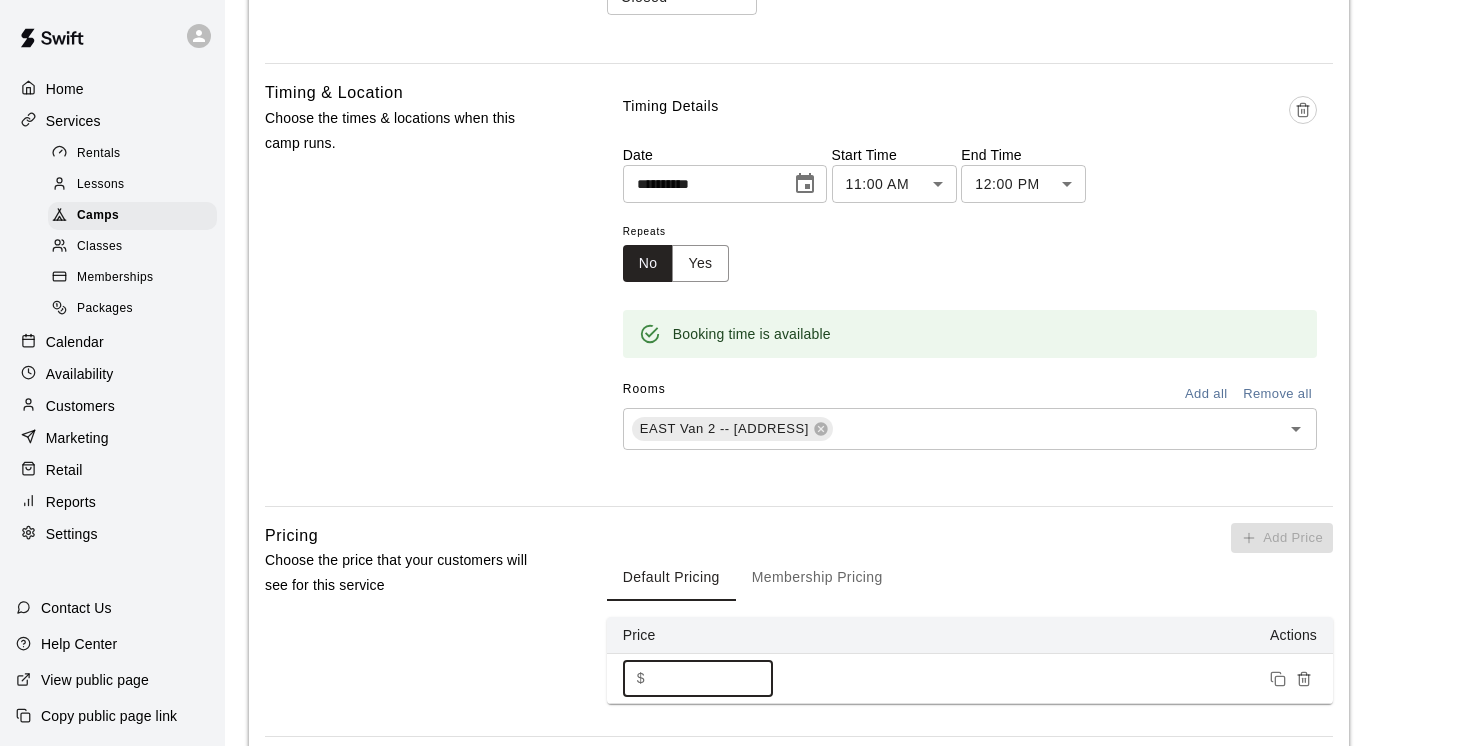 drag, startPoint x: 689, startPoint y: 684, endPoint x: 606, endPoint y: 683, distance: 83.00603 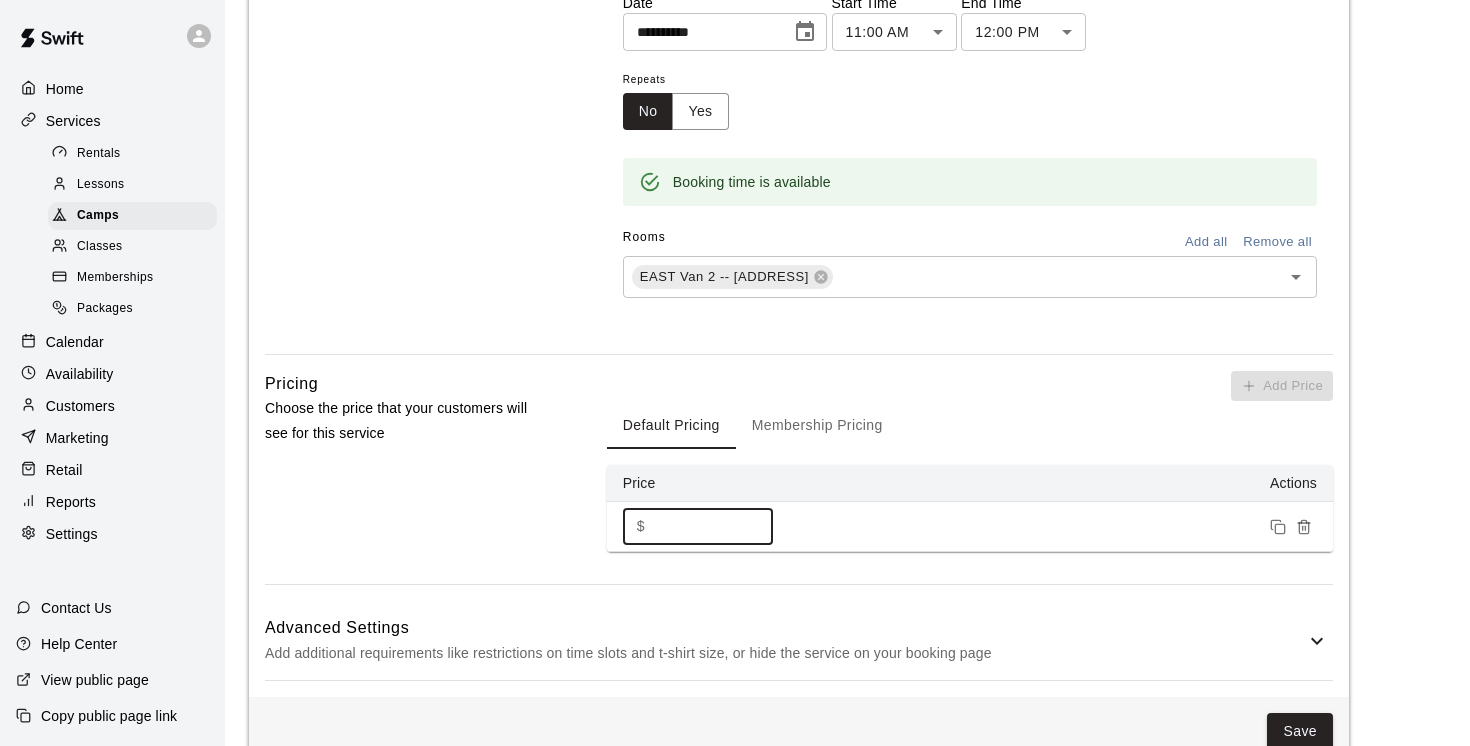 scroll, scrollTop: 1148, scrollLeft: 0, axis: vertical 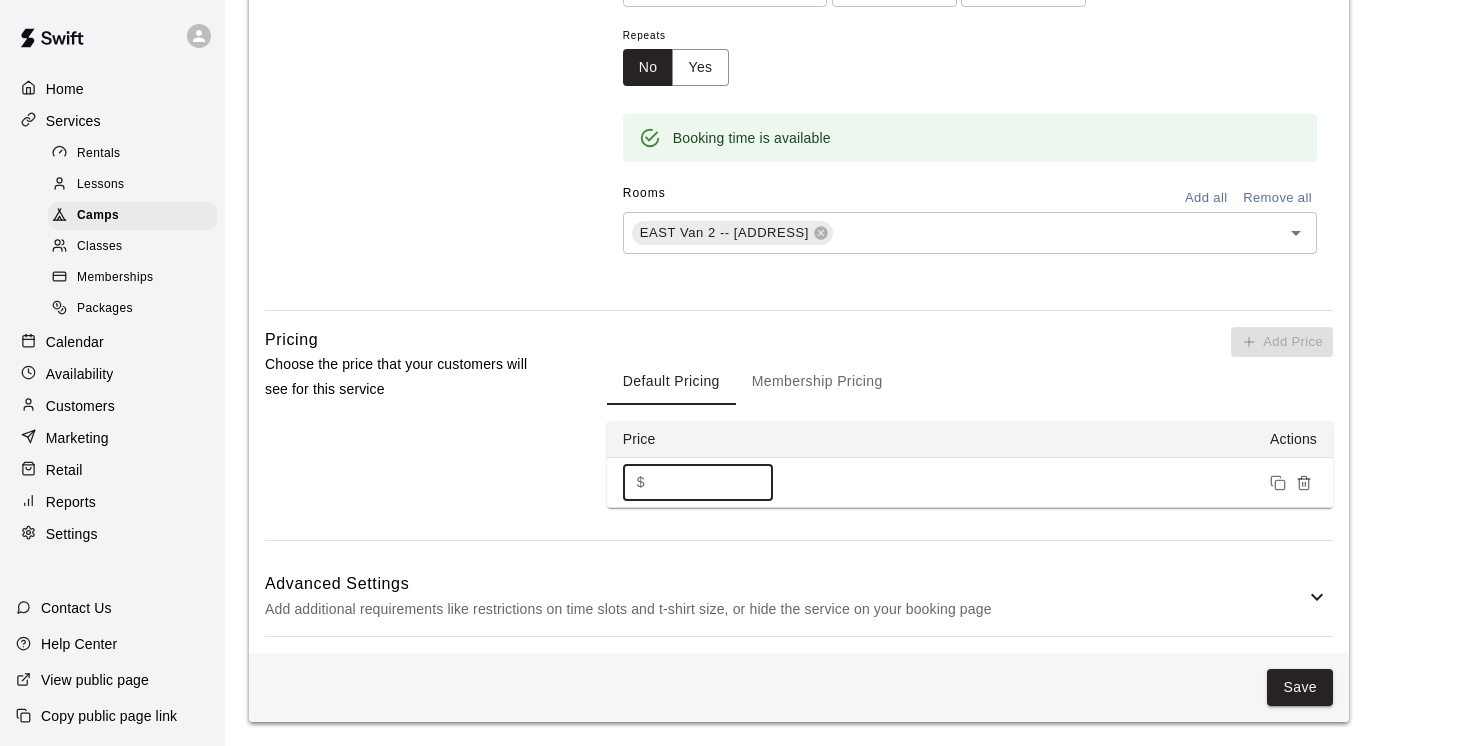 type on "***" 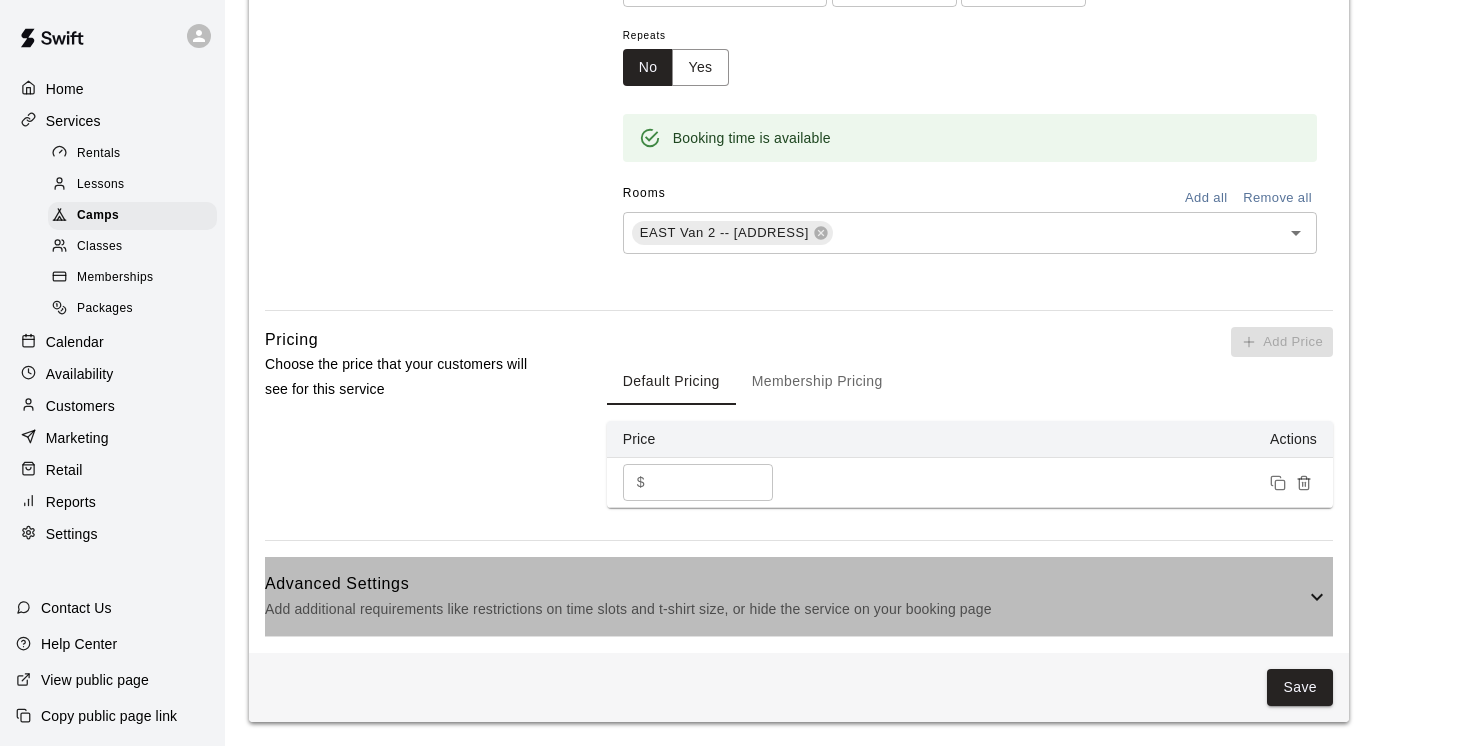 click 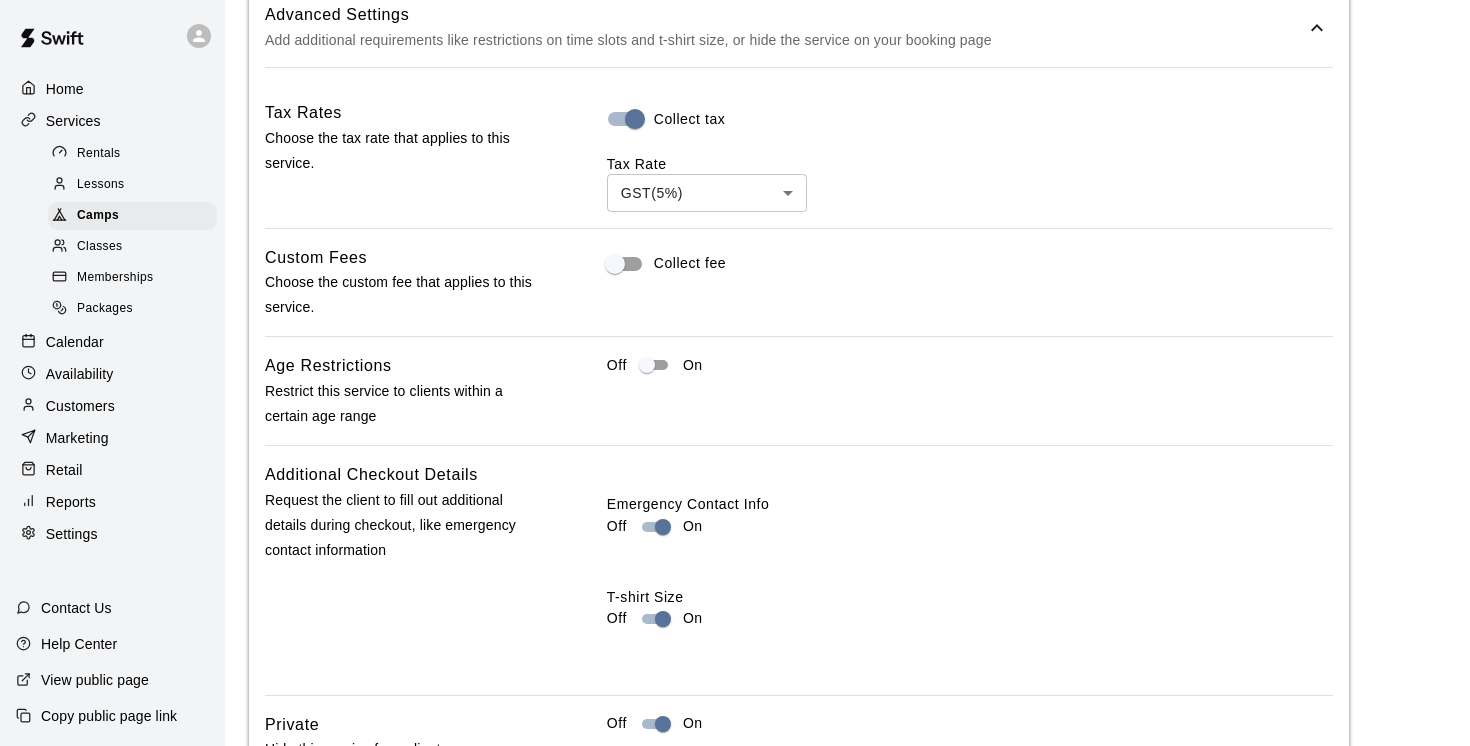 scroll, scrollTop: 1900, scrollLeft: 0, axis: vertical 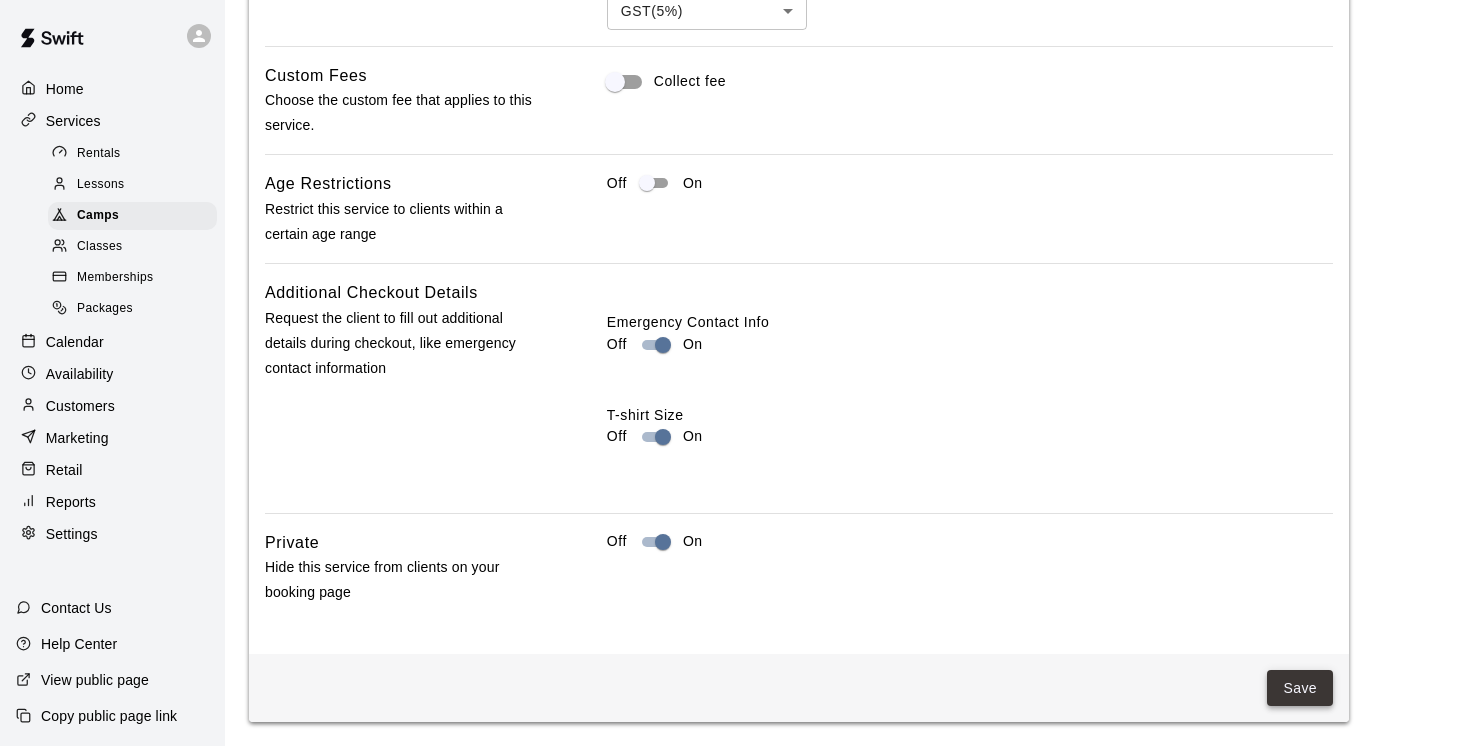 click on "Save" at bounding box center (1300, 688) 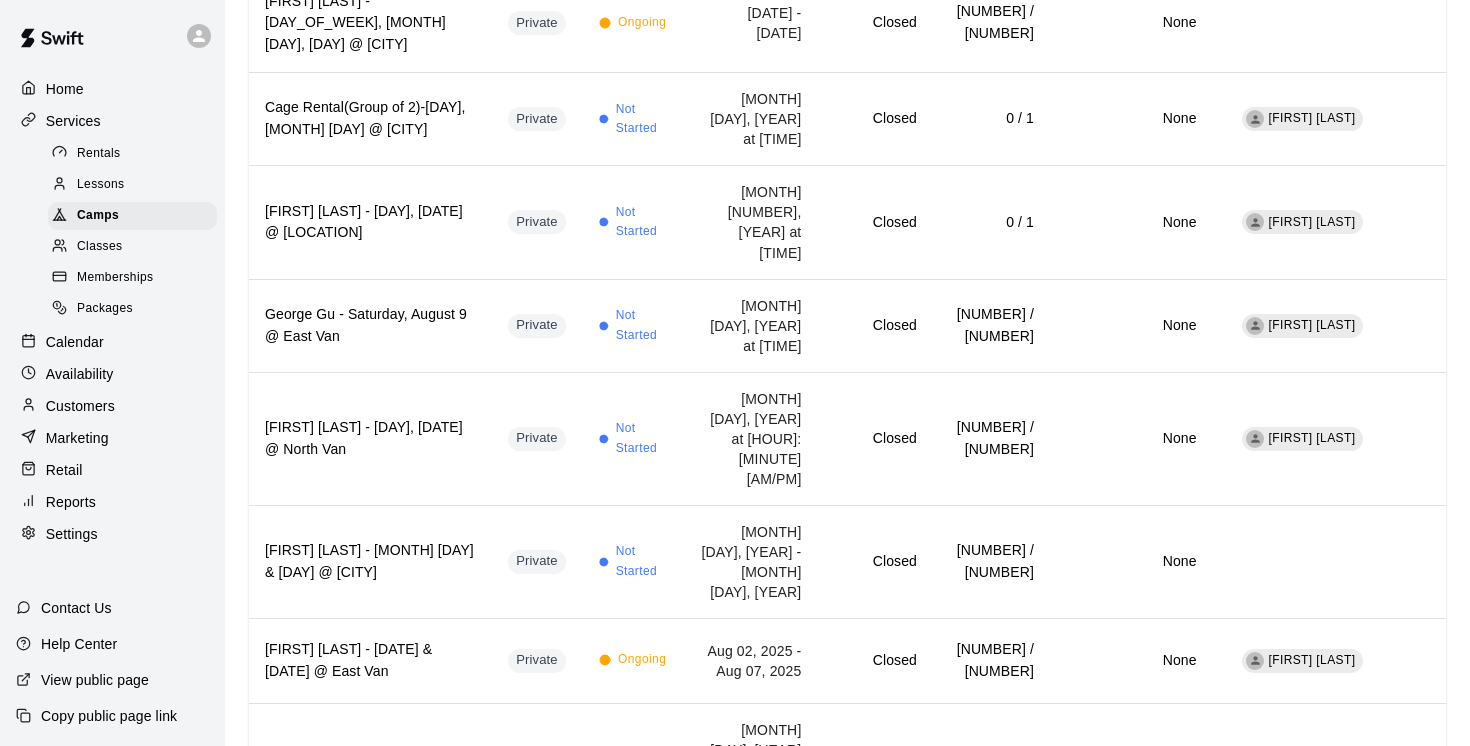 scroll, scrollTop: 0, scrollLeft: 0, axis: both 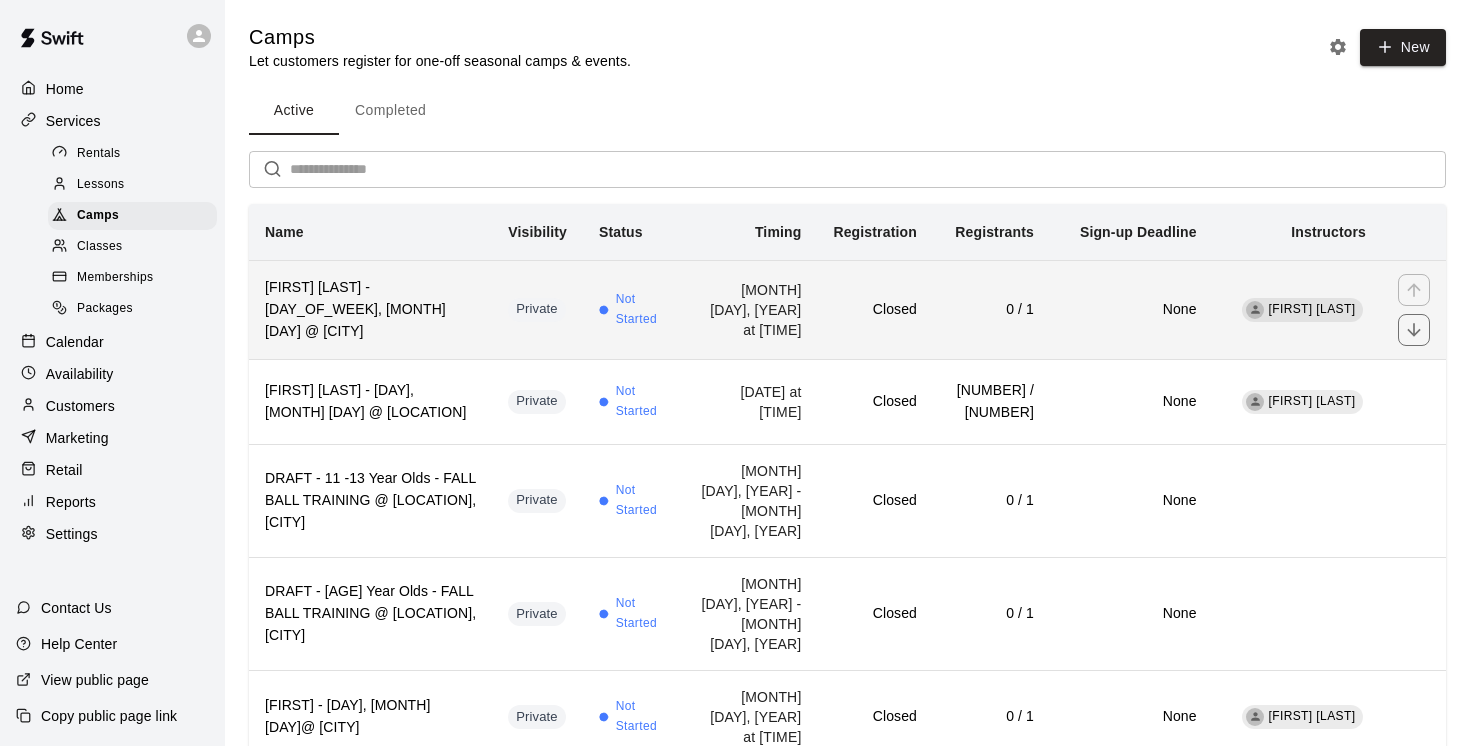 click on "[FIRST] [LAST] - [DAY_OF_WEEK], [MONTH] [DAY] @ [CITY]" at bounding box center [370, 310] 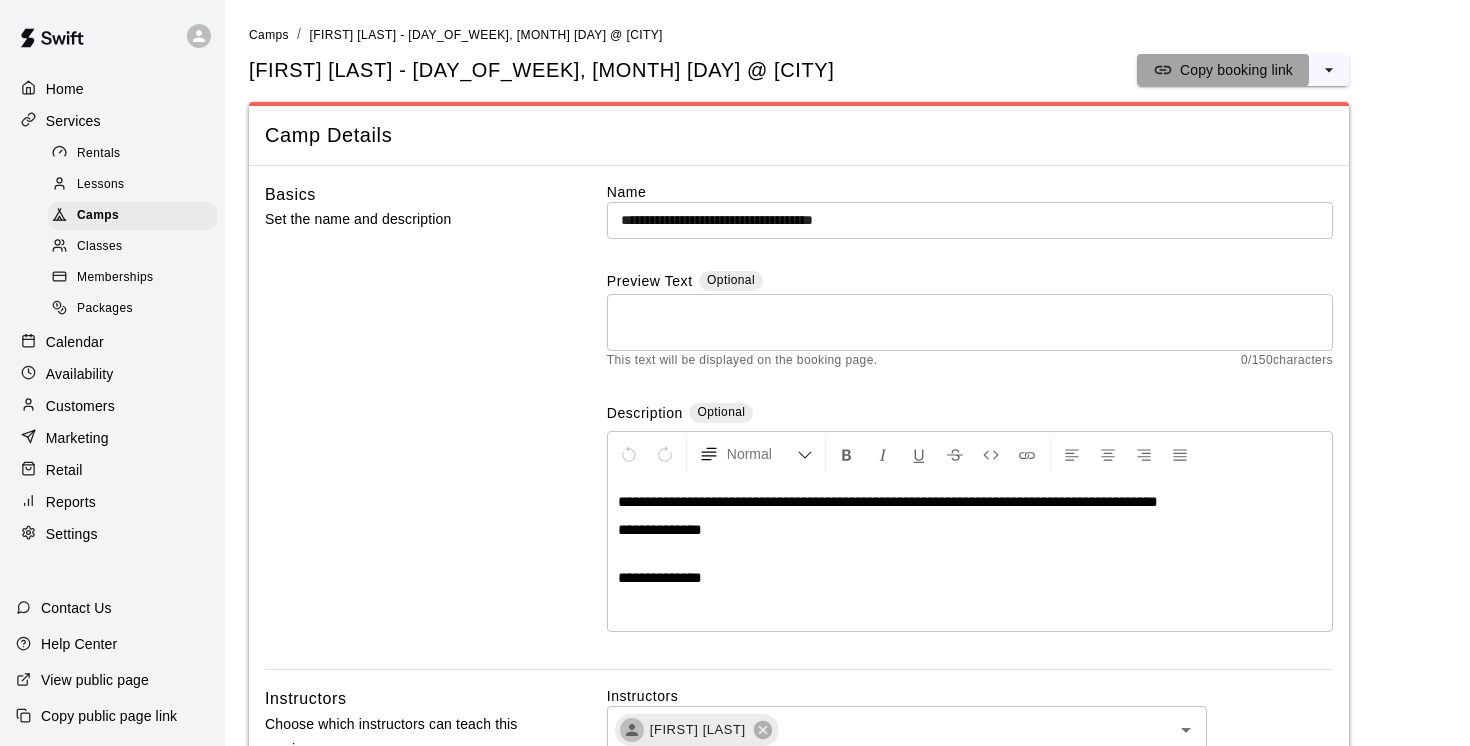 click on "Copy booking link" at bounding box center (1236, 70) 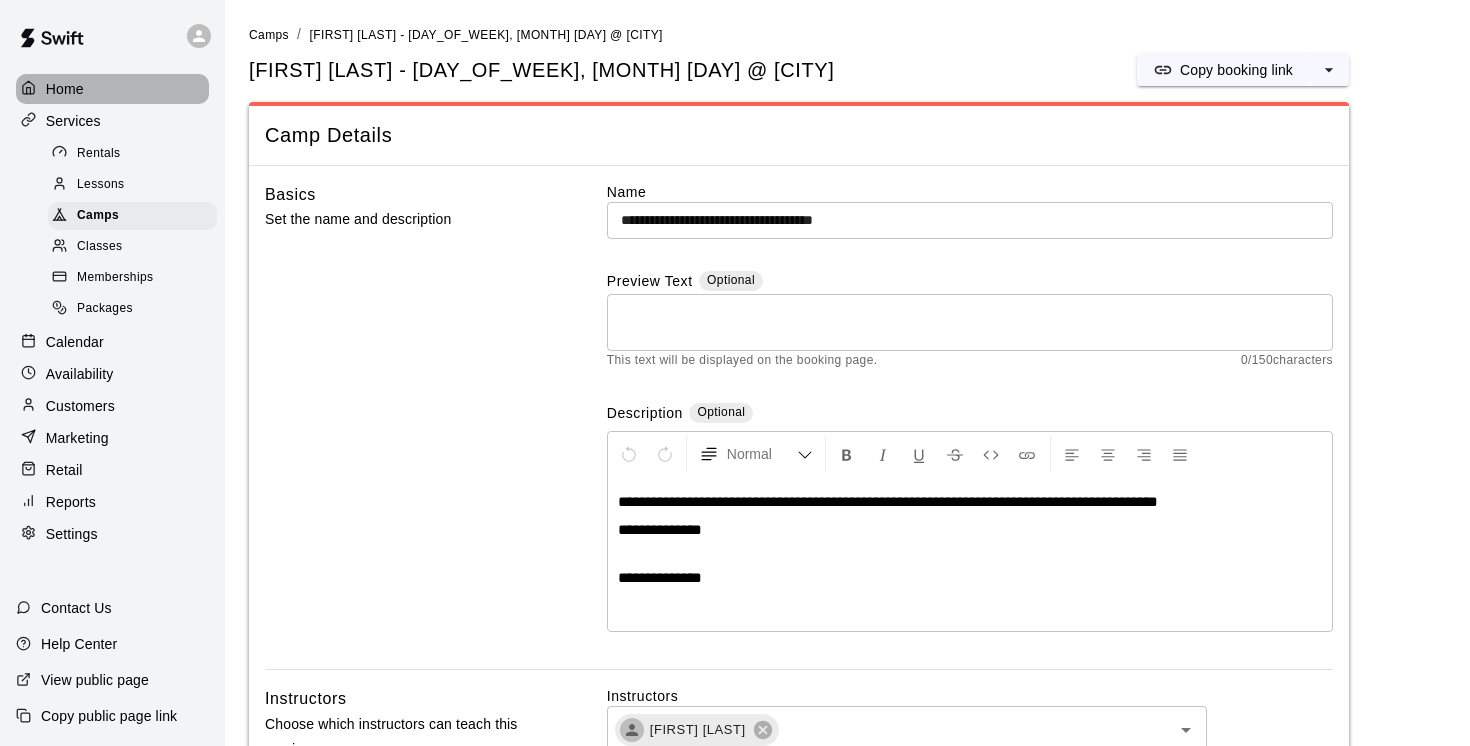 click on "Home" at bounding box center (65, 89) 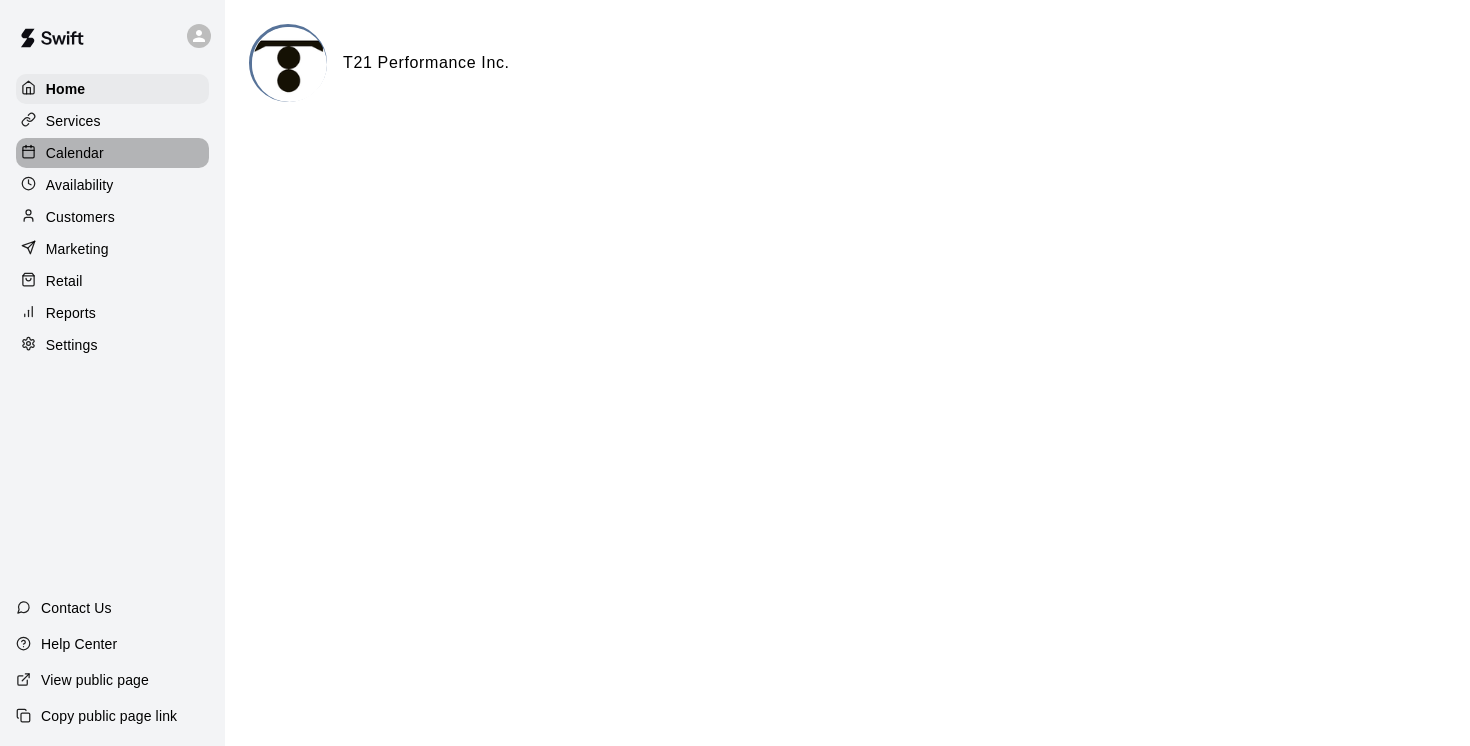 click on "Calendar" at bounding box center (75, 153) 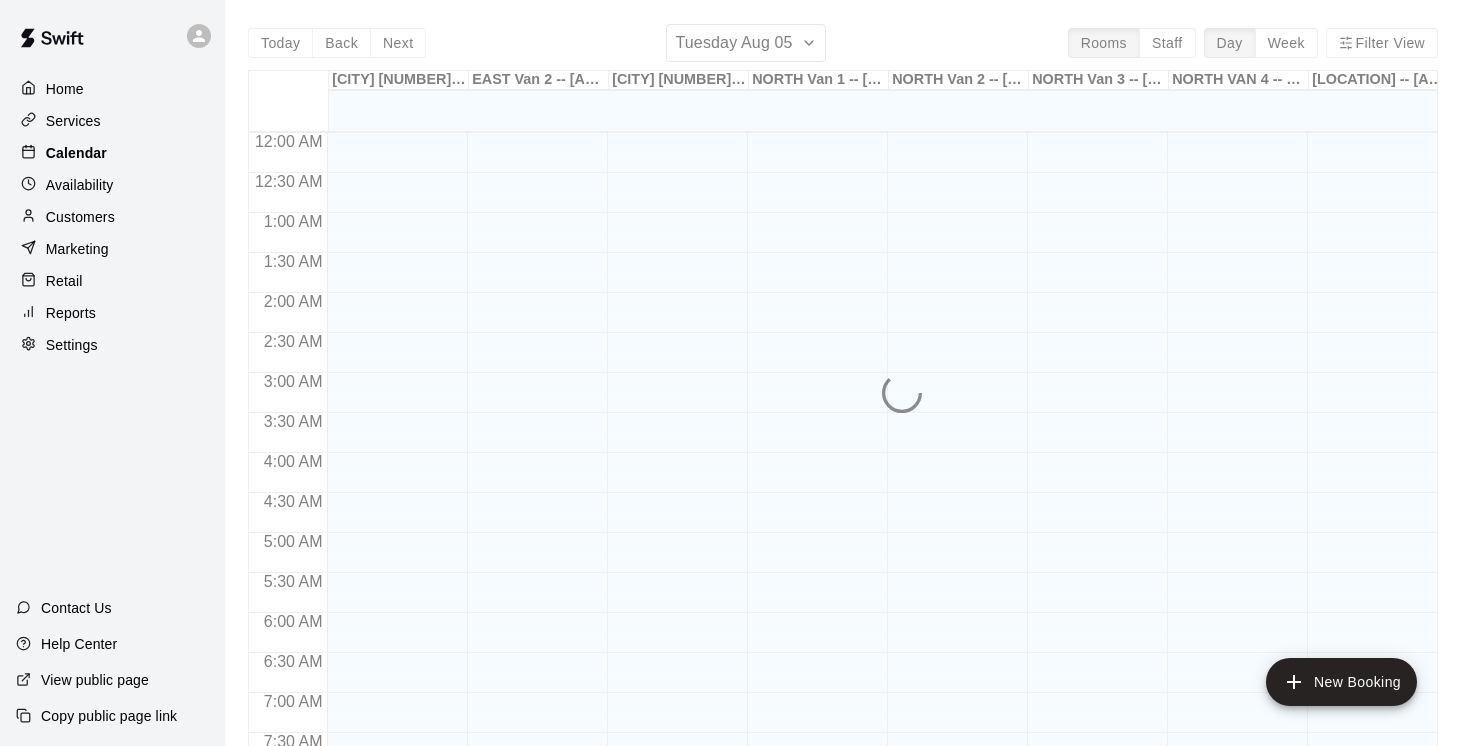scroll, scrollTop: 1225, scrollLeft: 0, axis: vertical 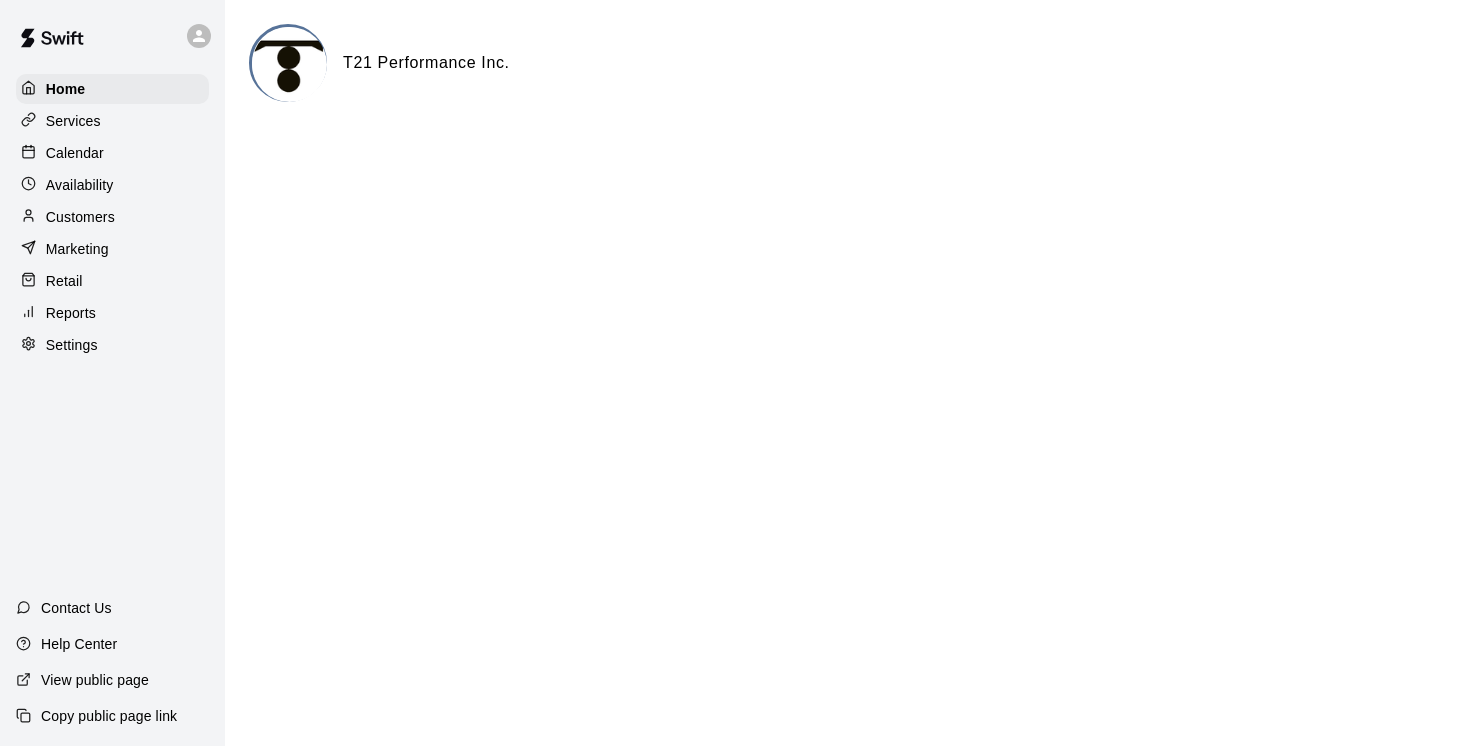click on "Calendar" at bounding box center [75, 153] 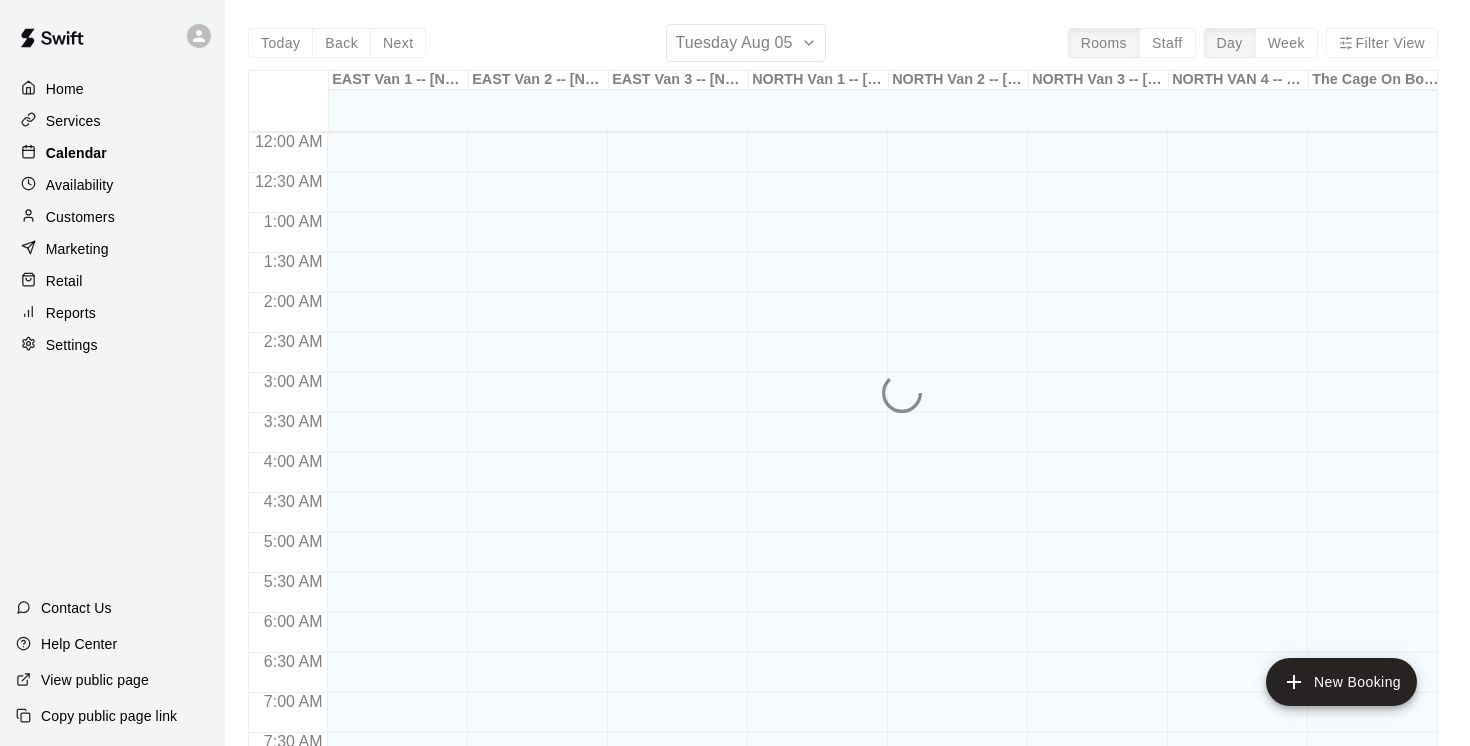 scroll, scrollTop: 1225, scrollLeft: 0, axis: vertical 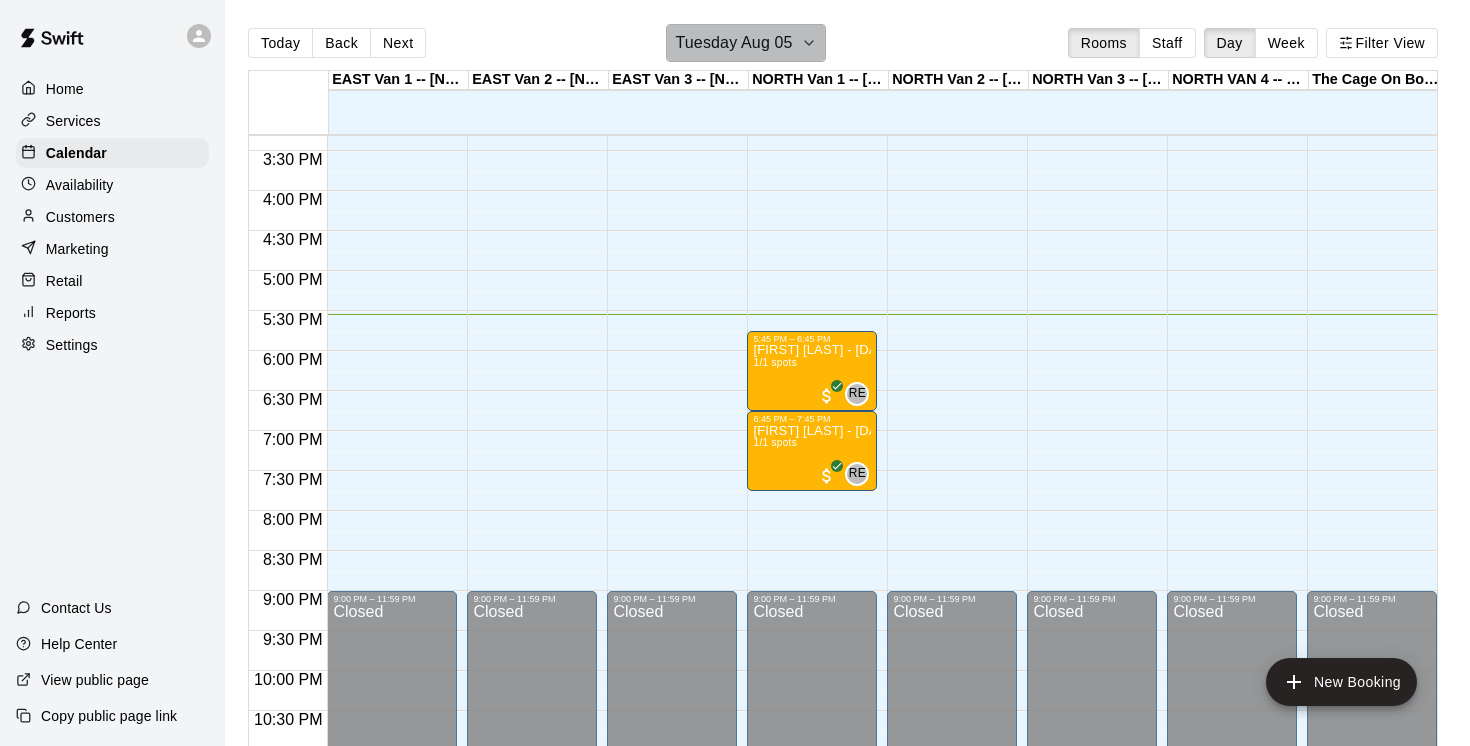 click 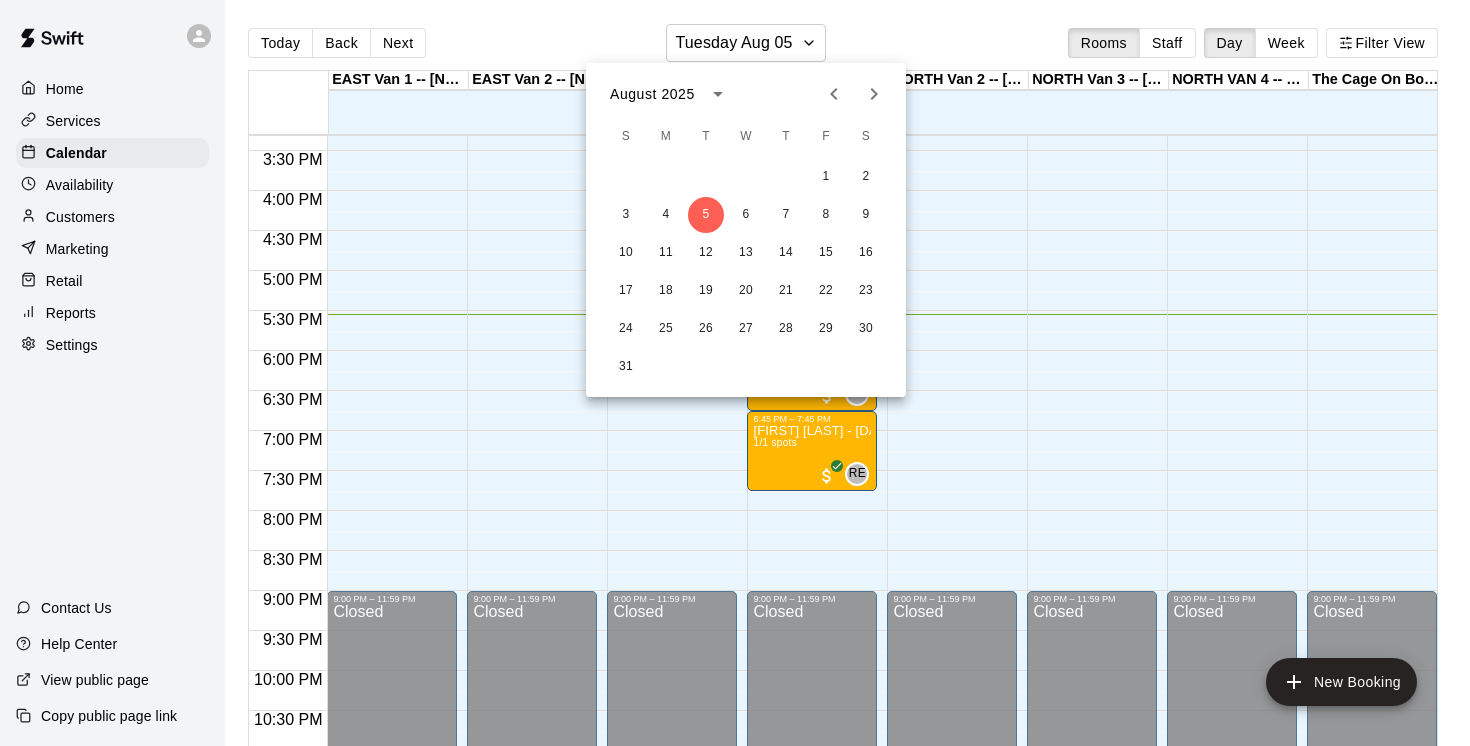 click 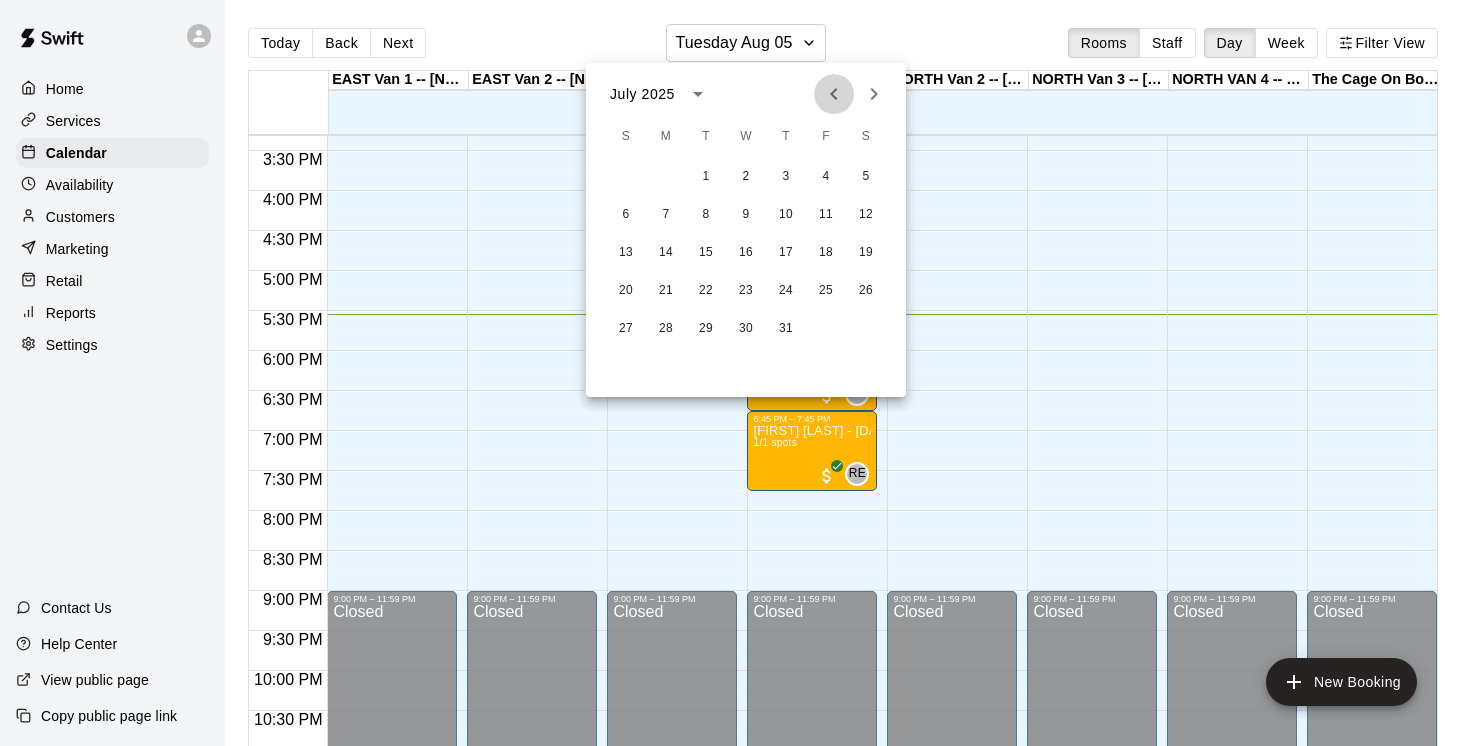 click 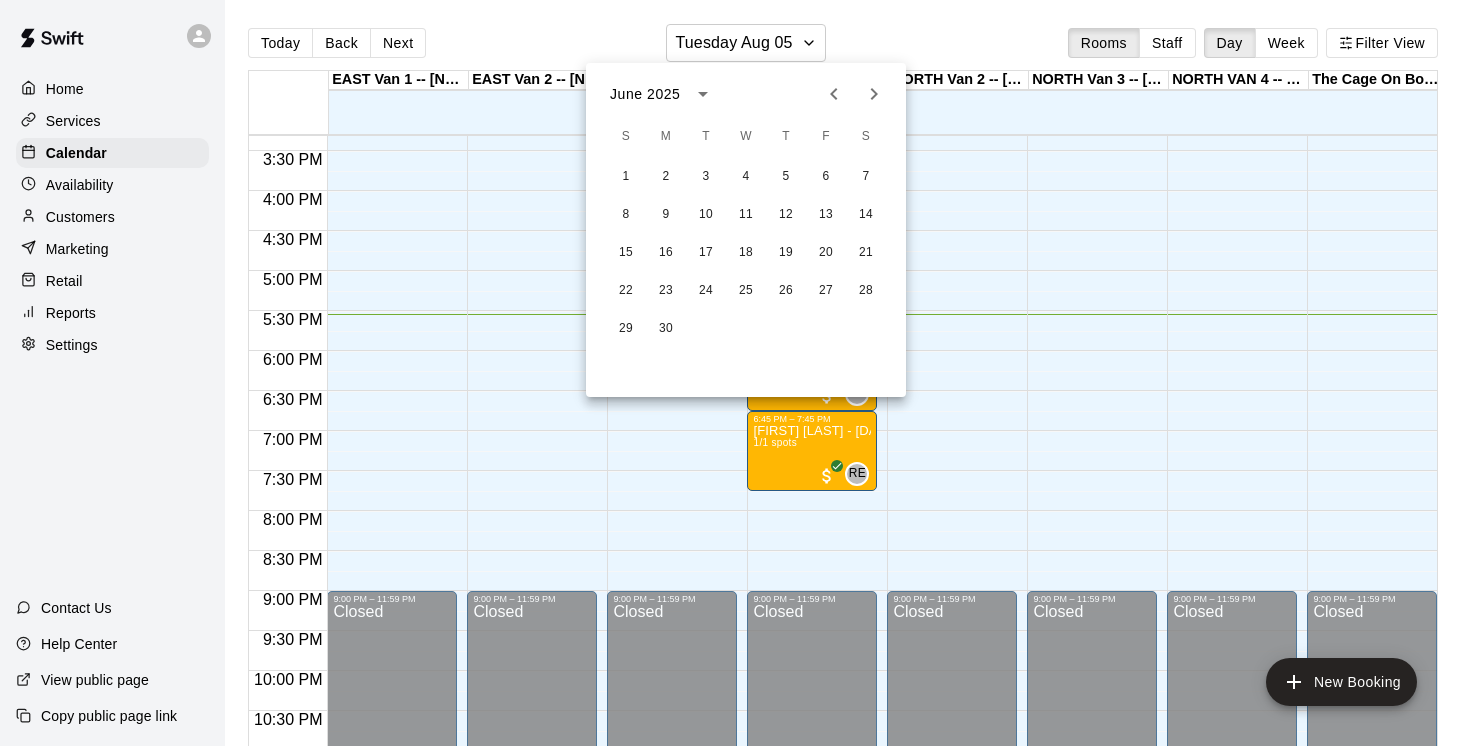 click 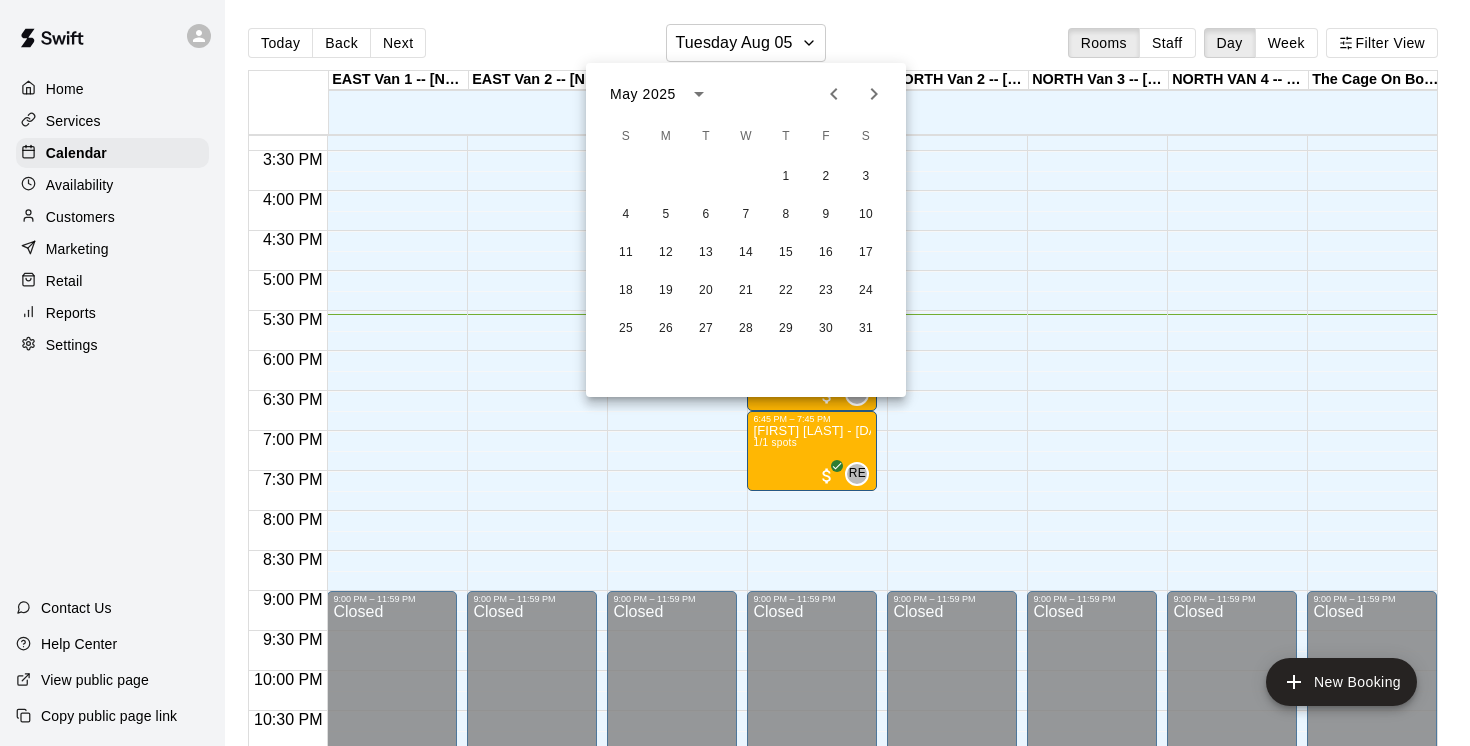 click 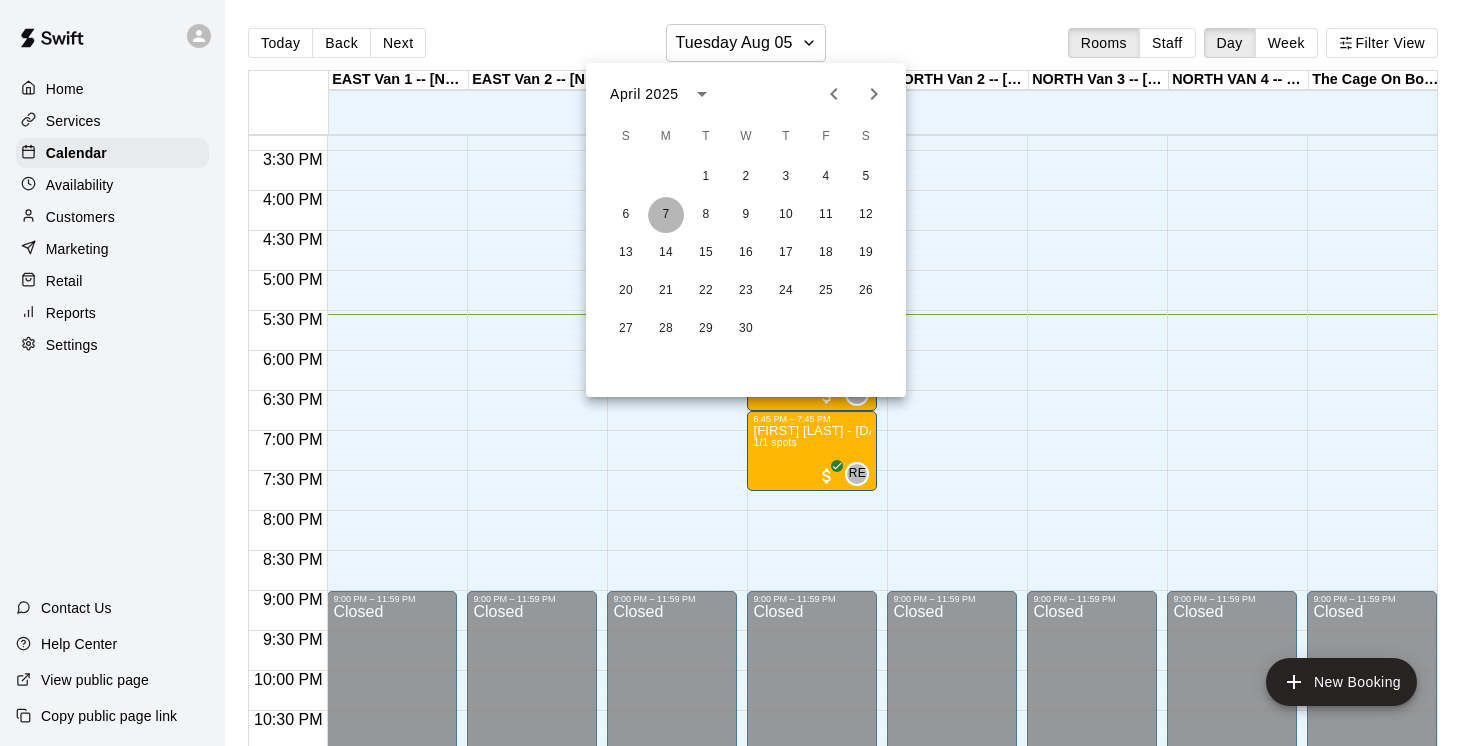 click on "7" at bounding box center (666, 215) 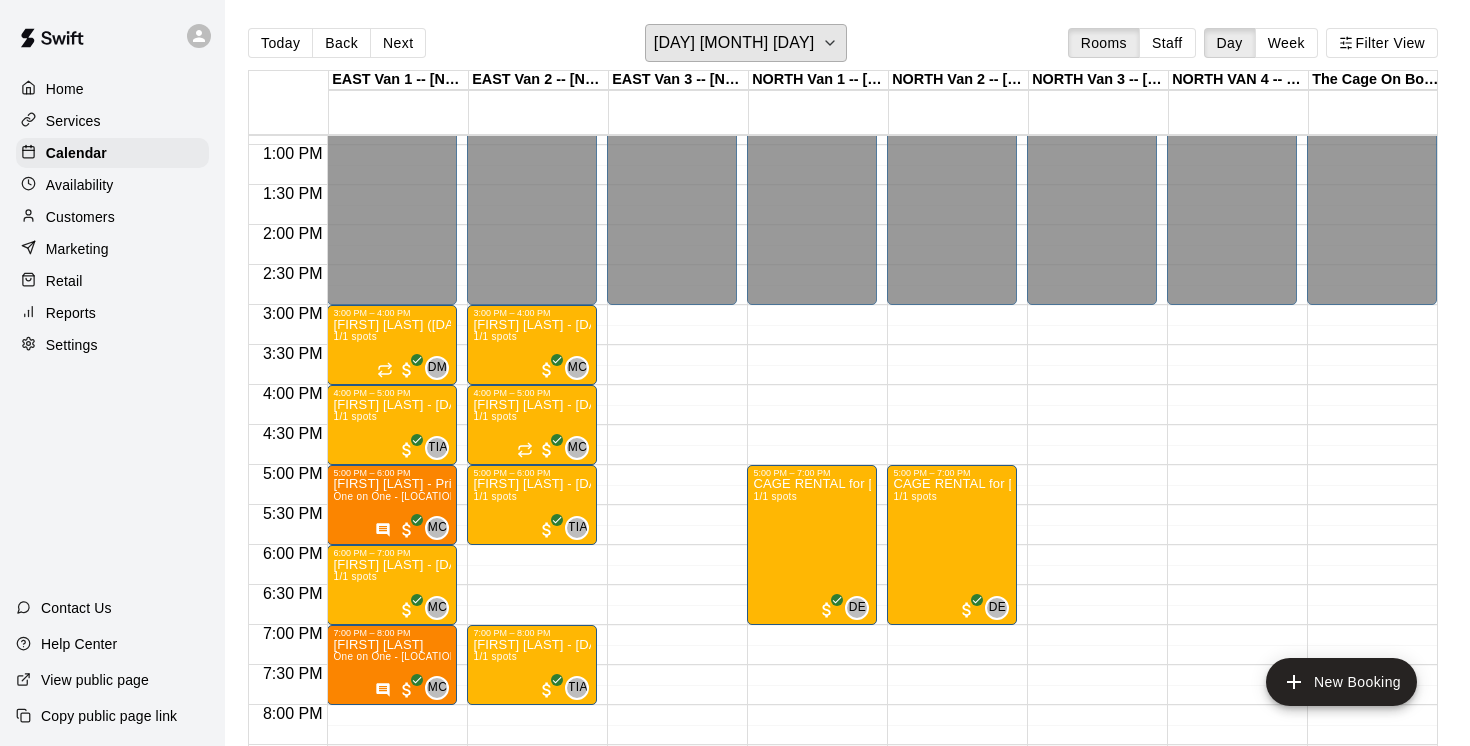 scroll, scrollTop: 1031, scrollLeft: 32, axis: both 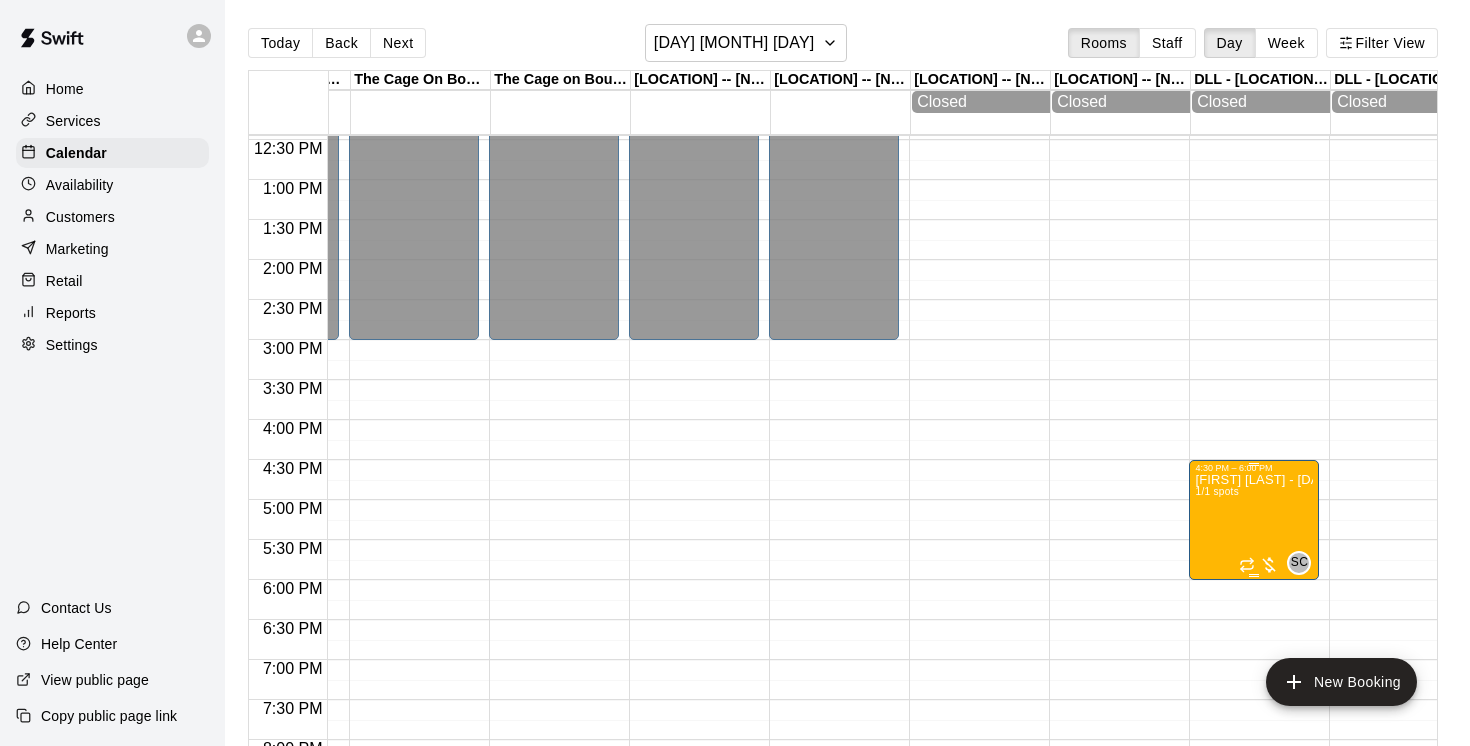 click on "[FIRST] [LAST] - [DAY], [MONTH] [DAY]-[MONTH] [DAY] @ [LOCATION]" at bounding box center (1254, 846) 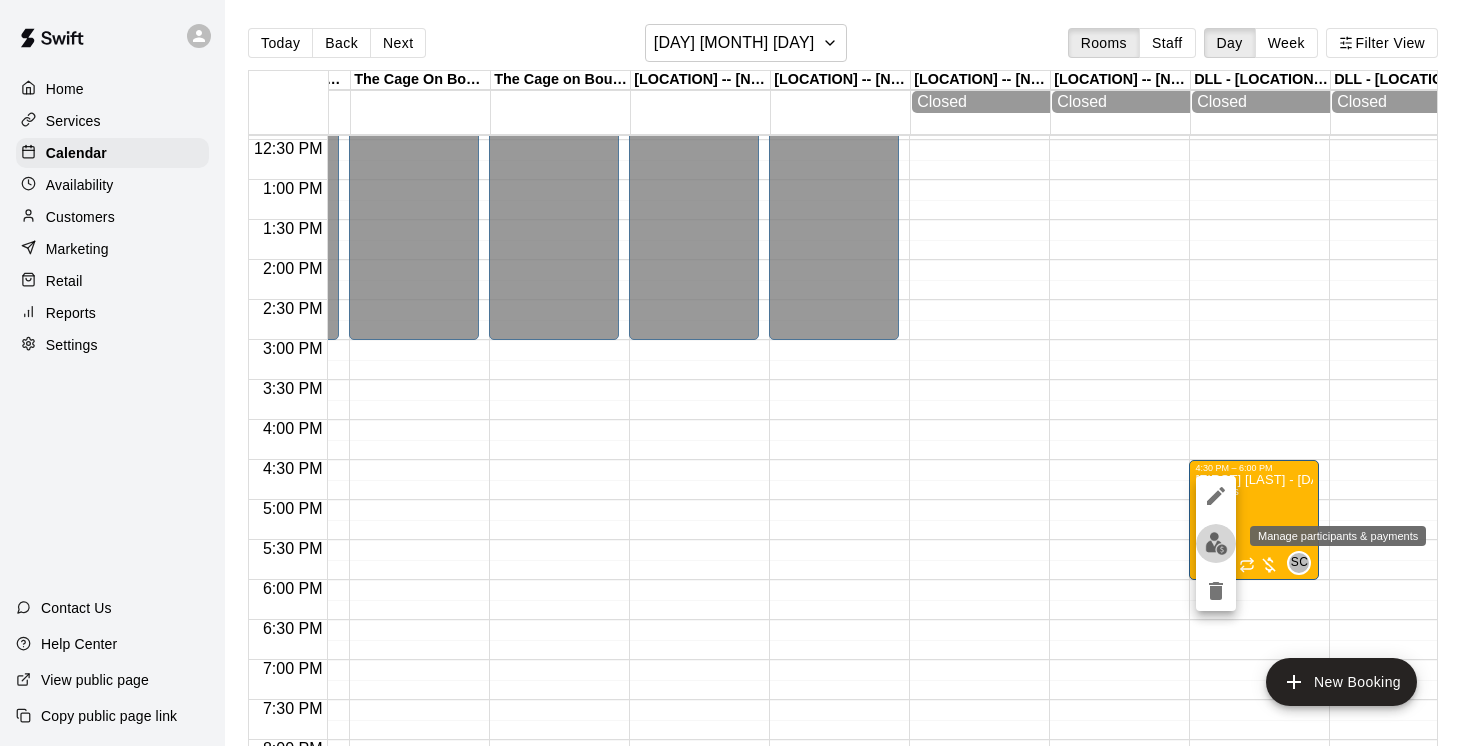 click at bounding box center (1216, 543) 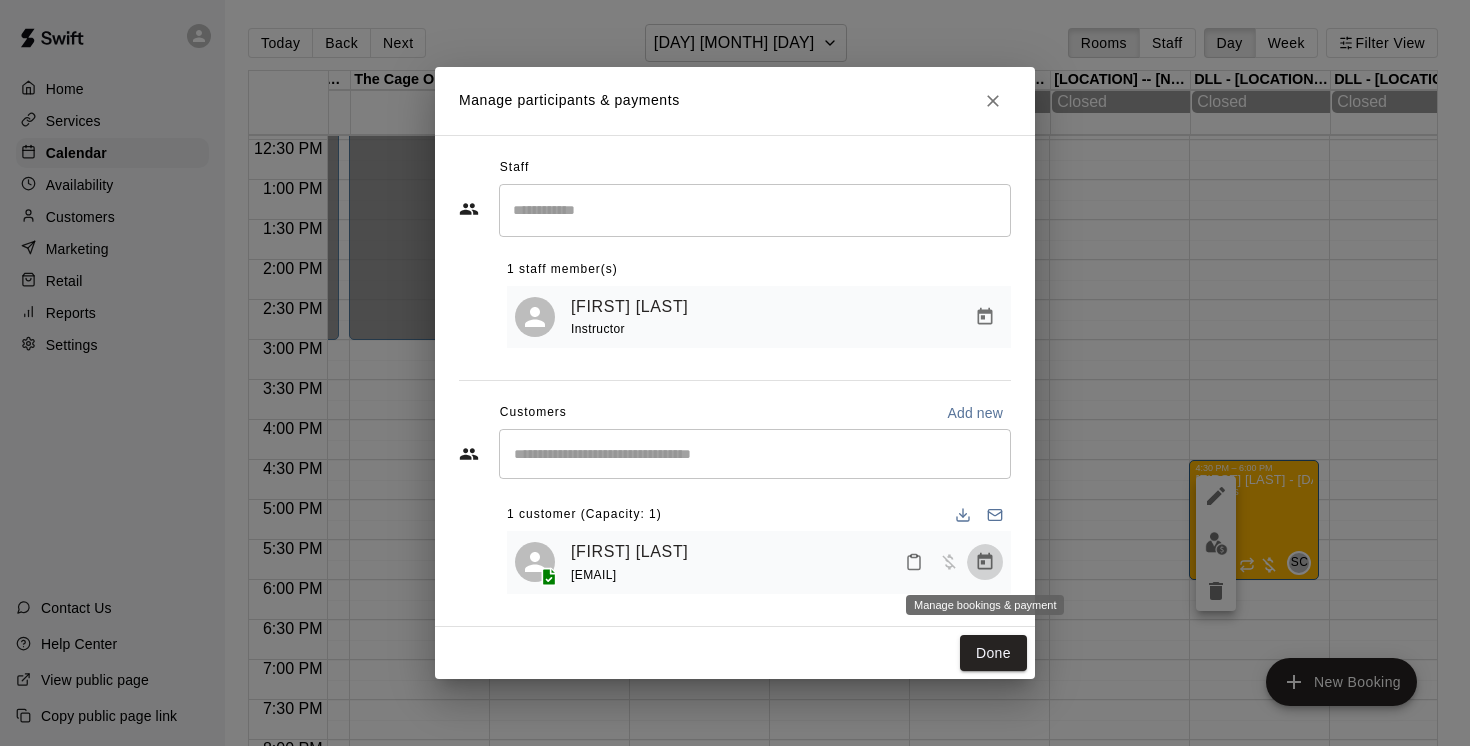 click 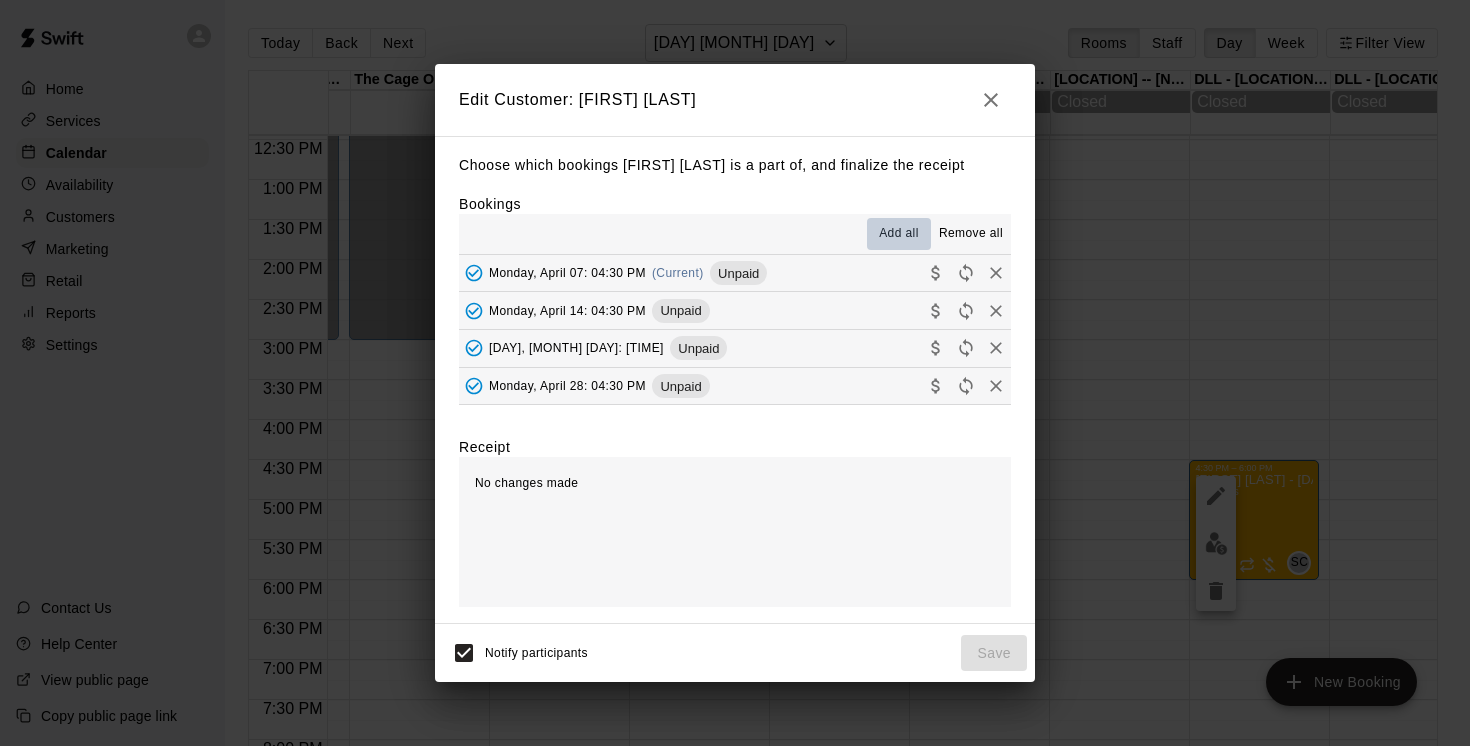 click on "Add all" at bounding box center [899, 234] 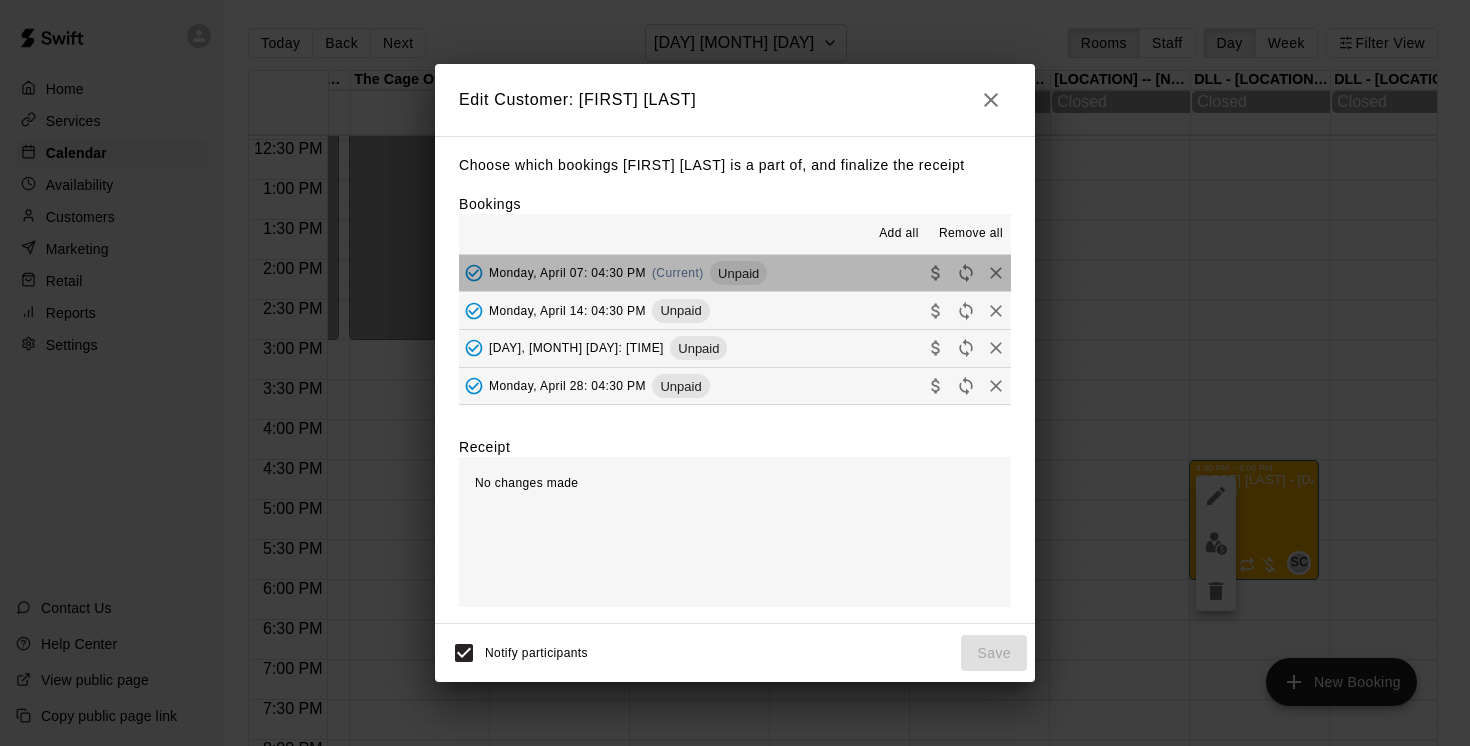 click on "[DAY], [MONTH] [DAY]: [TIME] (Current) Unpaid" at bounding box center [735, 273] 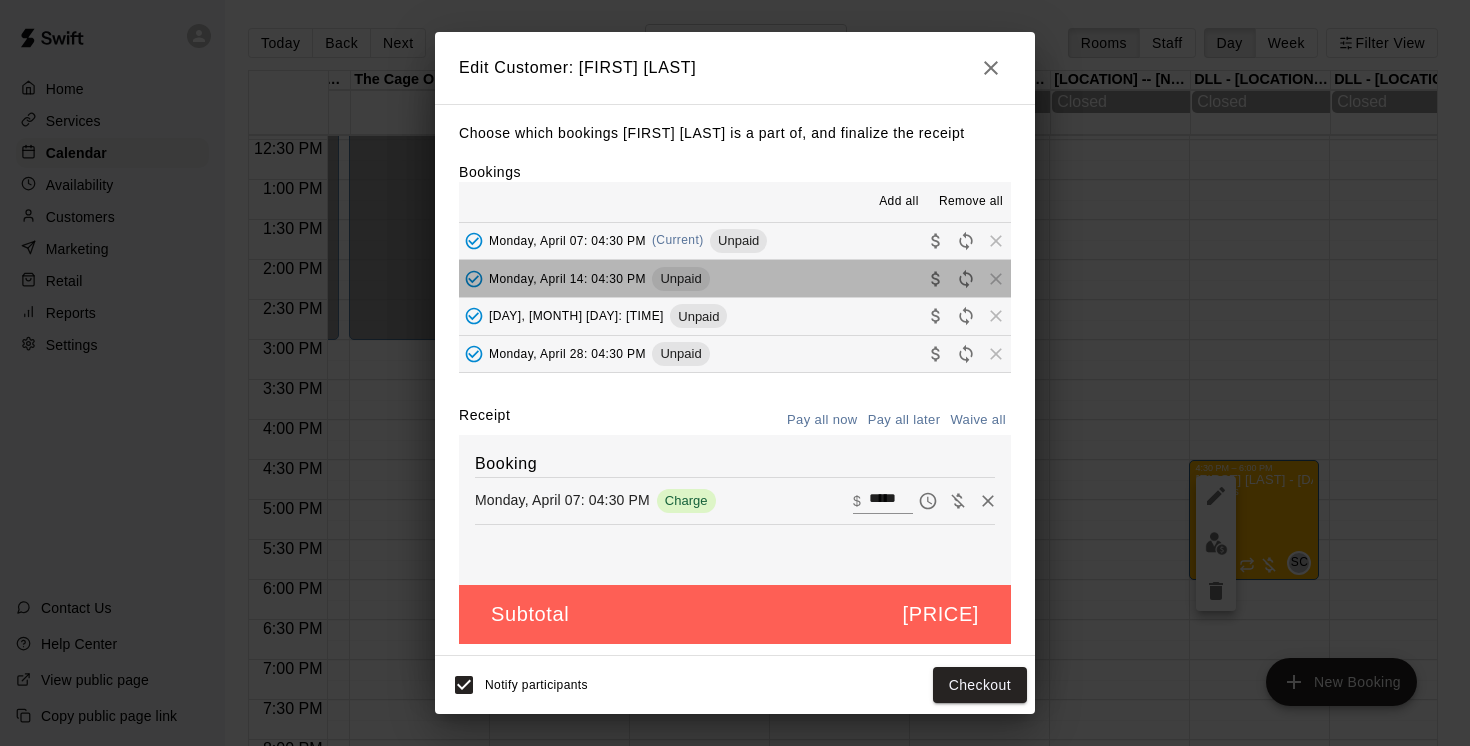 click on "[DAY], [MONTH] [DAY]: [TIME] Unpaid" at bounding box center (735, 278) 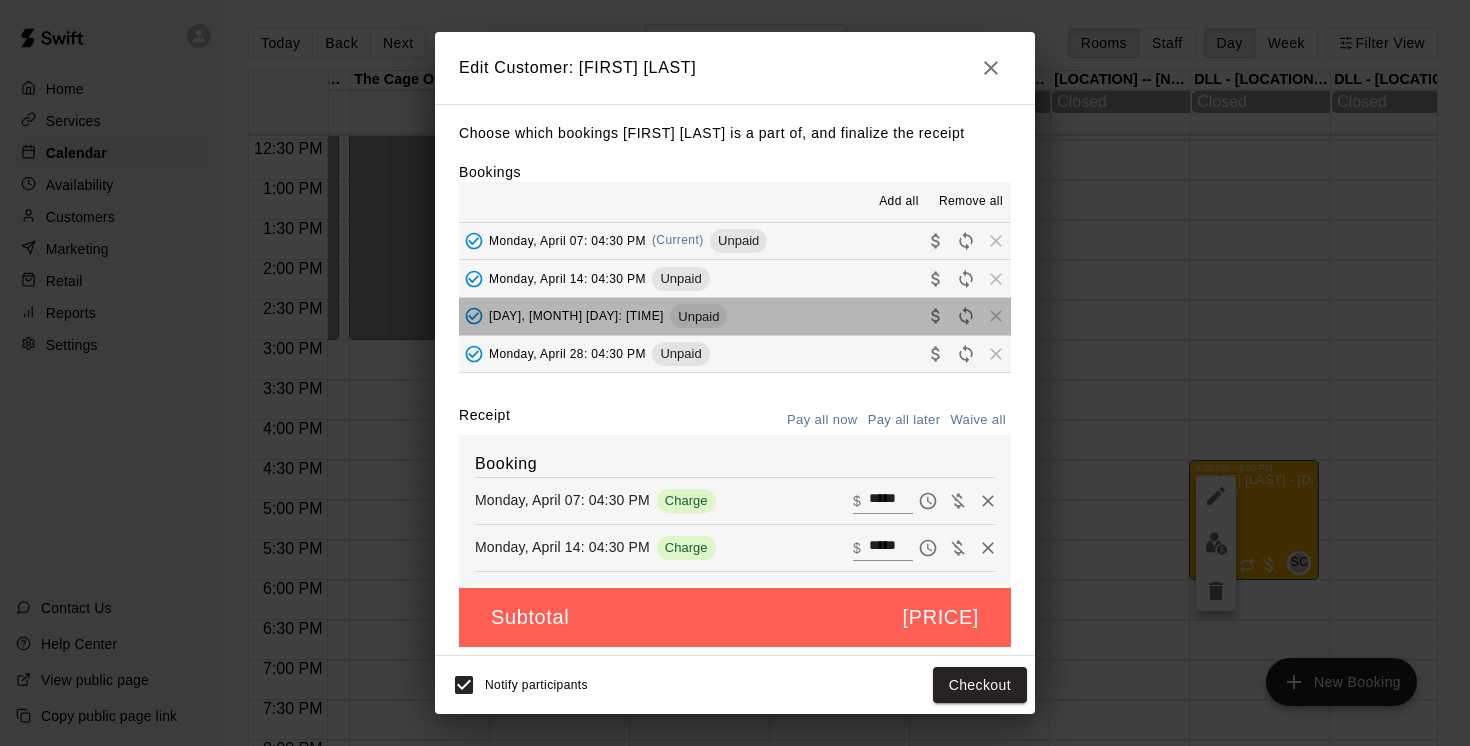 click on "[DAY], [MONTH] [DAY]: [TIME] Unpaid" at bounding box center [735, 316] 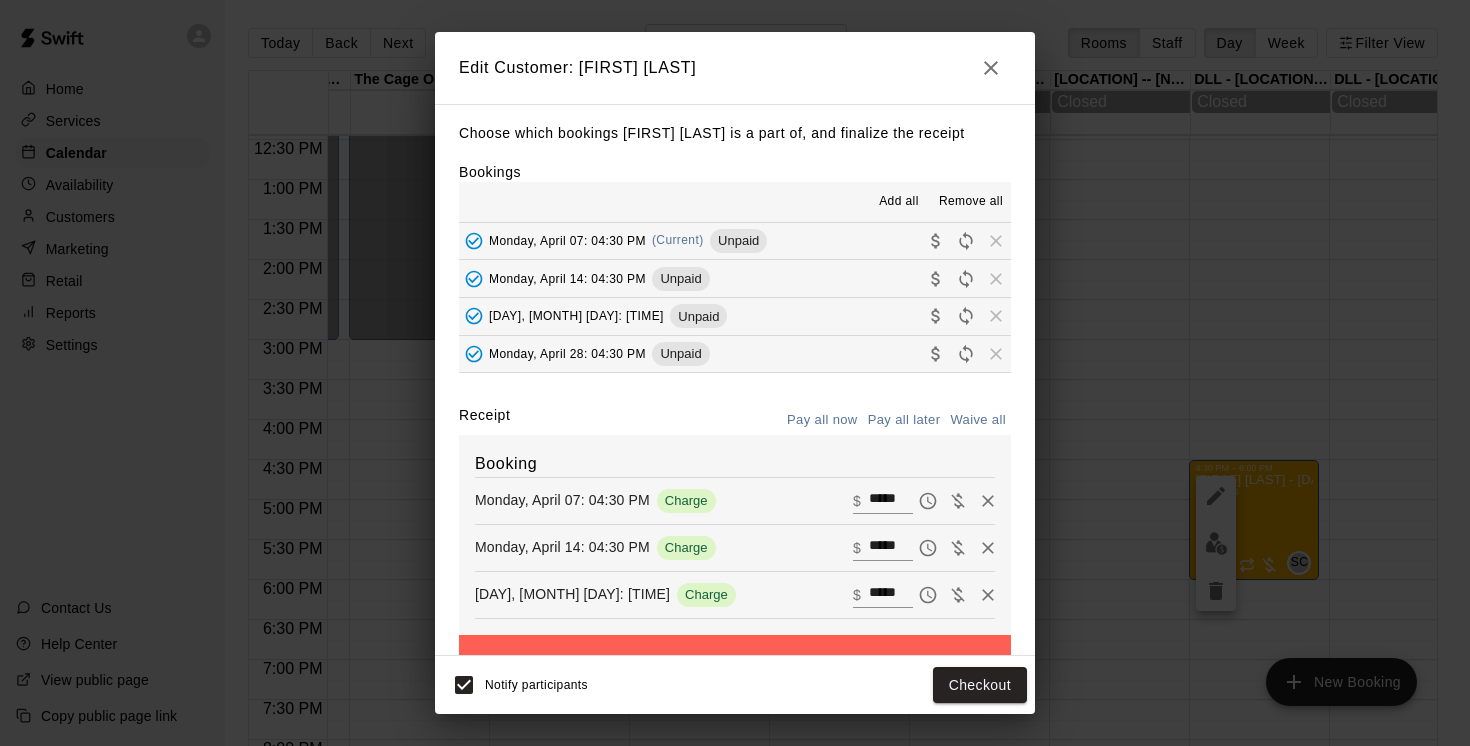 click on "[DAY], [MONTH] [DAY]: [TIME] Unpaid" at bounding box center [735, 354] 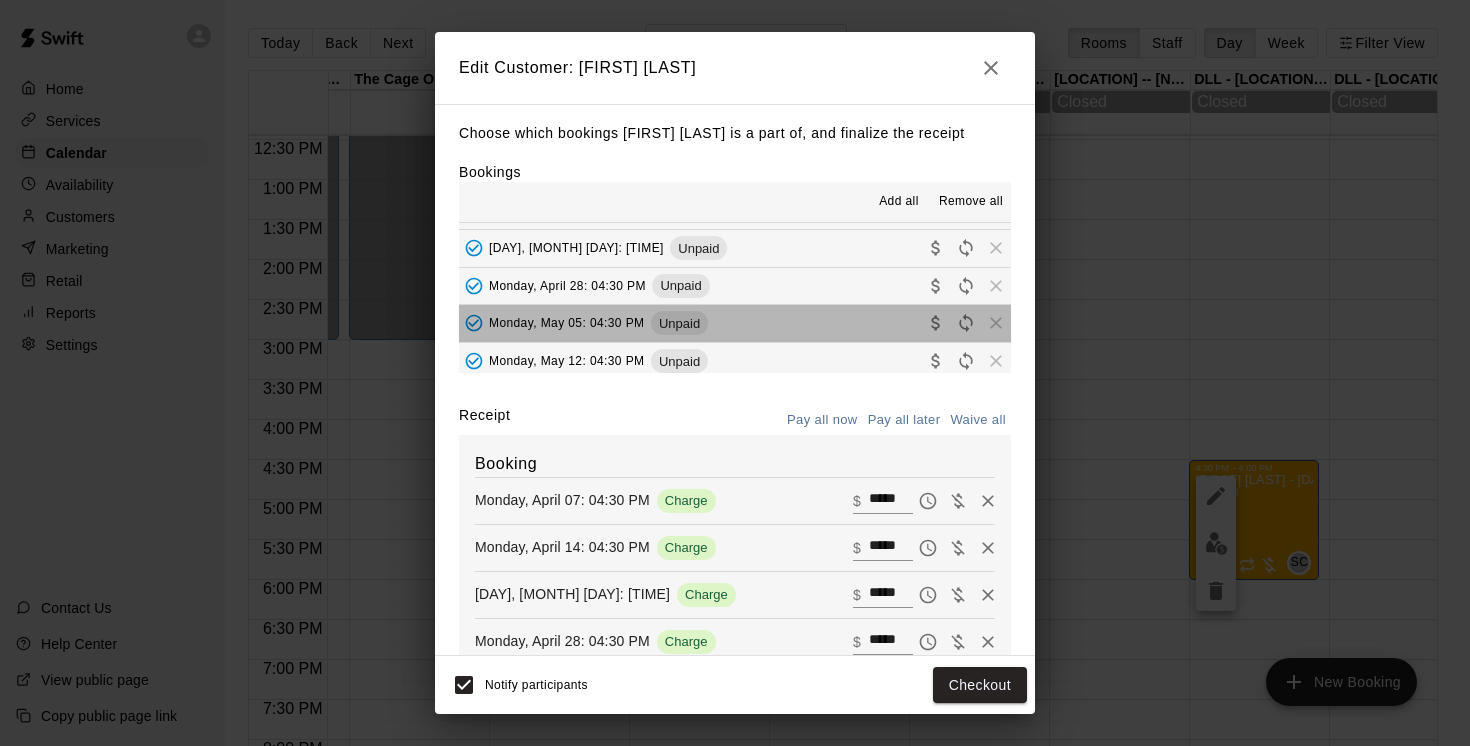 click on "[DAY], [MONTH] [DAY]: [TIME] Unpaid" at bounding box center [735, 323] 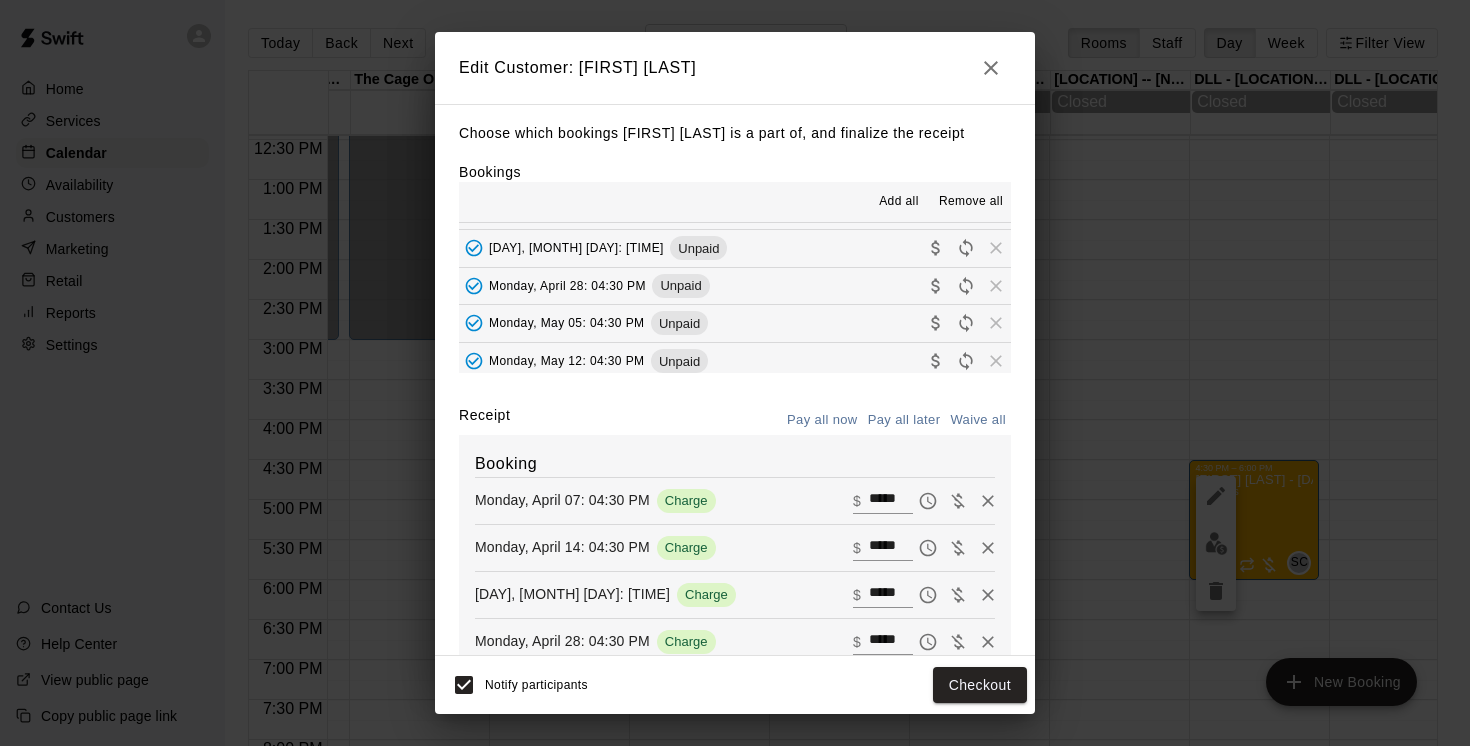 click on "Monday, May 12: 04:30 PM Unpaid" at bounding box center (735, 361) 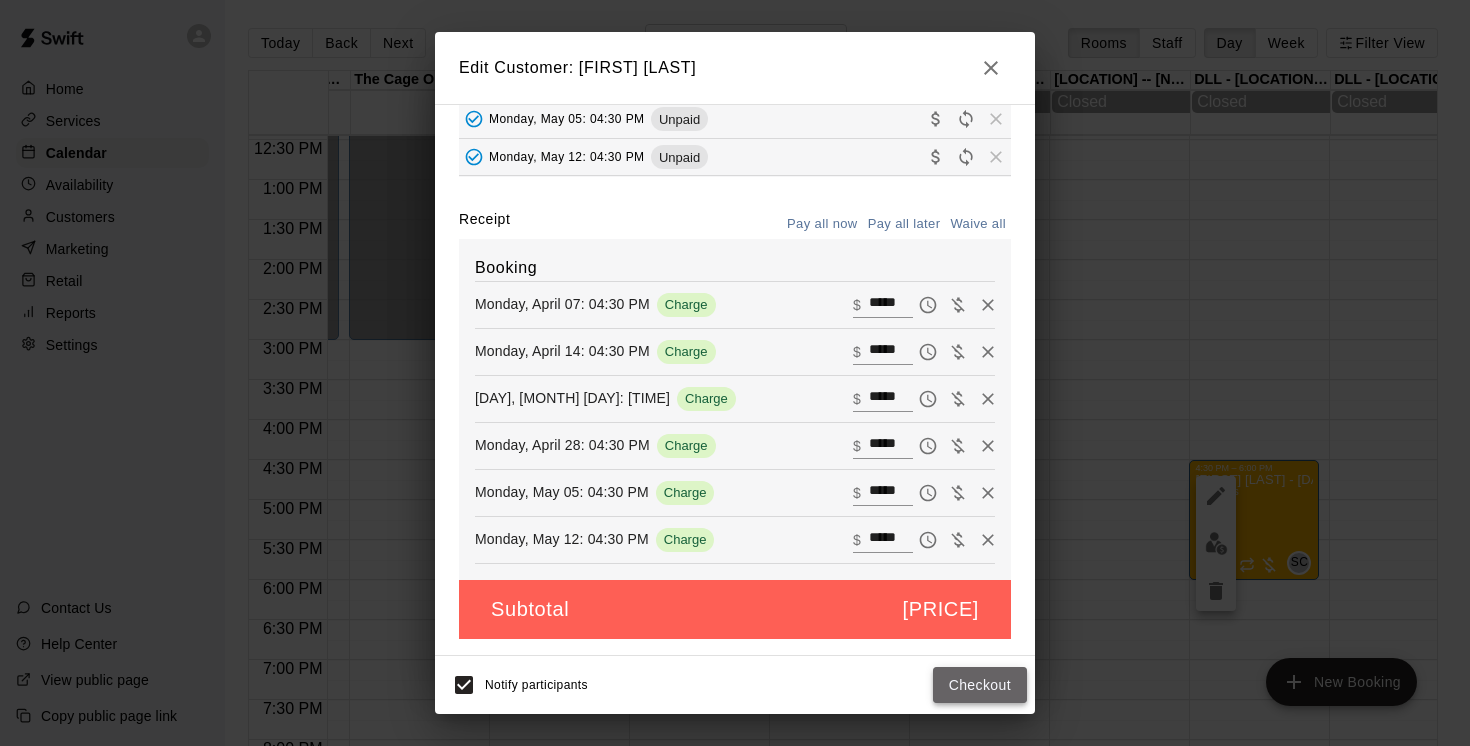 click on "Checkout" at bounding box center (980, 685) 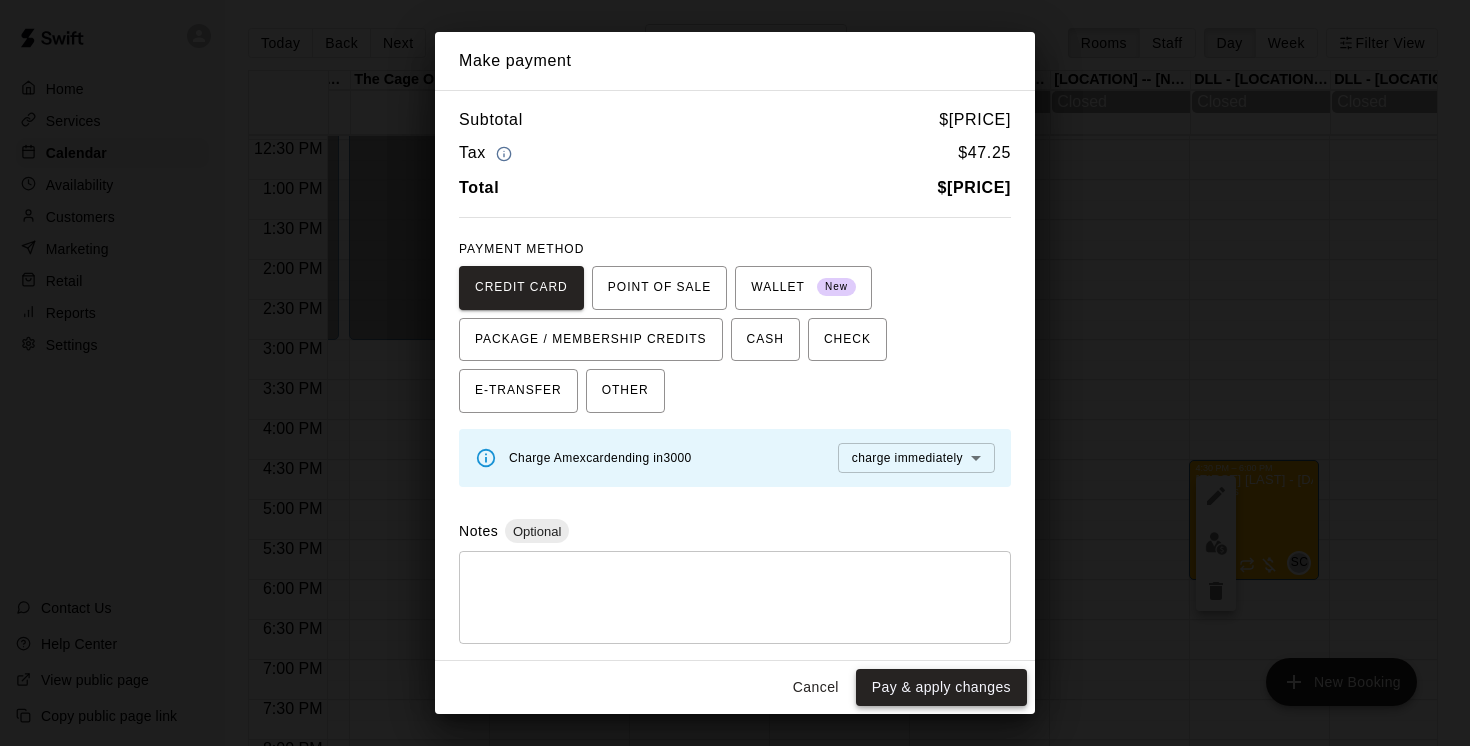 click on "Pay & apply changes" at bounding box center (941, 687) 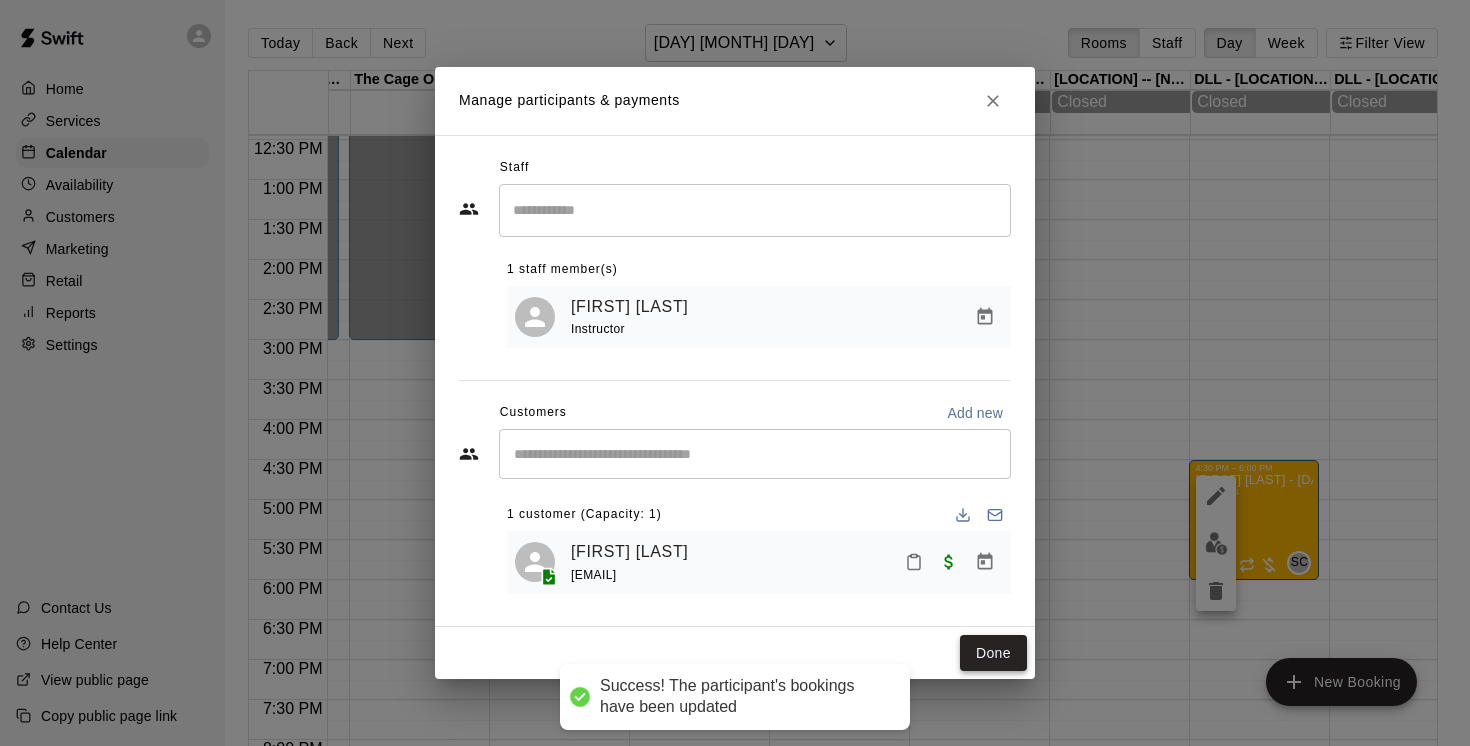 click on "Done" at bounding box center [993, 653] 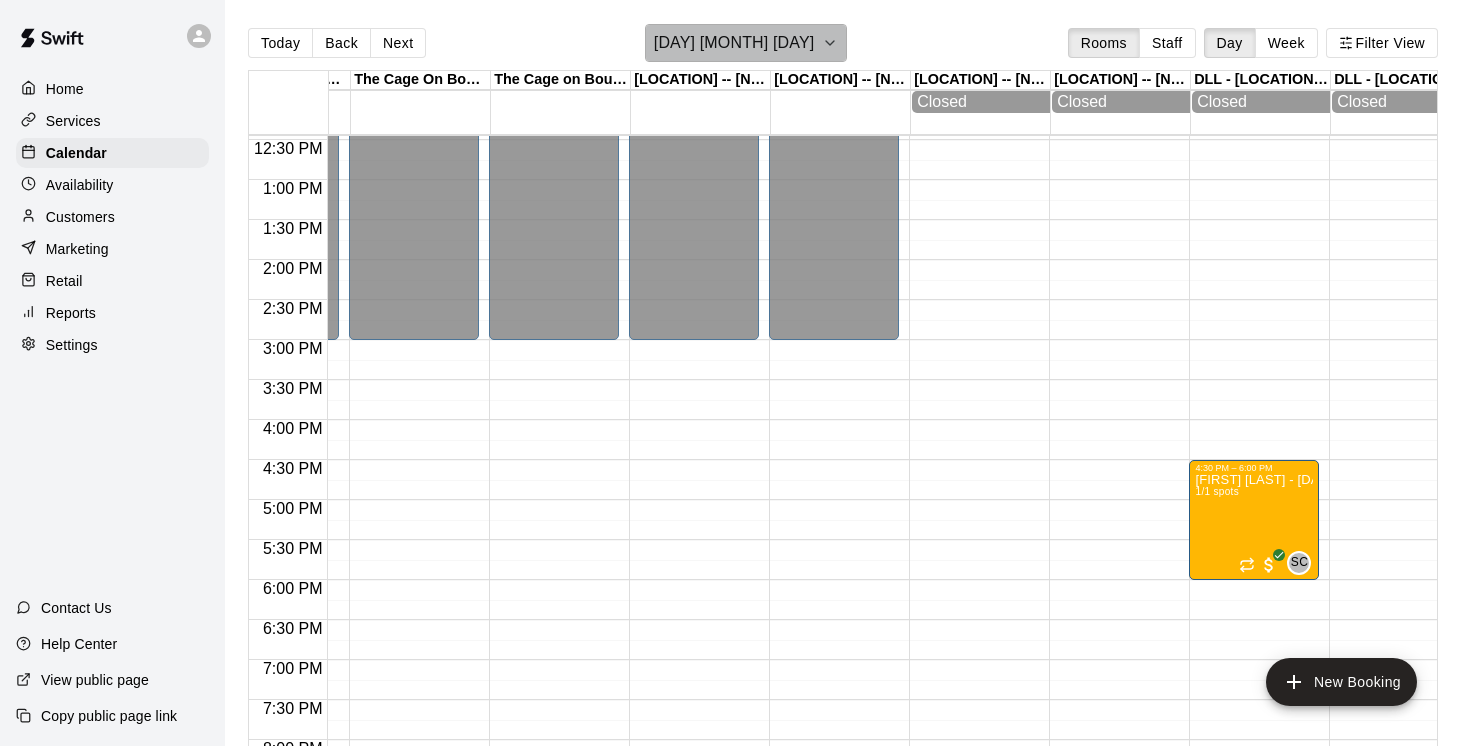 click 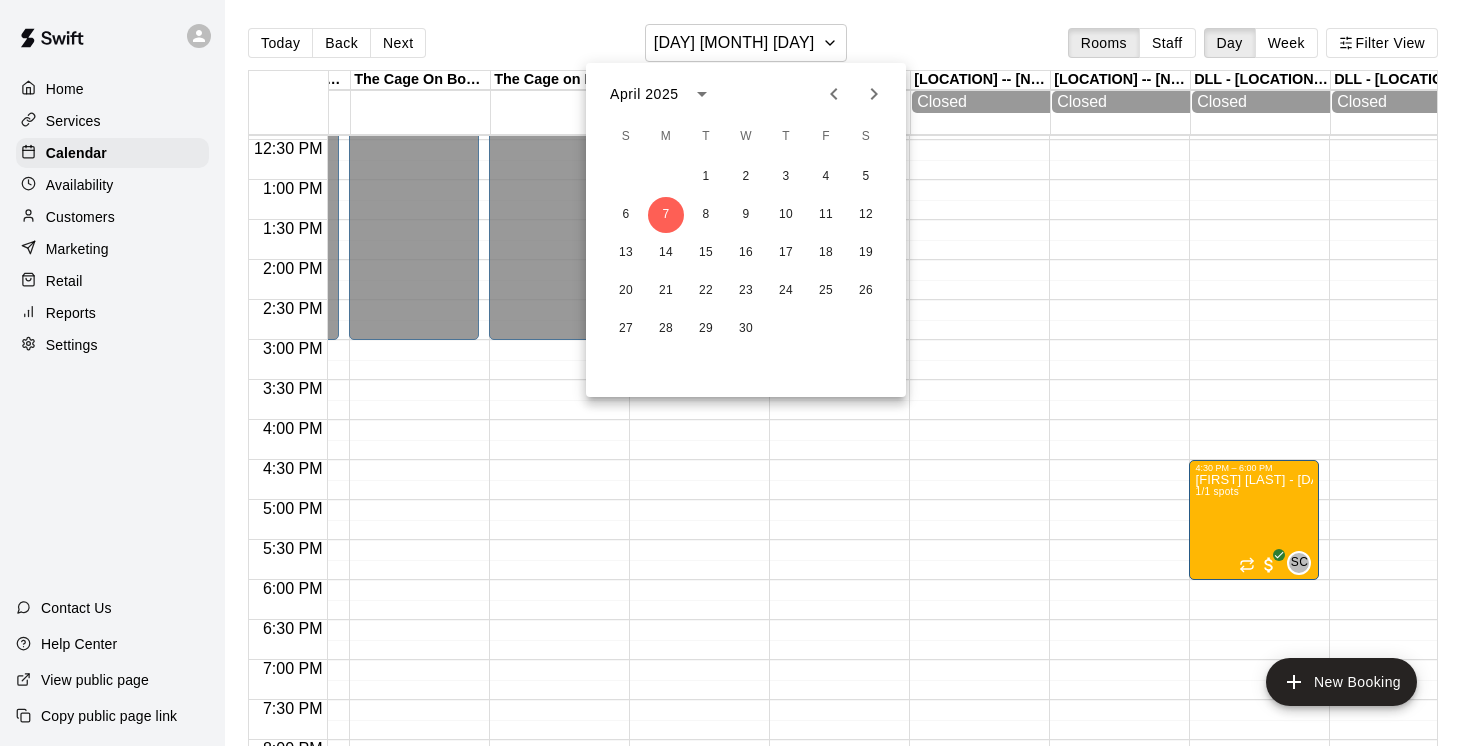 click 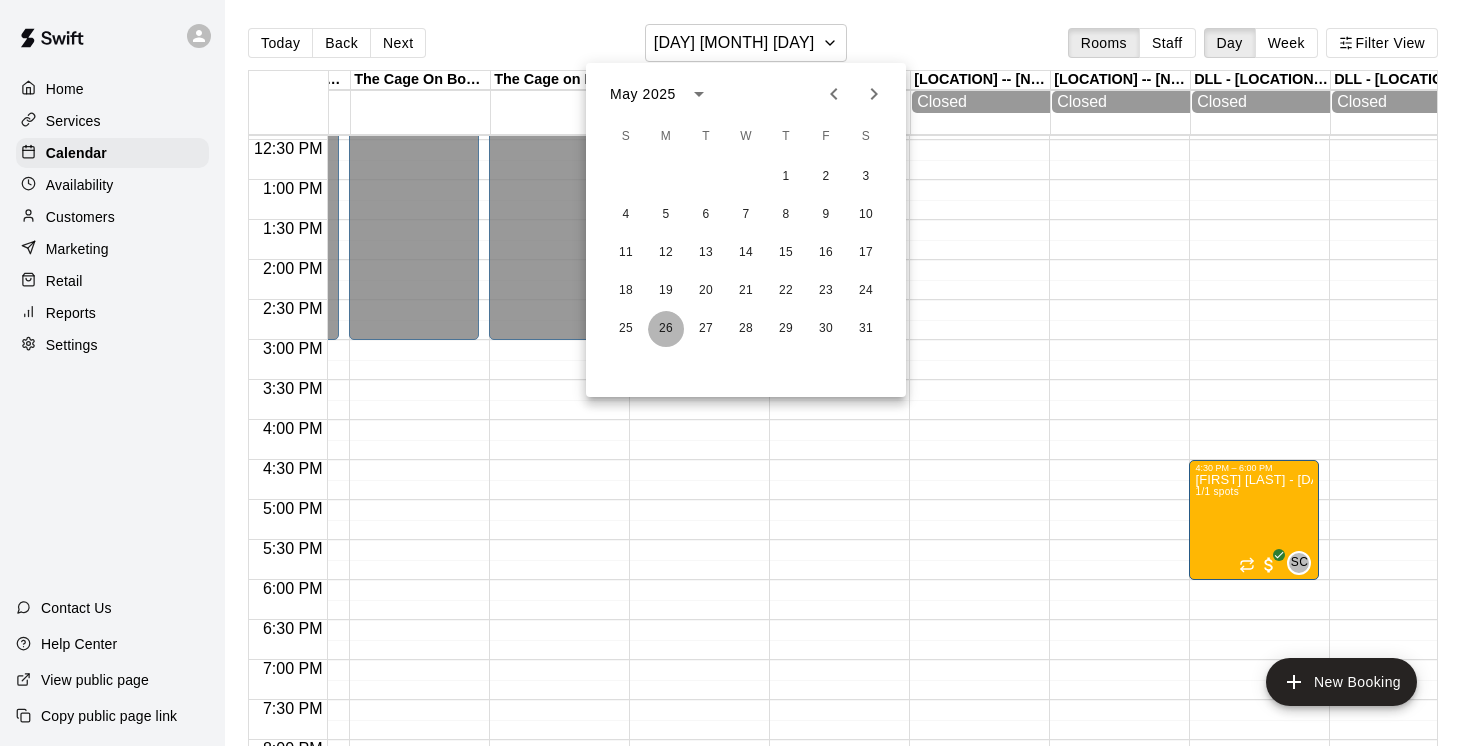 click on "26" at bounding box center (666, 329) 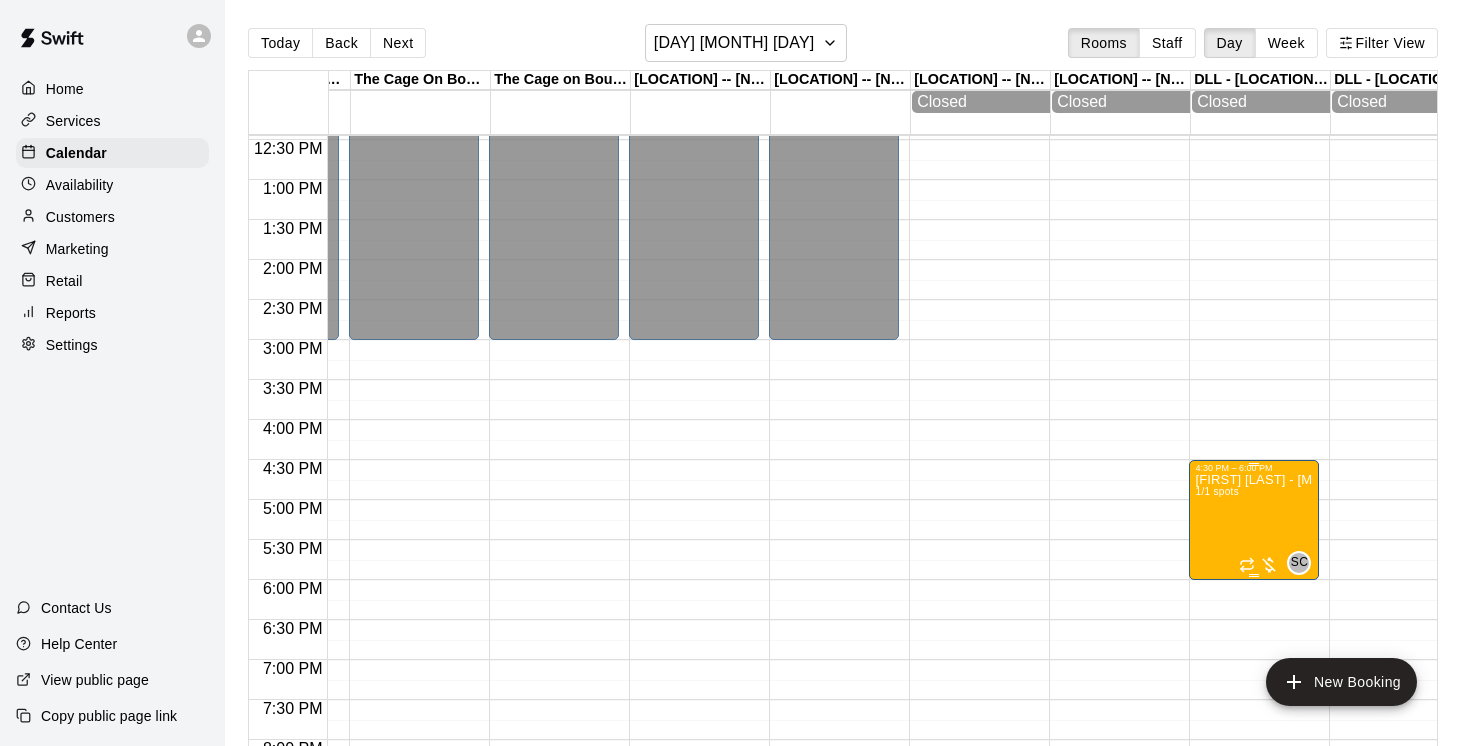 click on "Easton Rallo - May 26 & June 2 @ Dunbar 1/1 spots" at bounding box center (1254, 846) 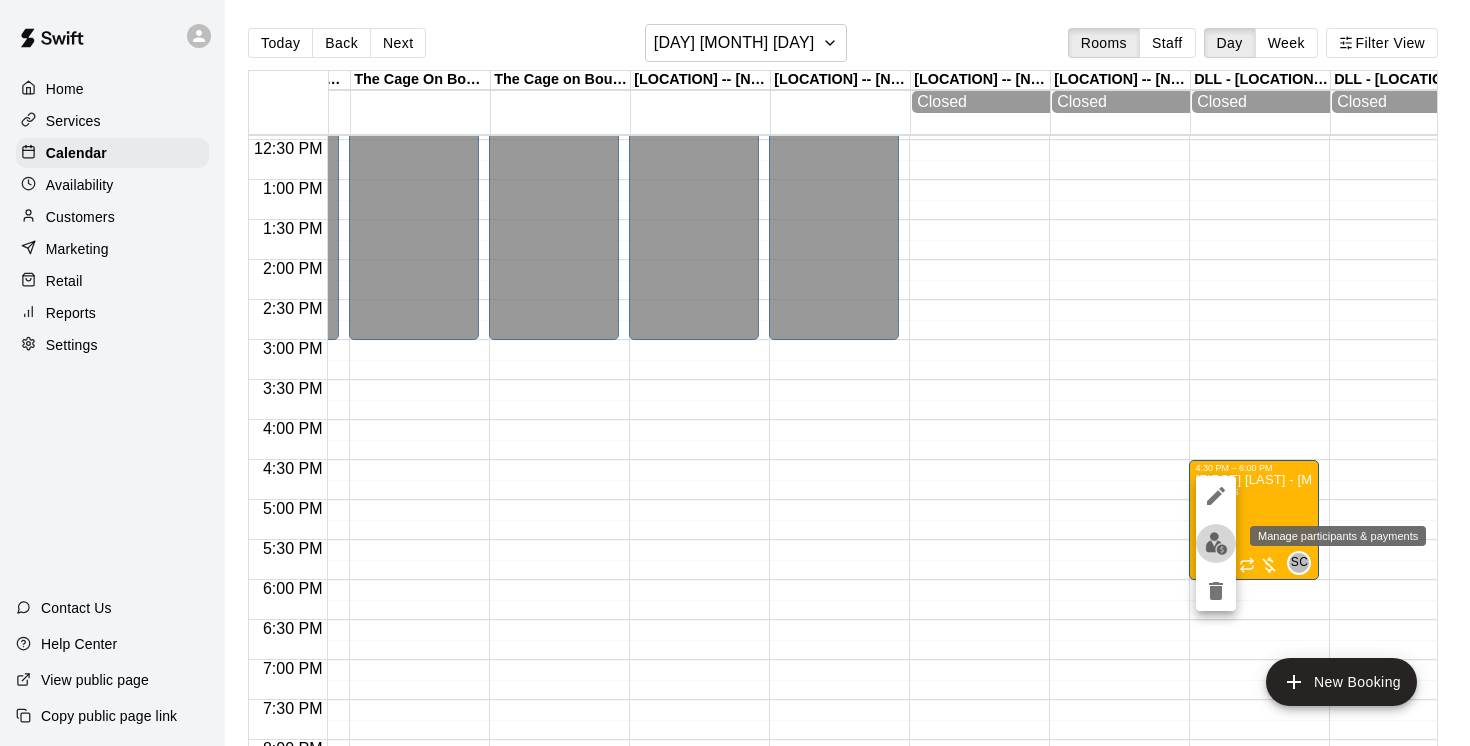 click at bounding box center [1216, 543] 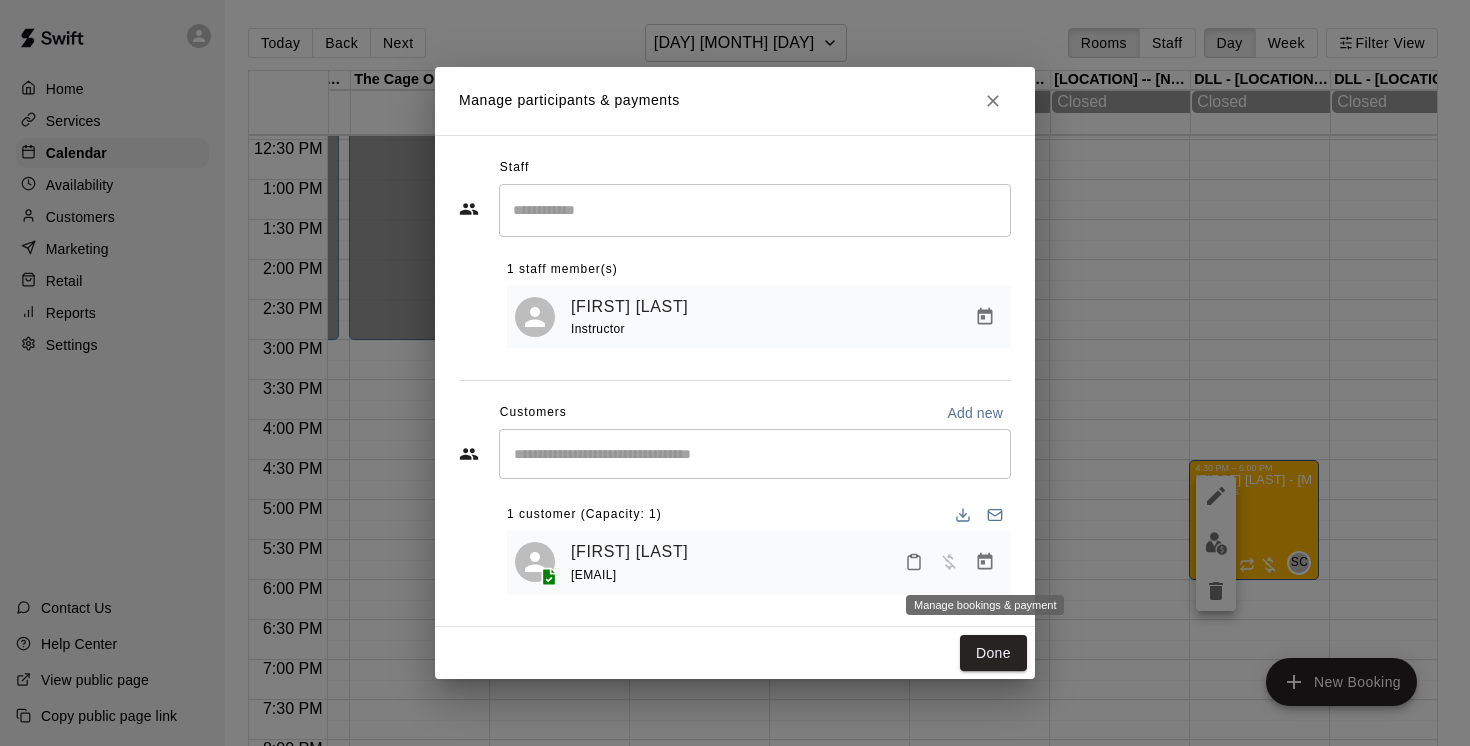 click 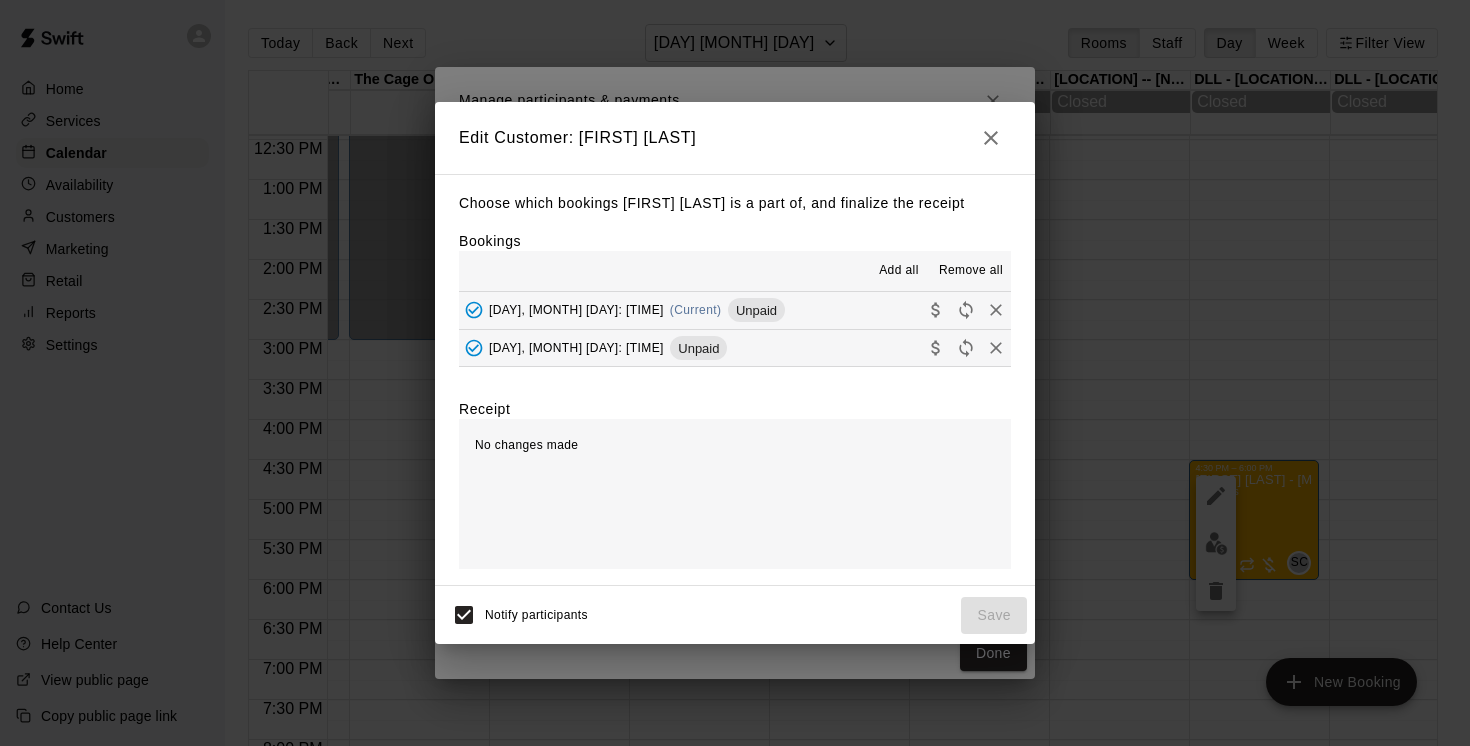 click on "Monday, May 26: 04:30 PM (Current) Unpaid" at bounding box center (735, 310) 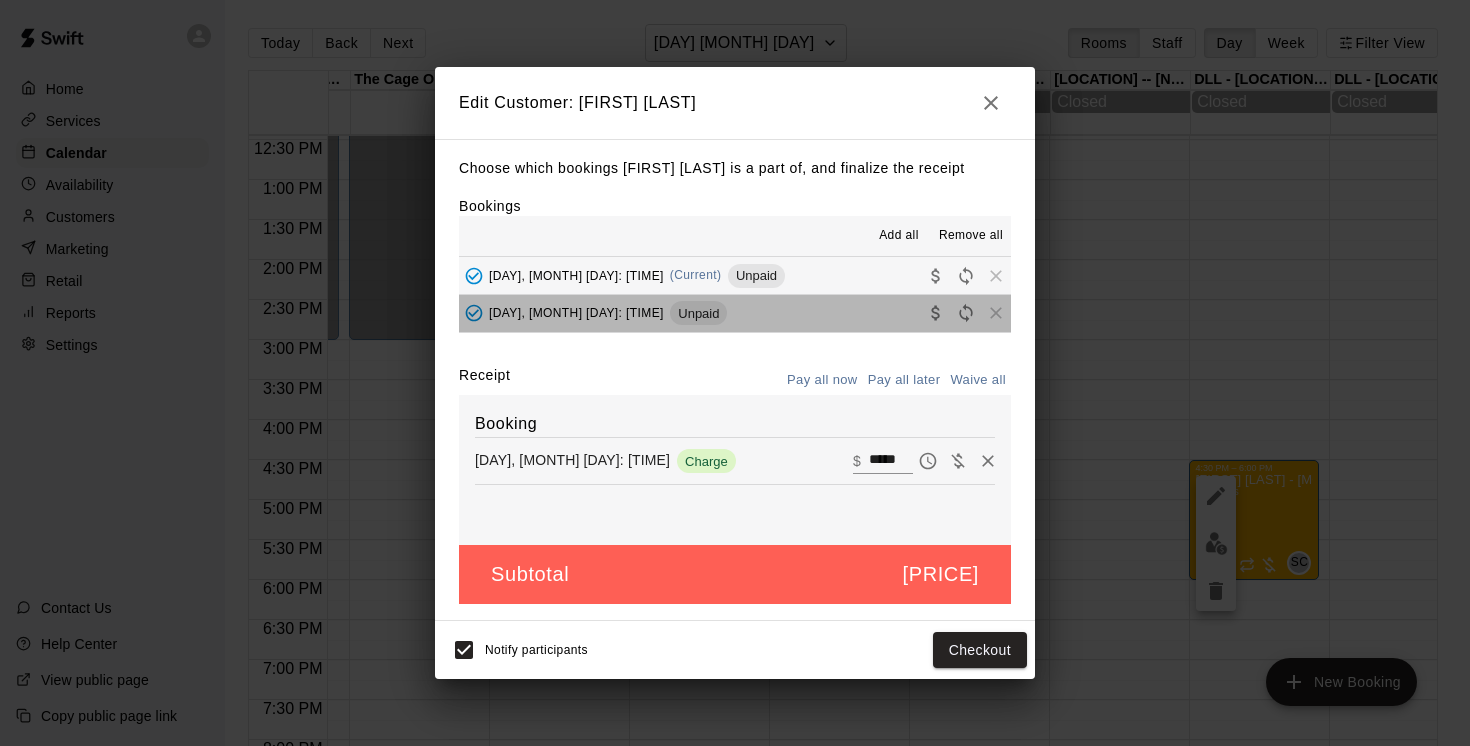 click on "Monday, June 02: 04:30 PM Unpaid" at bounding box center [735, 313] 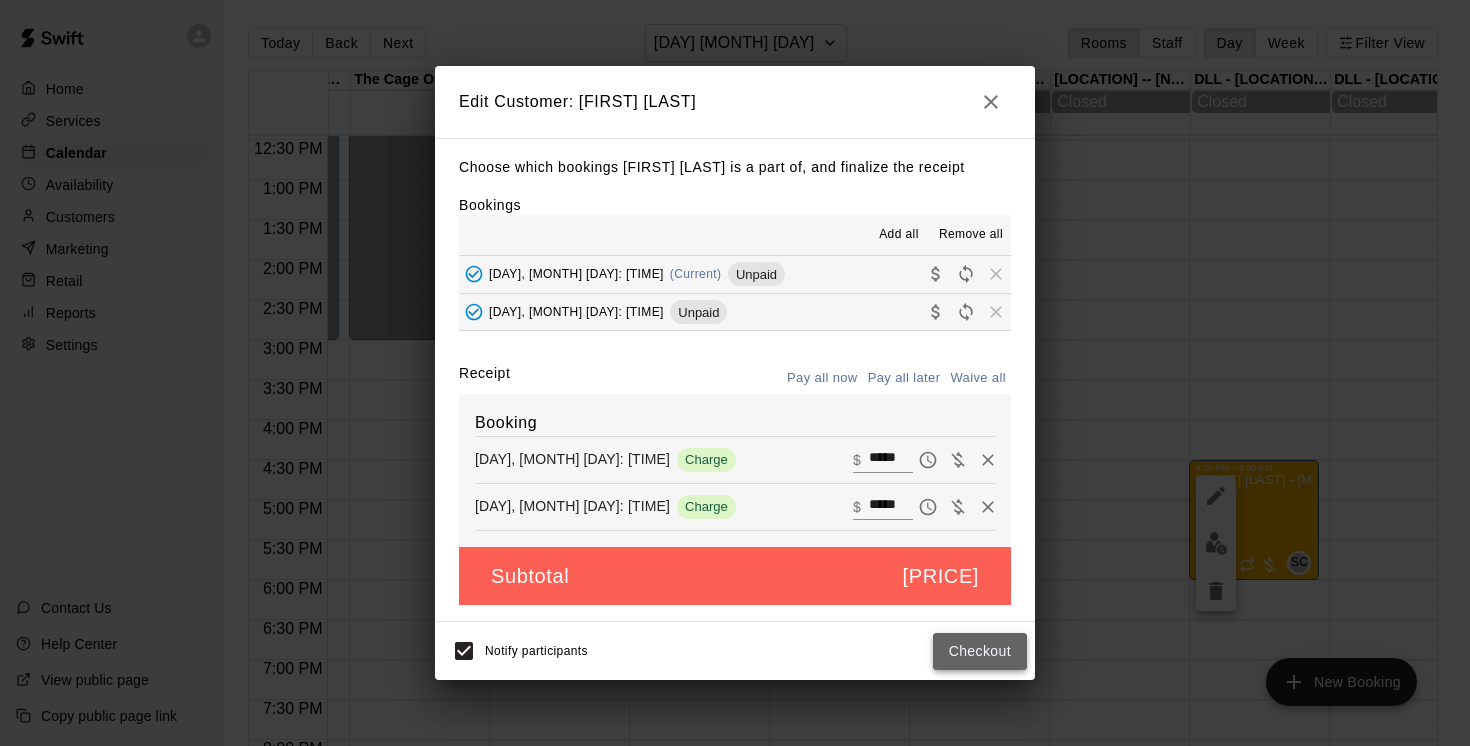 click on "Checkout" at bounding box center [980, 651] 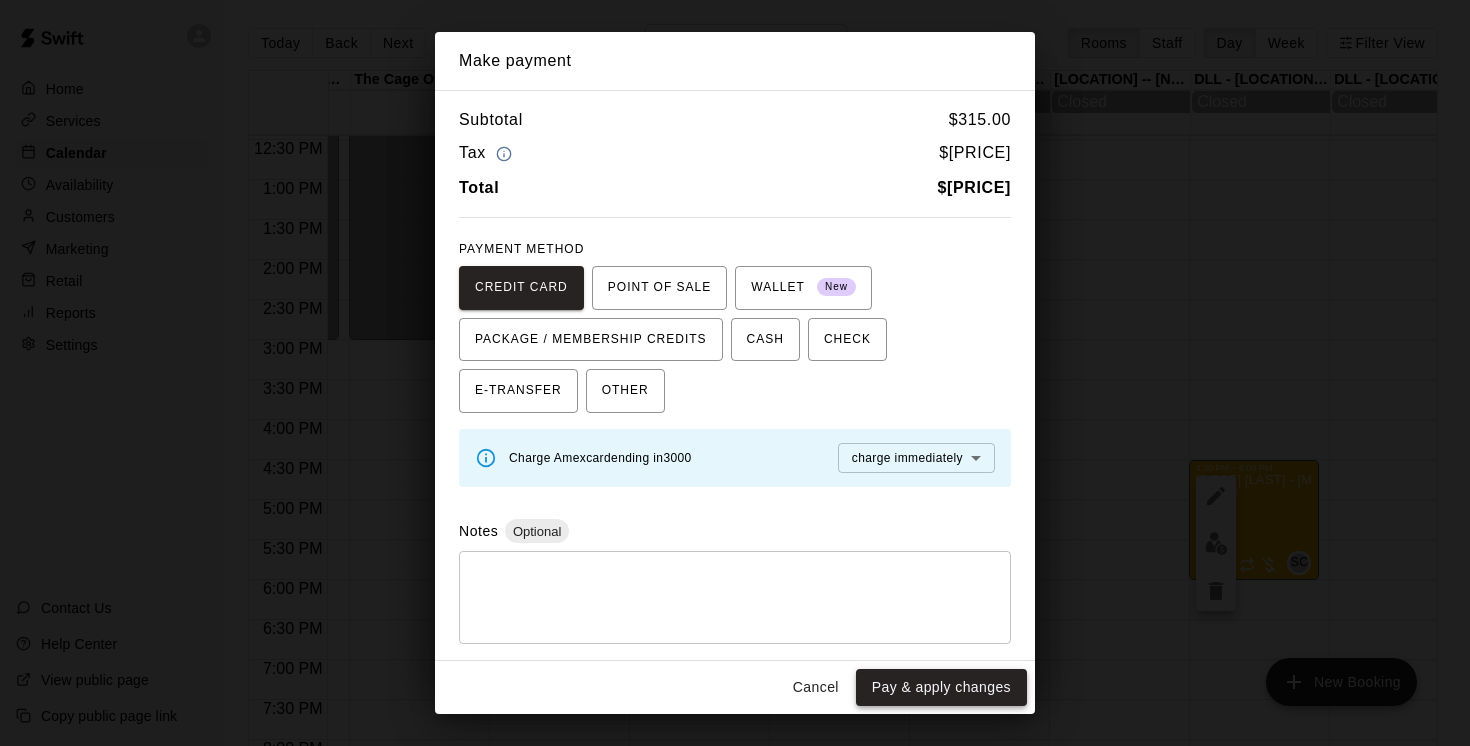 click on "Pay & apply changes" at bounding box center [941, 687] 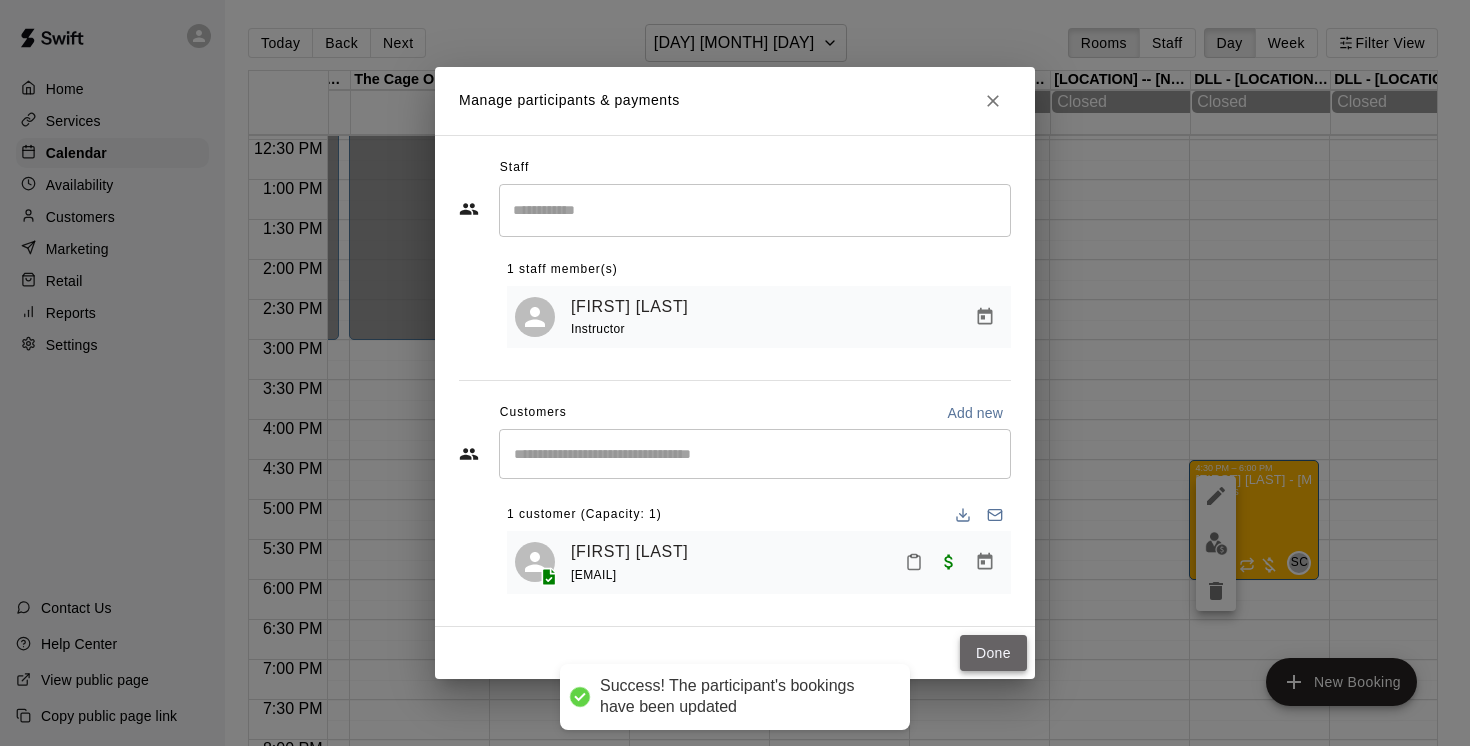 click on "Done" at bounding box center (993, 653) 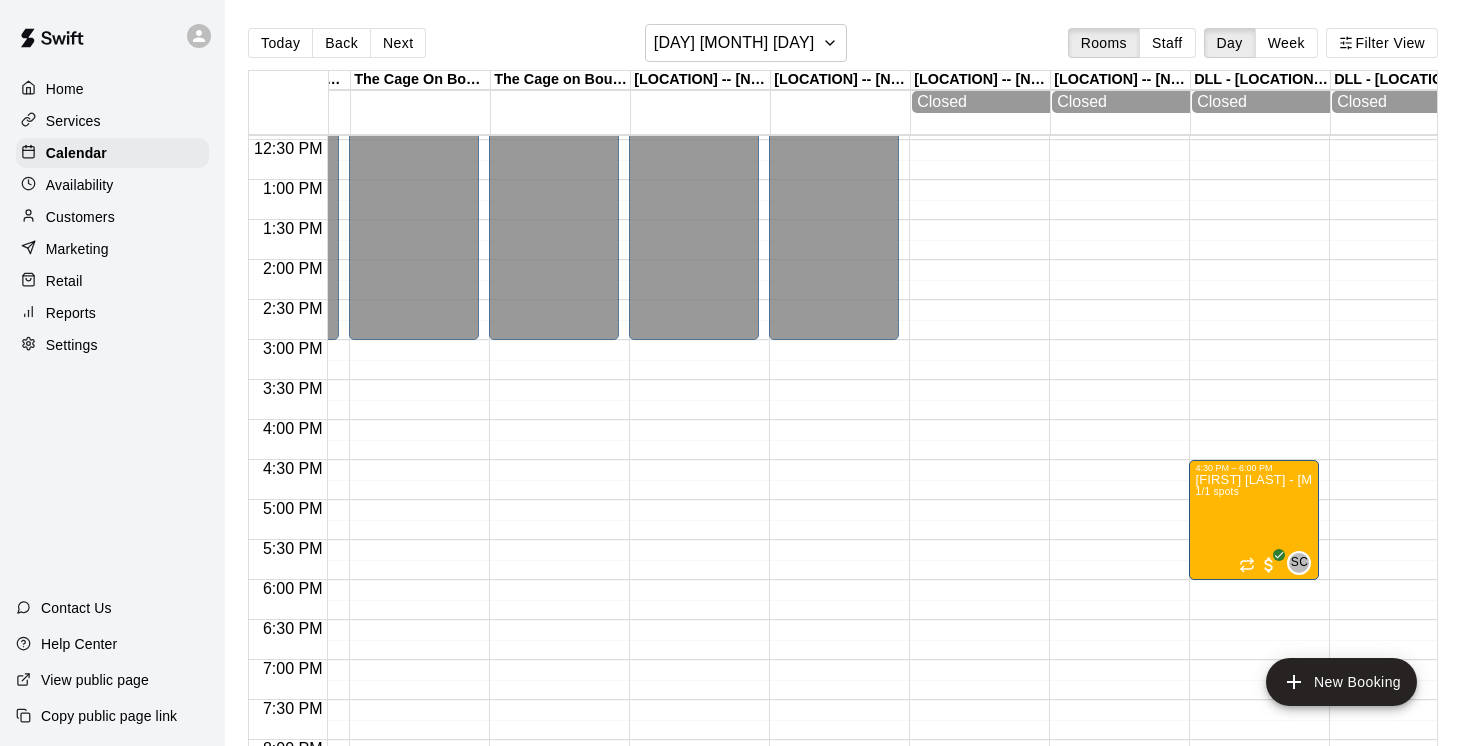 click on "Customers" at bounding box center [80, 217] 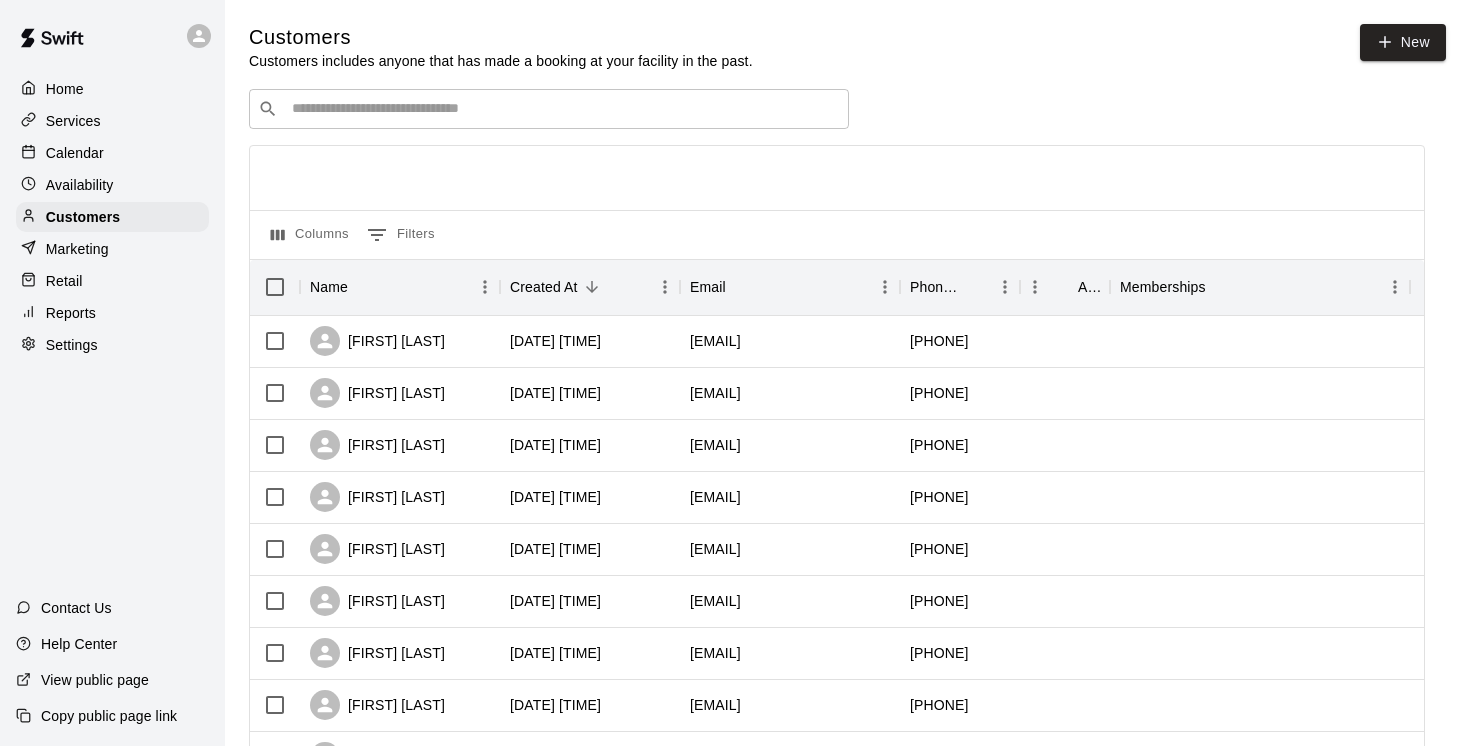 click at bounding box center (563, 109) 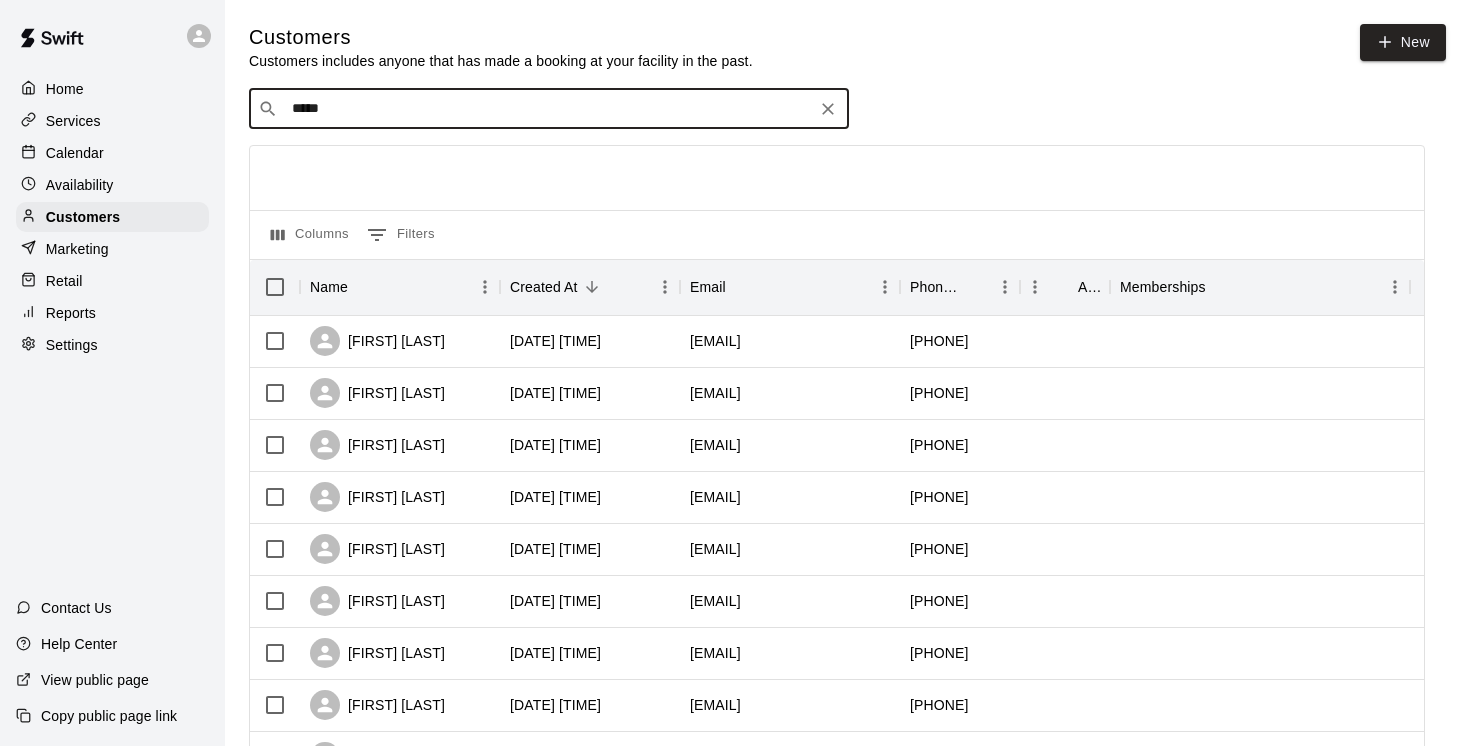 type on "******" 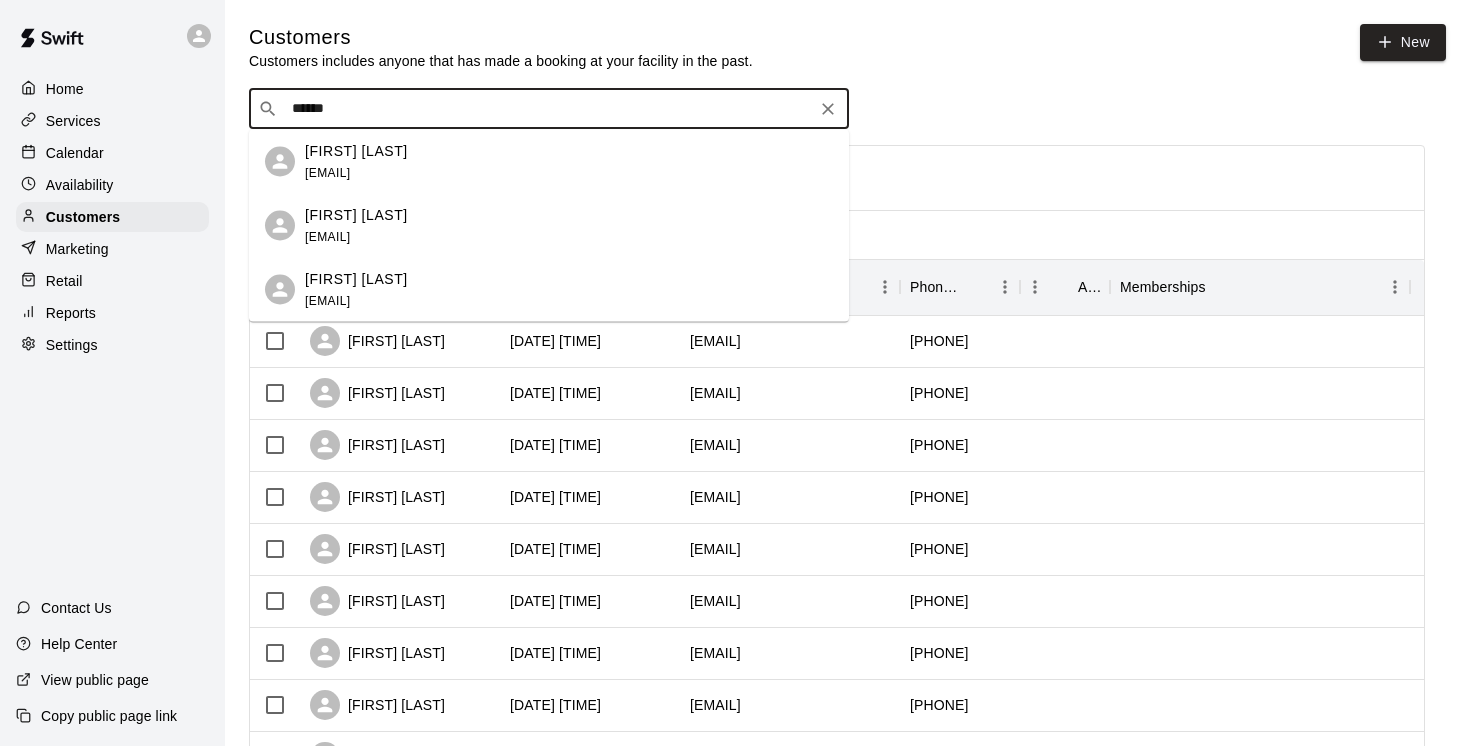 click on "[FIRST] [LAST]" at bounding box center [356, 278] 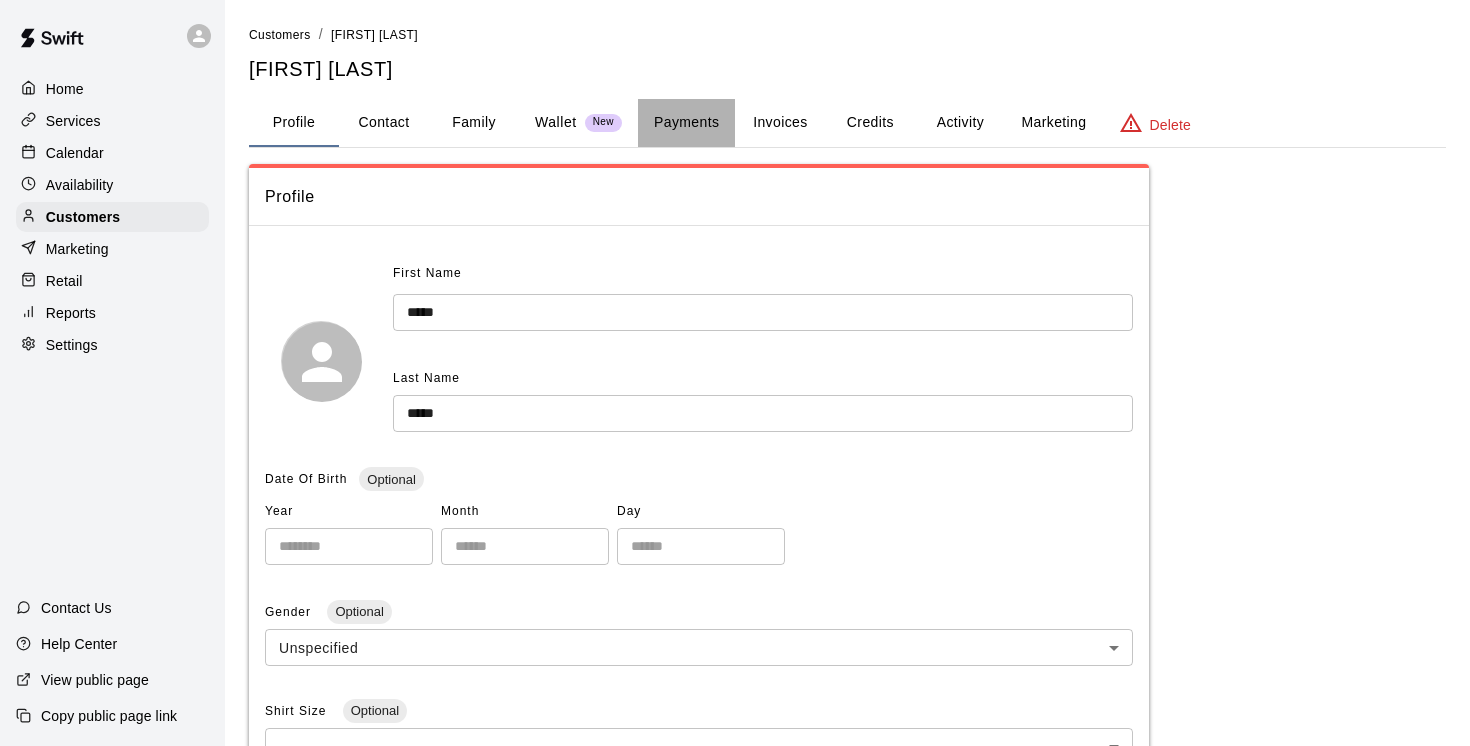 click on "Payments" at bounding box center (686, 123) 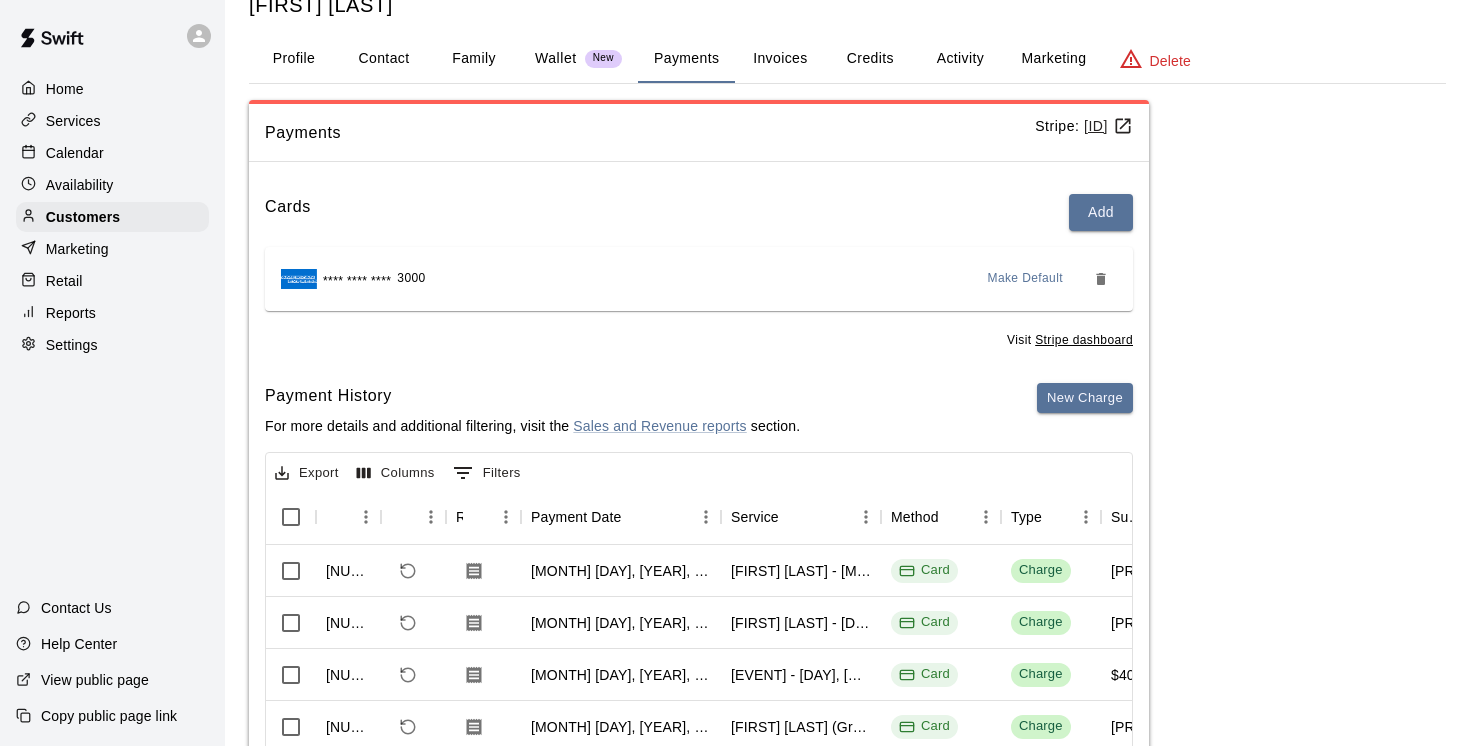 scroll, scrollTop: 97, scrollLeft: 0, axis: vertical 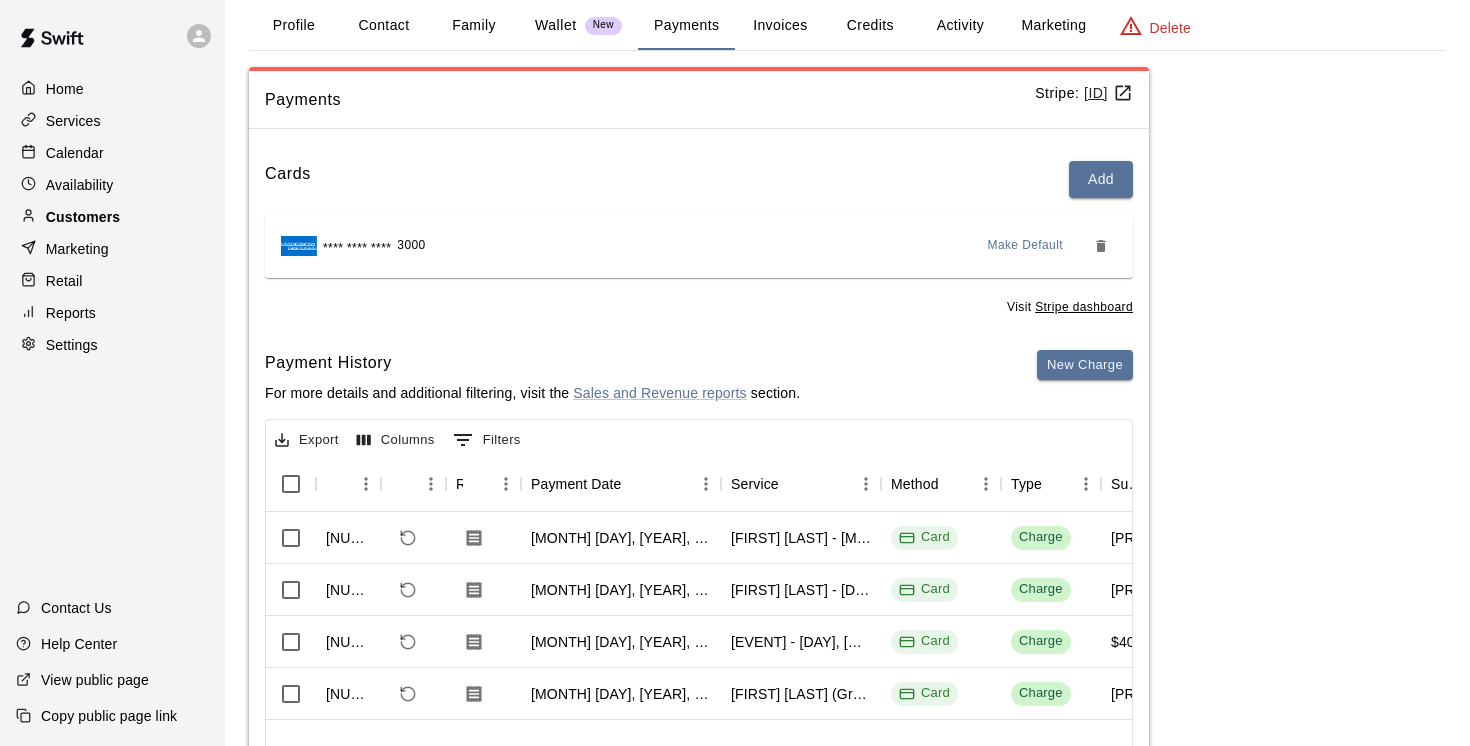 click on "Customers" at bounding box center [112, 217] 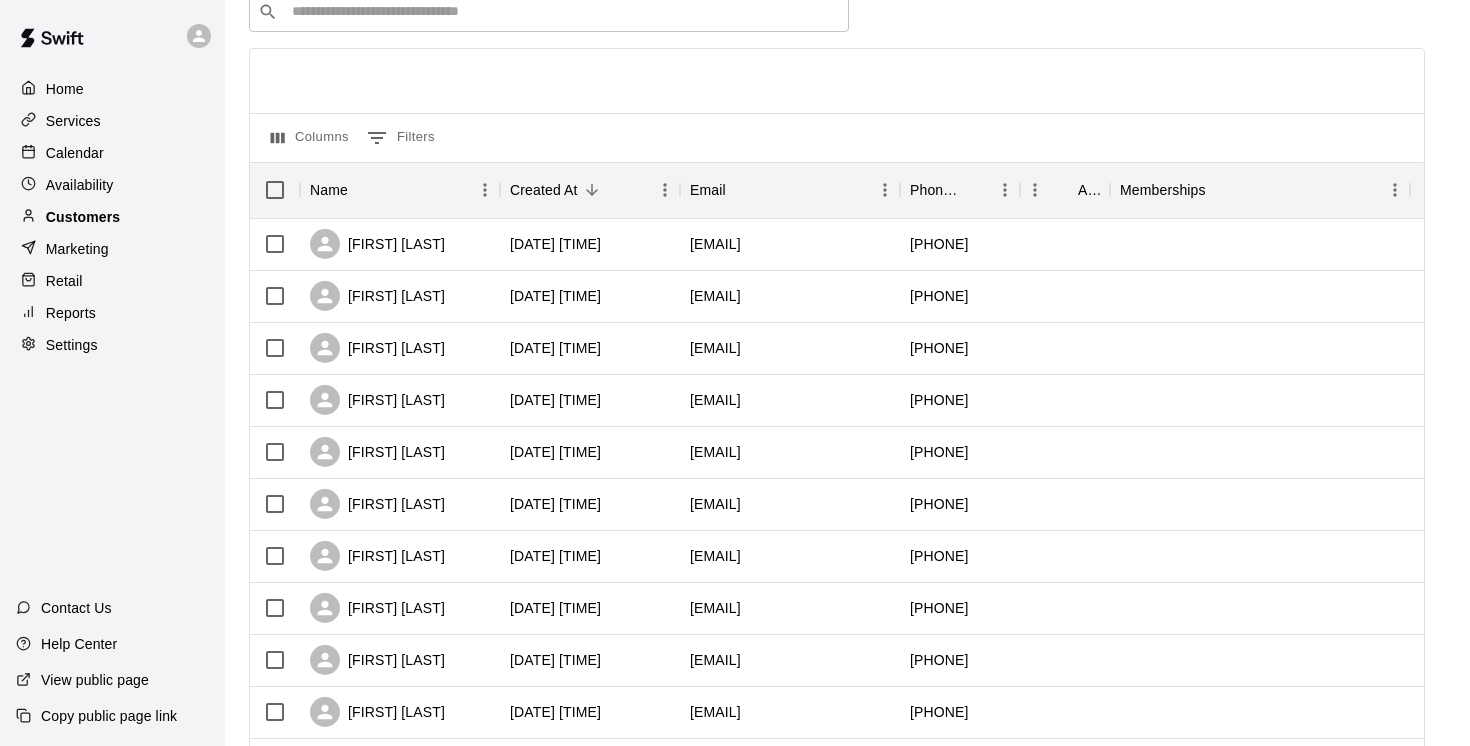 scroll, scrollTop: 0, scrollLeft: 0, axis: both 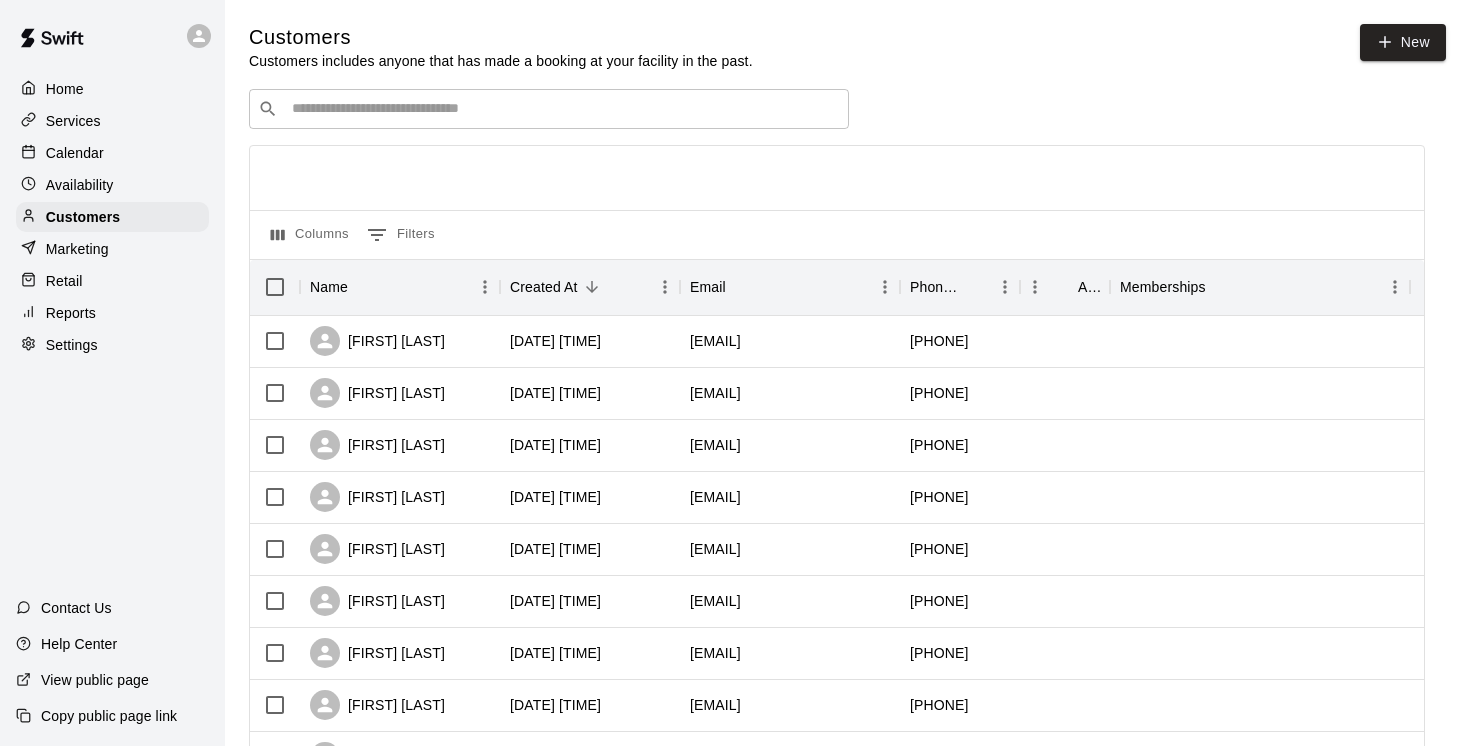click at bounding box center (563, 109) 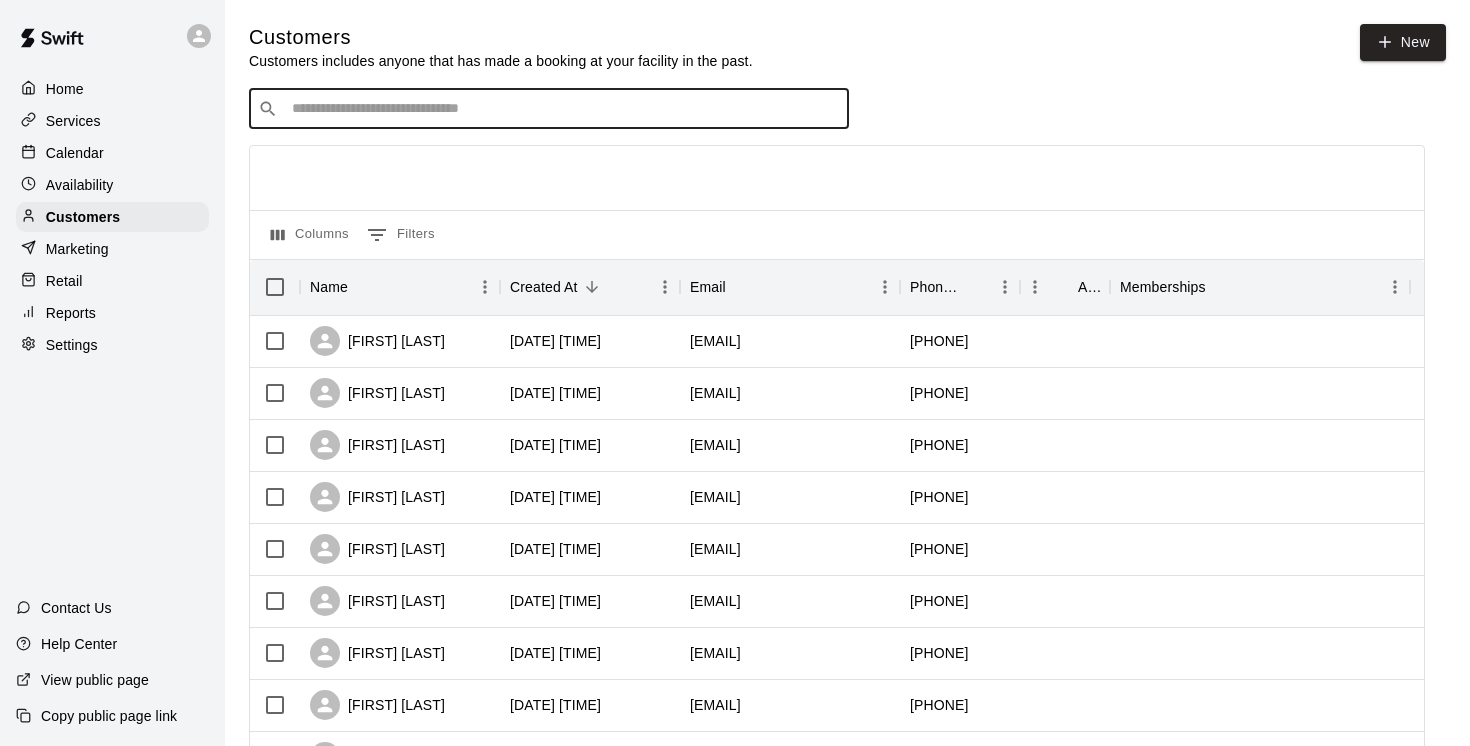 paste on "**********" 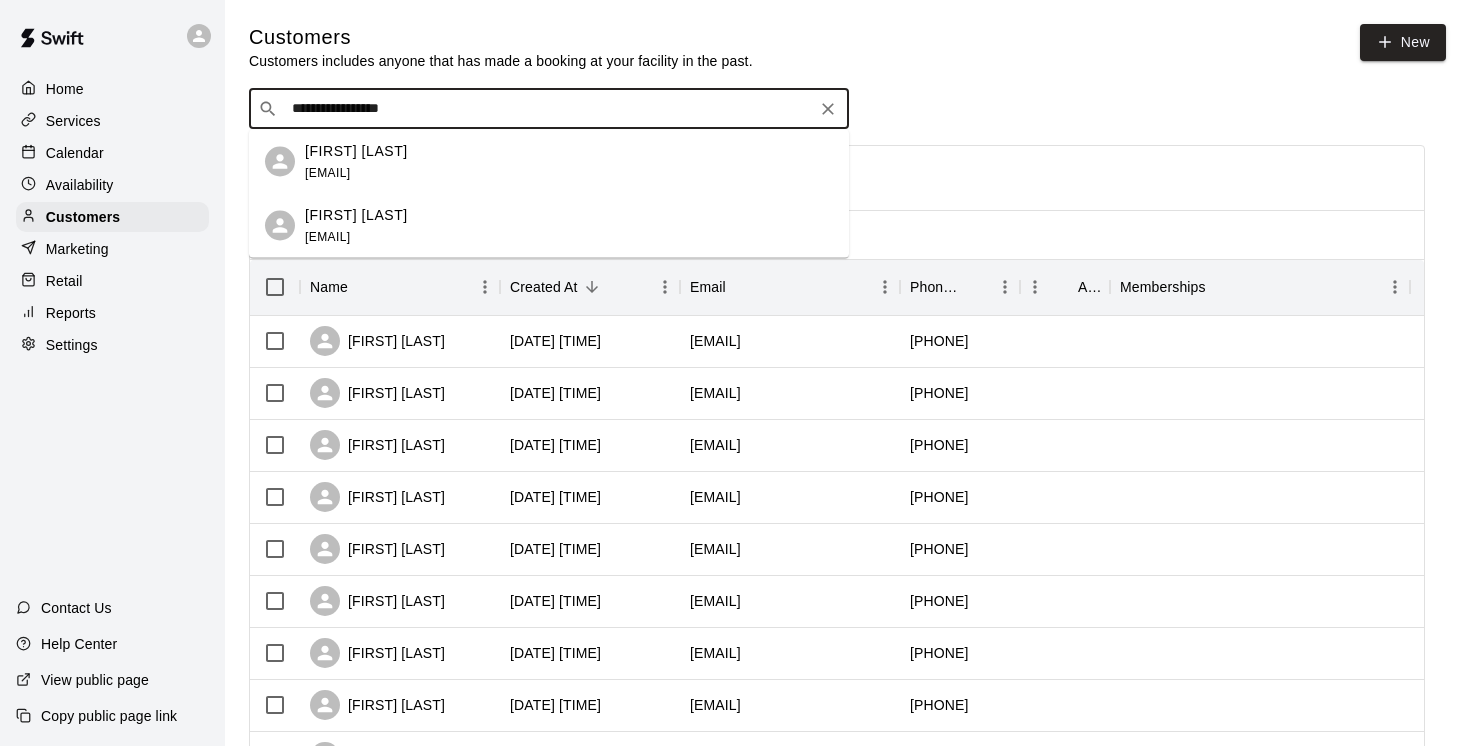 click on "Marke Nakada" at bounding box center [356, 150] 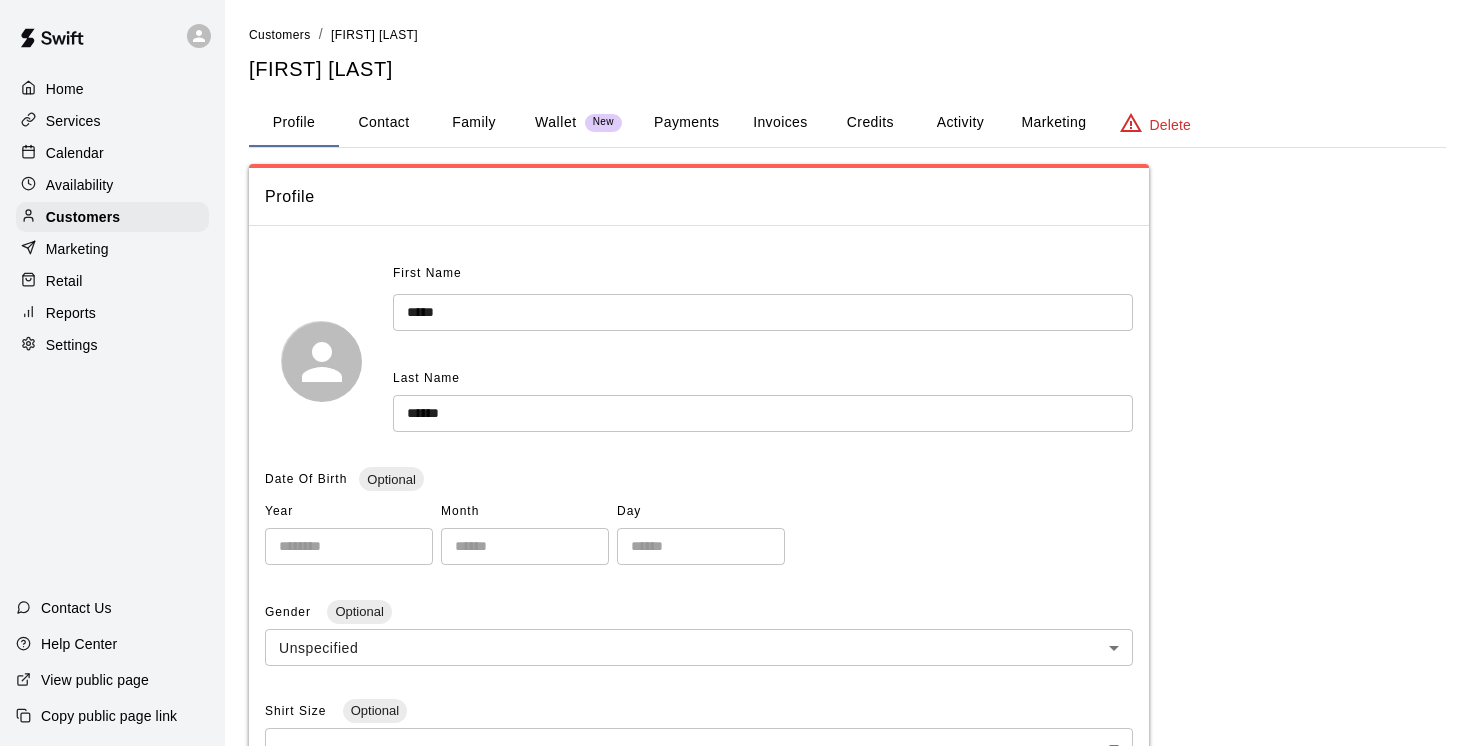 click on "Family" at bounding box center (474, 123) 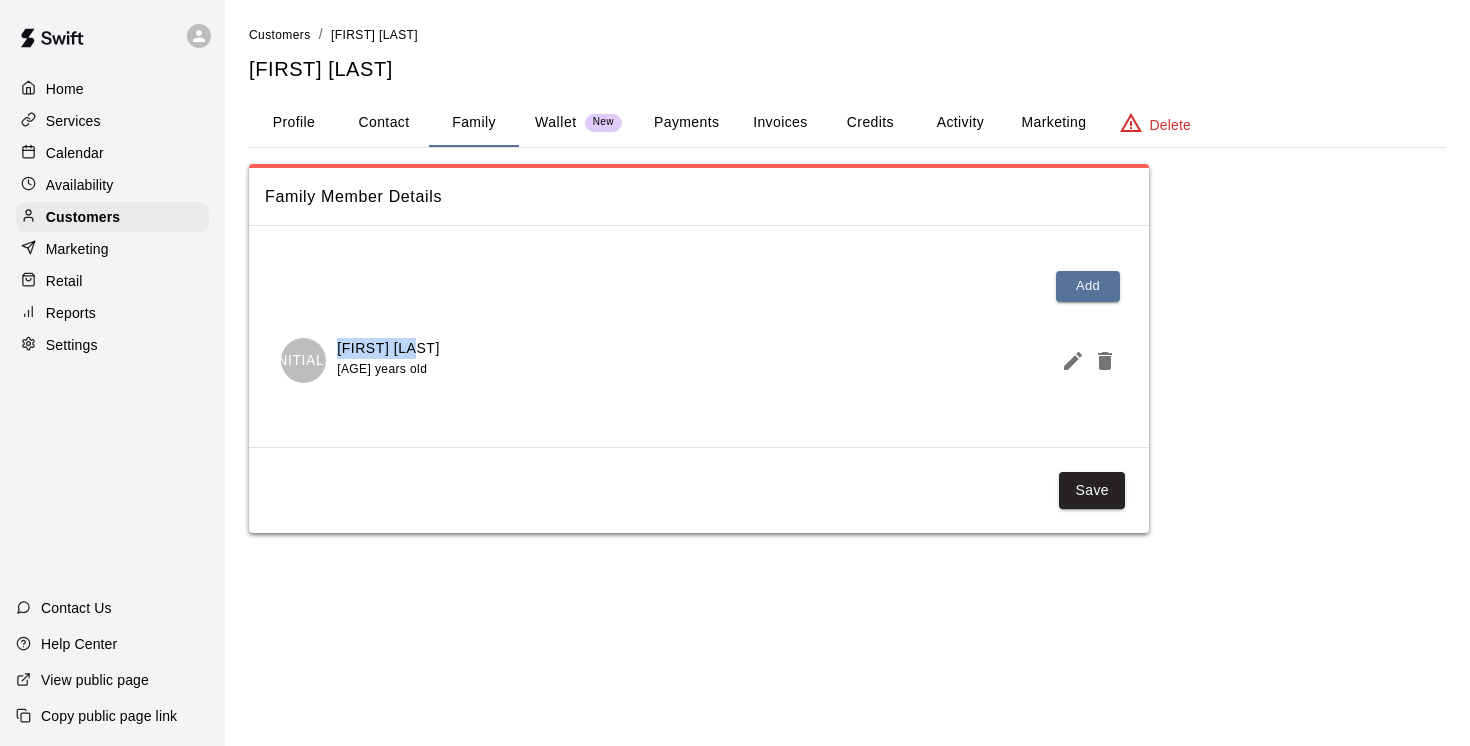 drag, startPoint x: 436, startPoint y: 351, endPoint x: 336, endPoint y: 344, distance: 100.2447 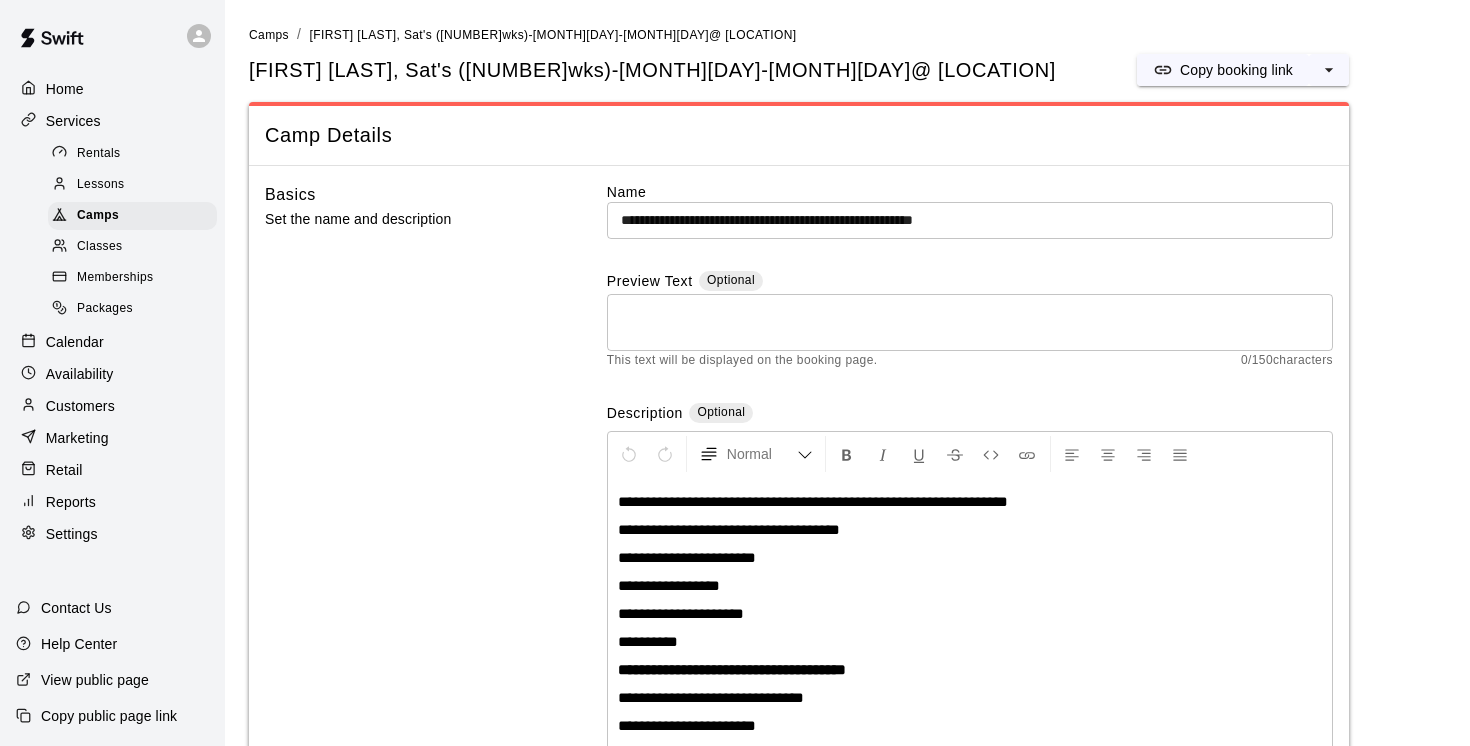 scroll, scrollTop: 45, scrollLeft: 0, axis: vertical 